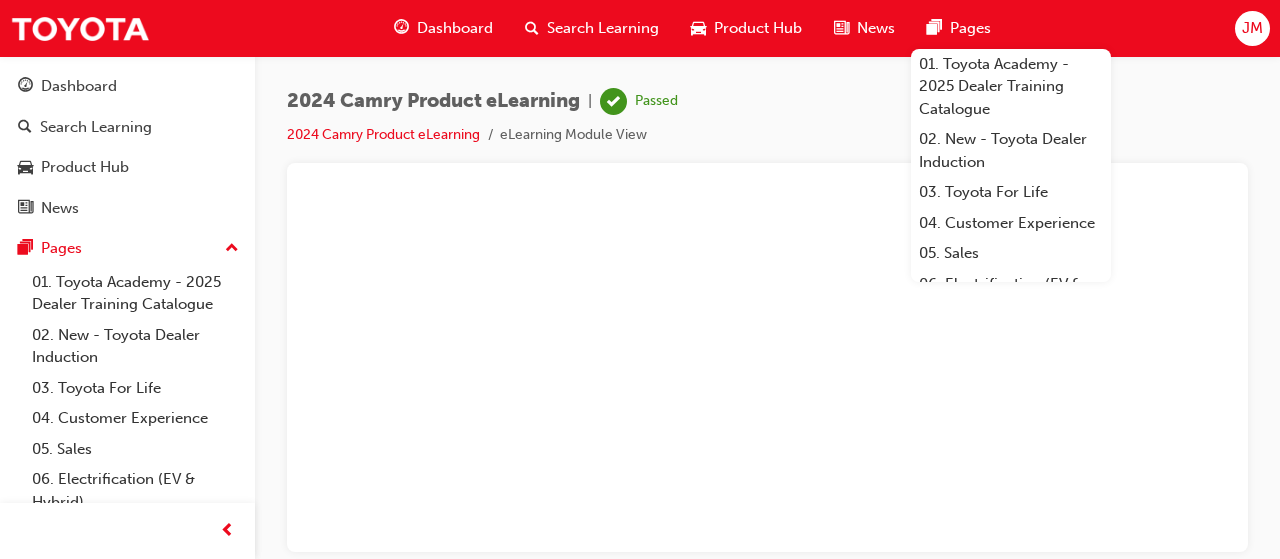 scroll, scrollTop: 0, scrollLeft: 0, axis: both 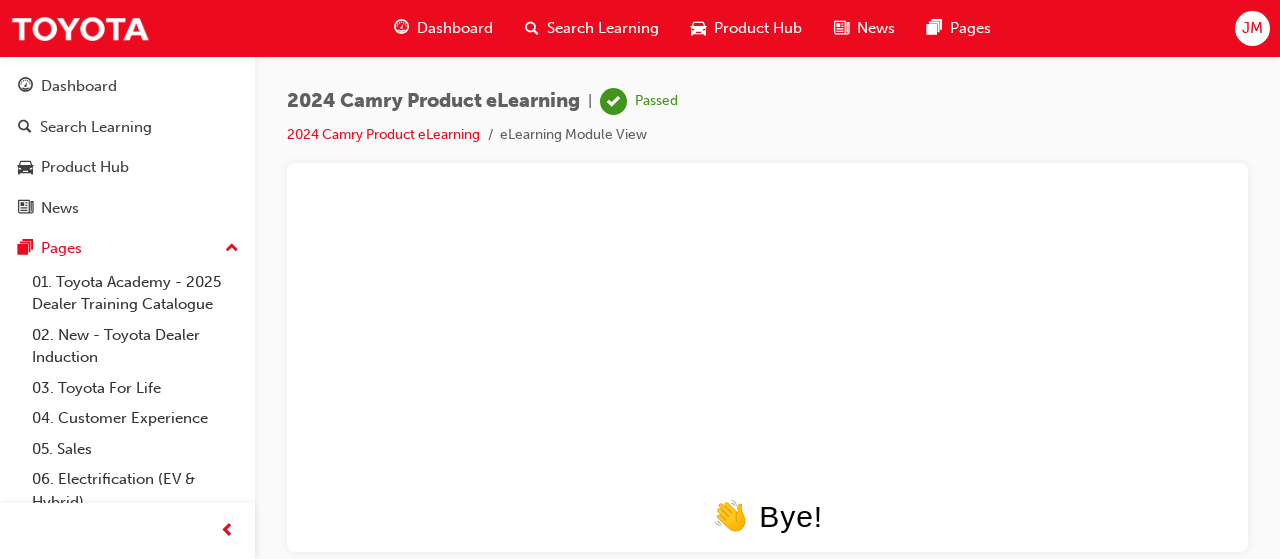click on "Dashboard" at bounding box center [455, 28] 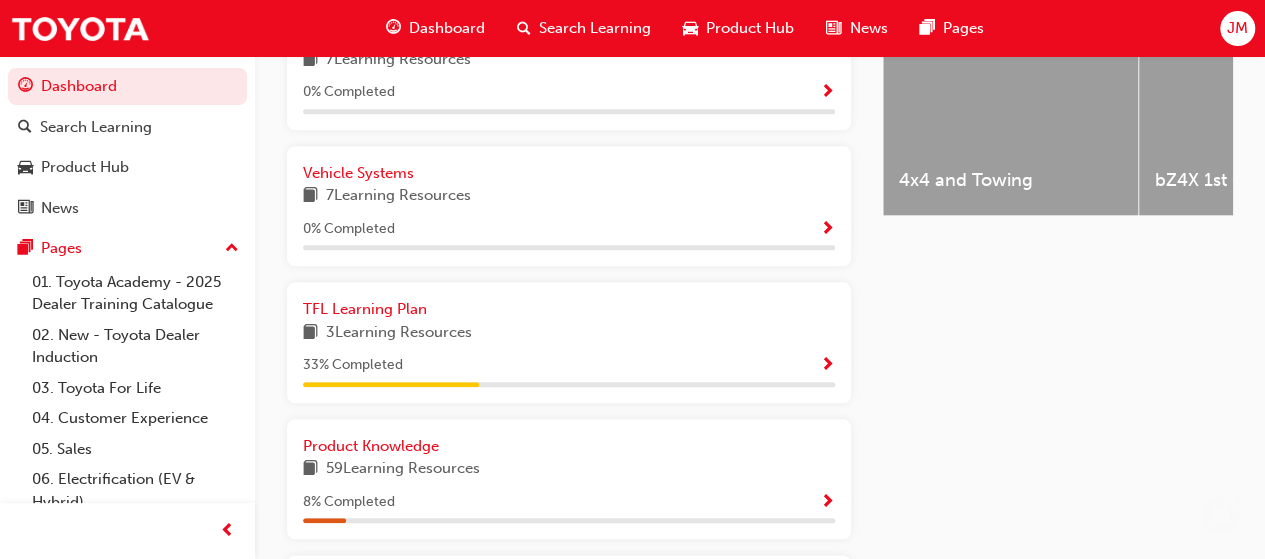 scroll, scrollTop: 978, scrollLeft: 0, axis: vertical 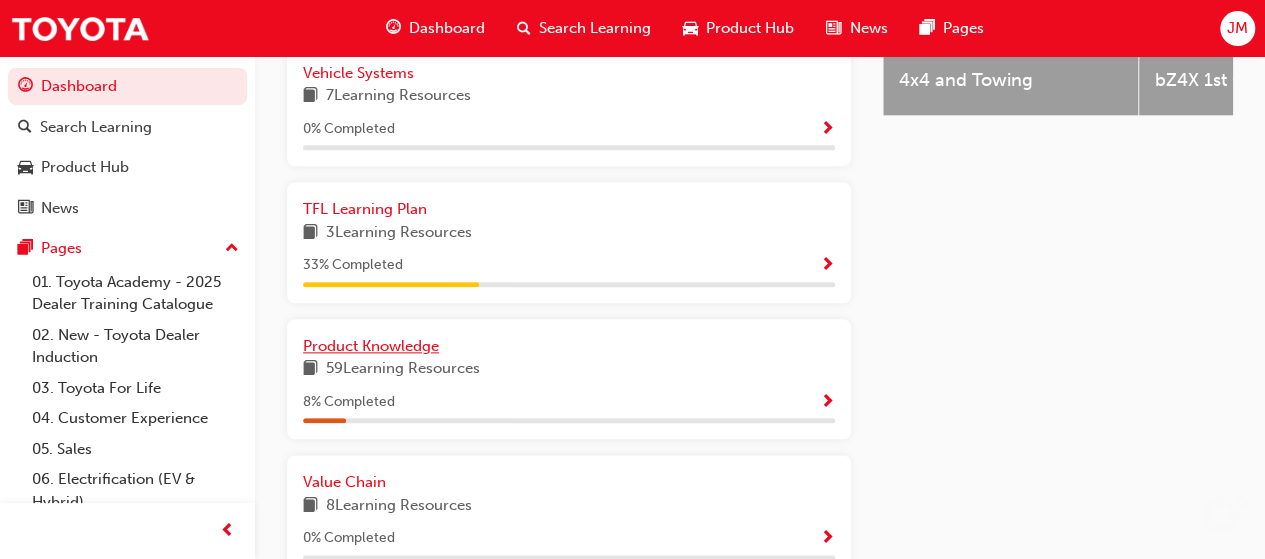 click on "Product Knowledge" at bounding box center [371, 346] 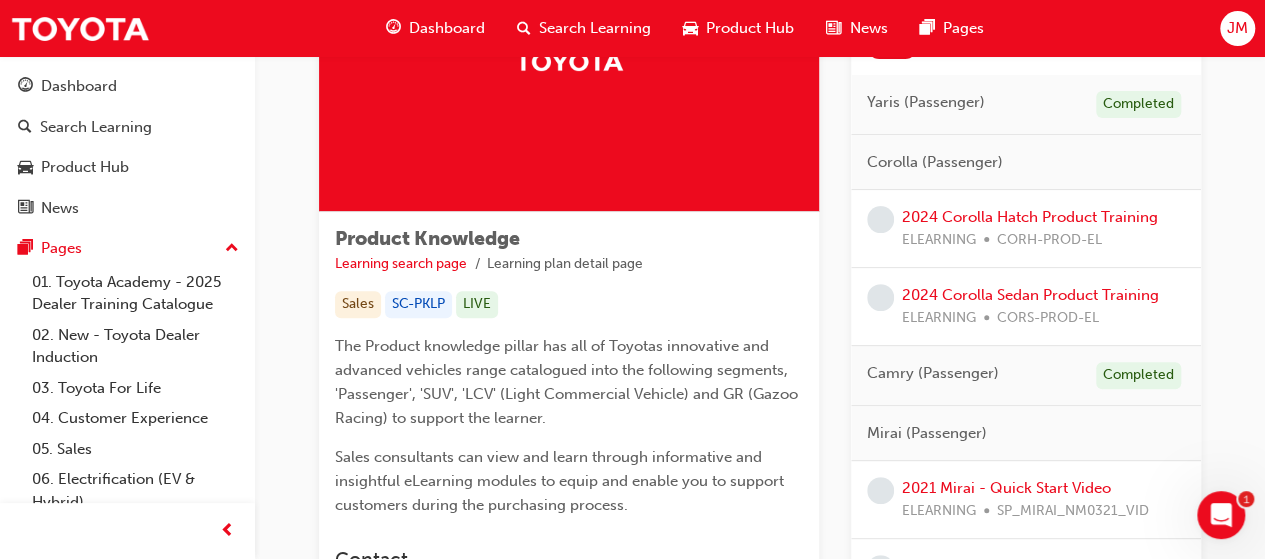 scroll, scrollTop: 200, scrollLeft: 0, axis: vertical 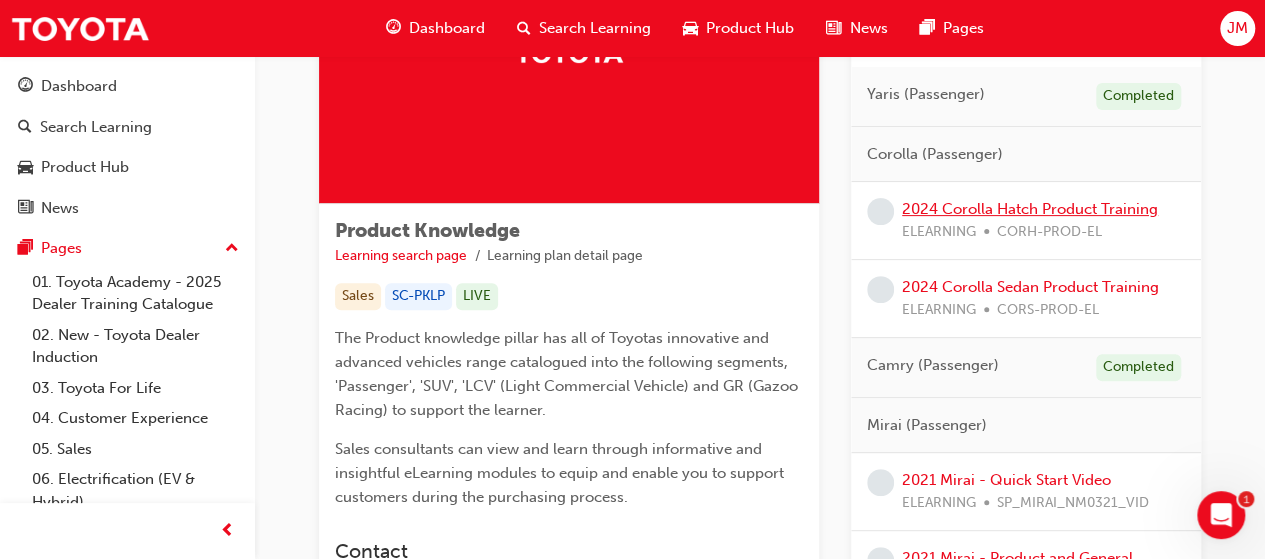 click on "2024 Corolla Hatch Product Training" at bounding box center (1030, 209) 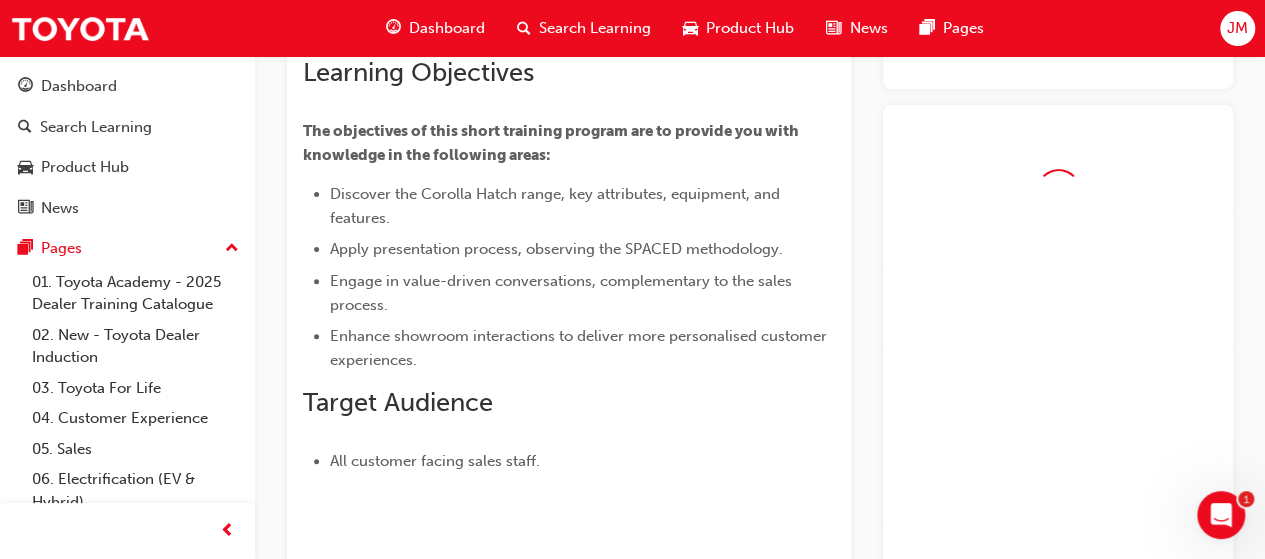 click at bounding box center [1058, 359] 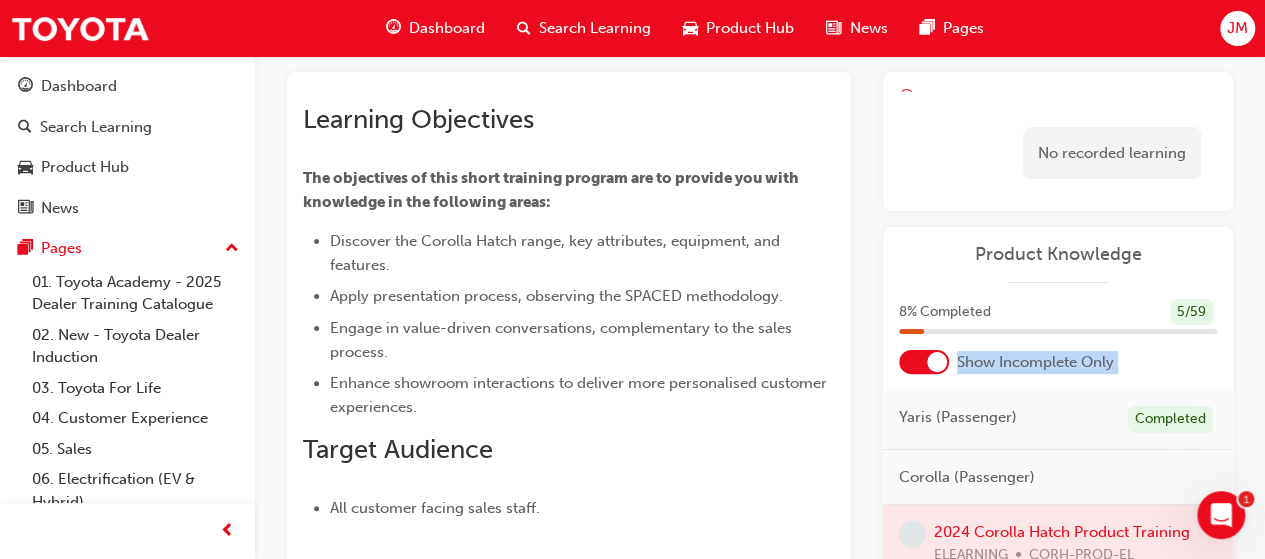 scroll, scrollTop: 0, scrollLeft: 0, axis: both 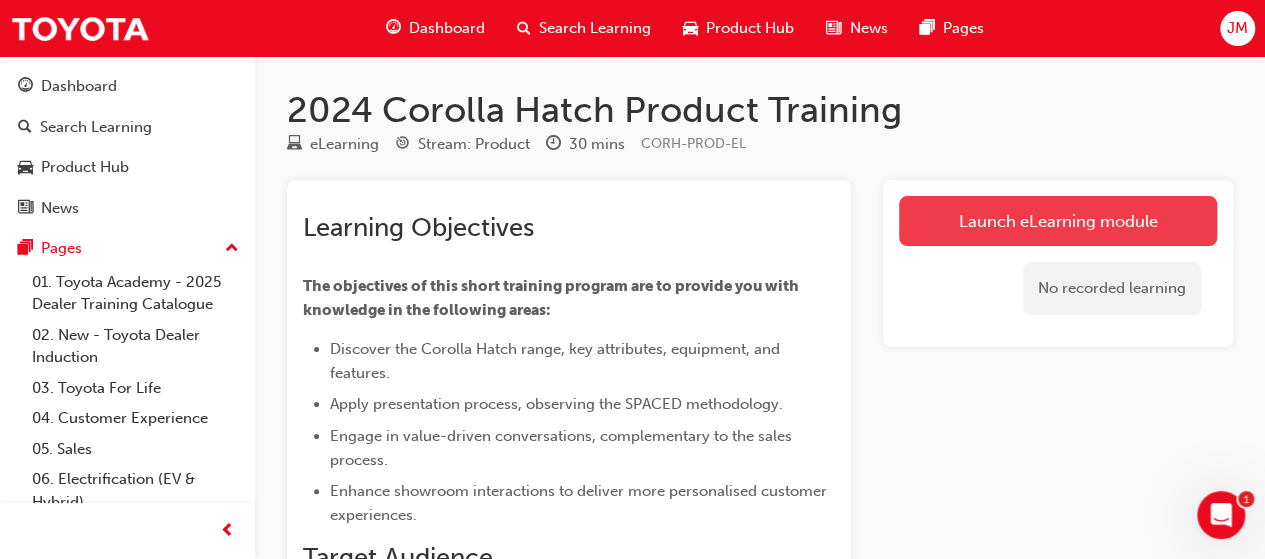click on "Launch eLearning module" at bounding box center [1058, 221] 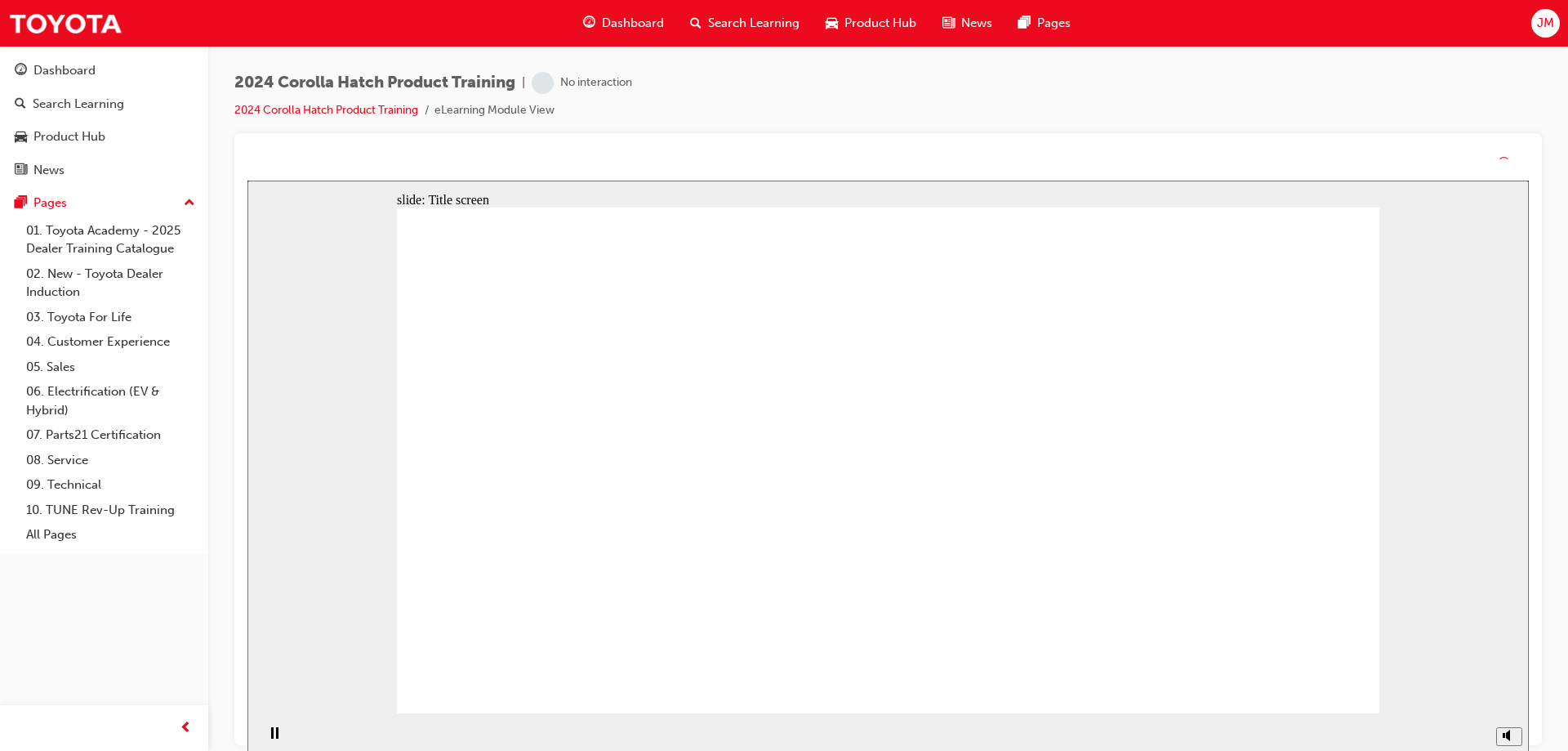 scroll, scrollTop: 0, scrollLeft: 0, axis: both 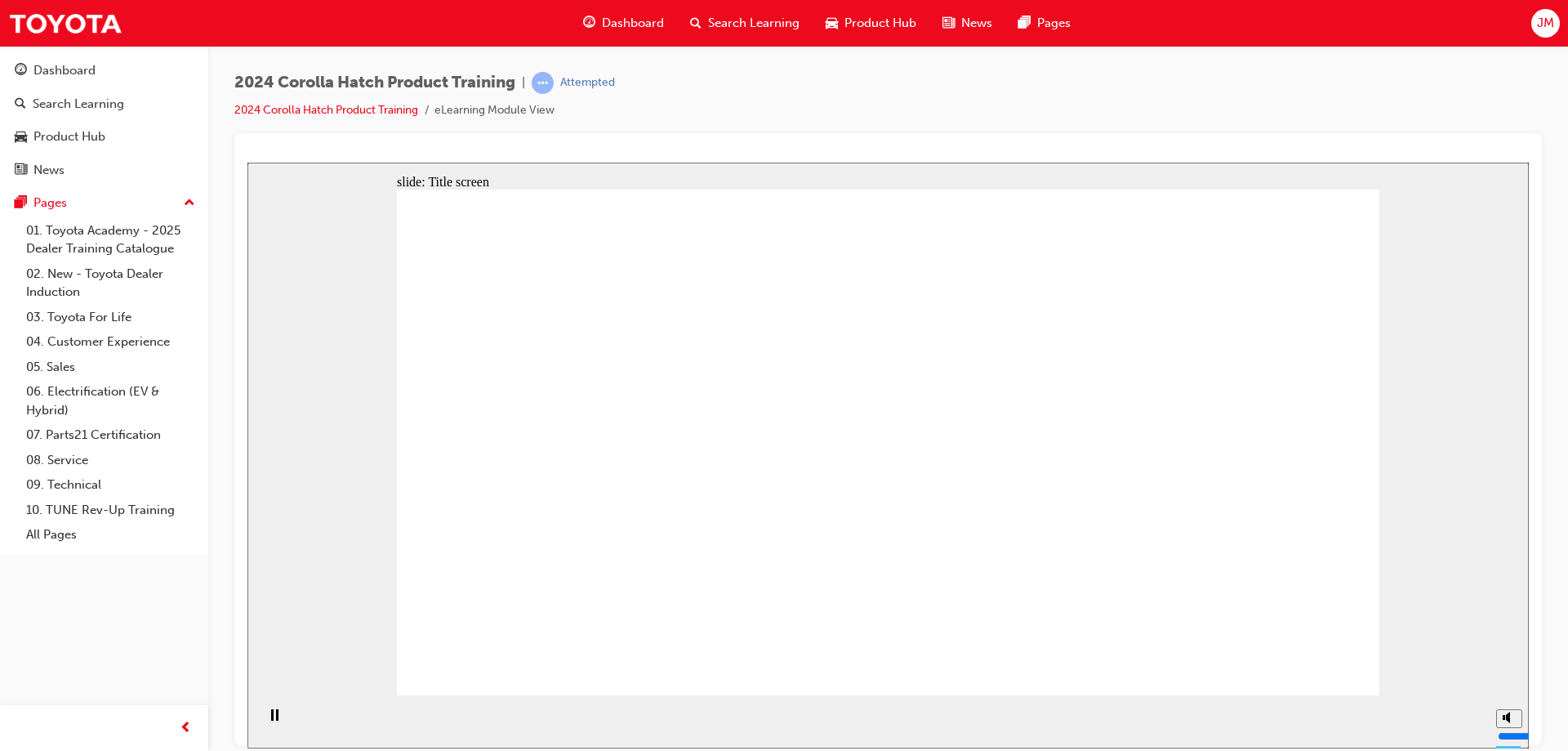 click 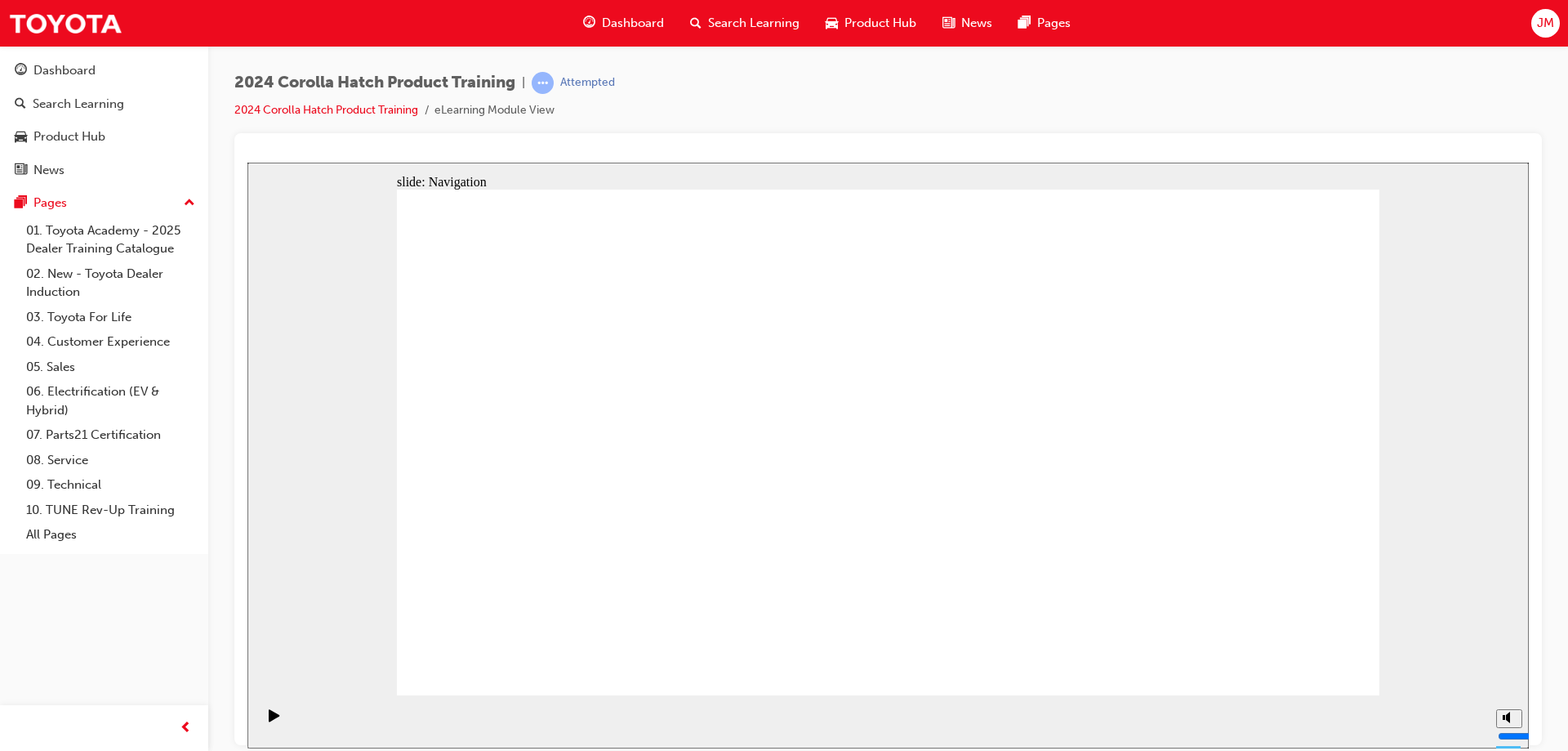 click at bounding box center (888, 1822) 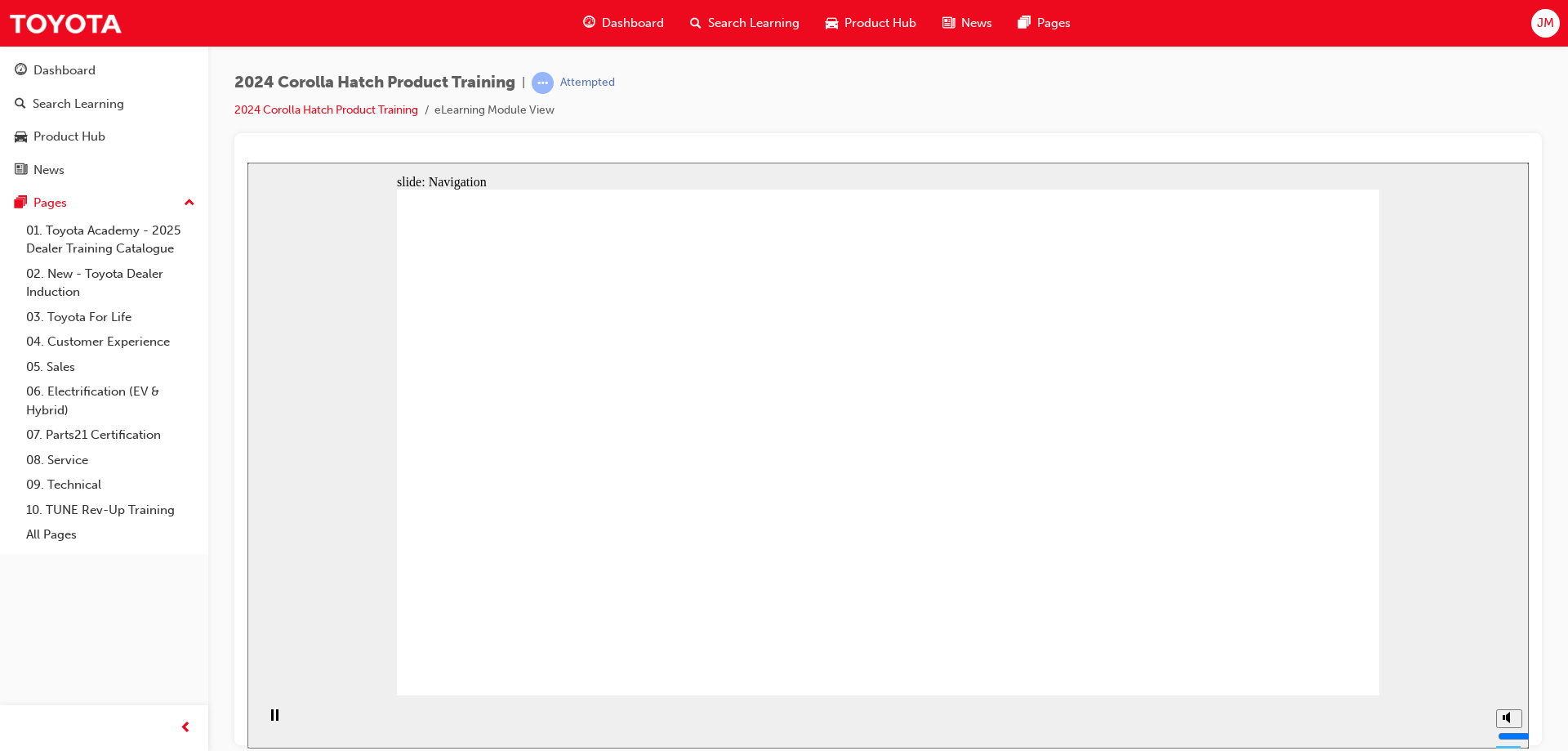 click 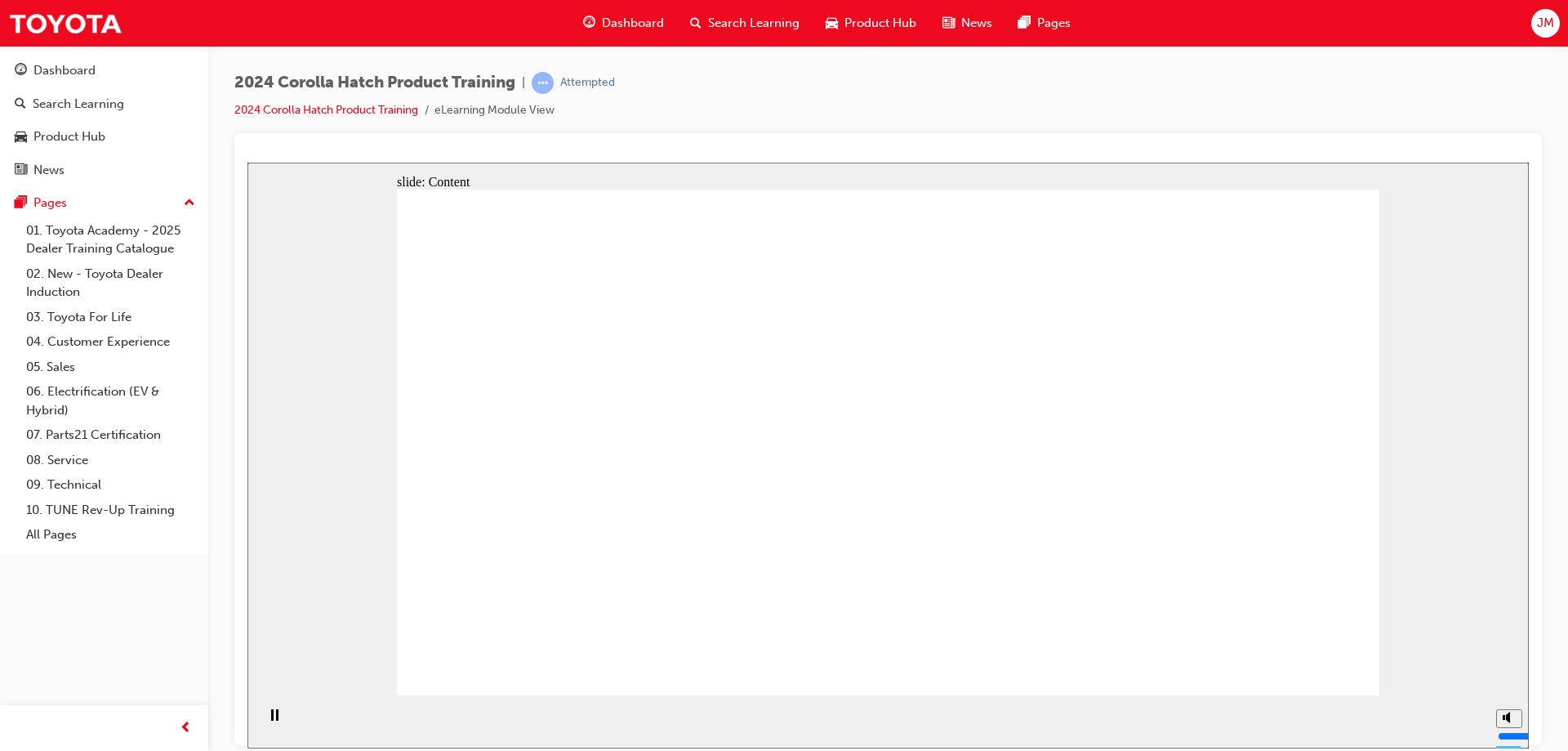click at bounding box center (648, 1362) 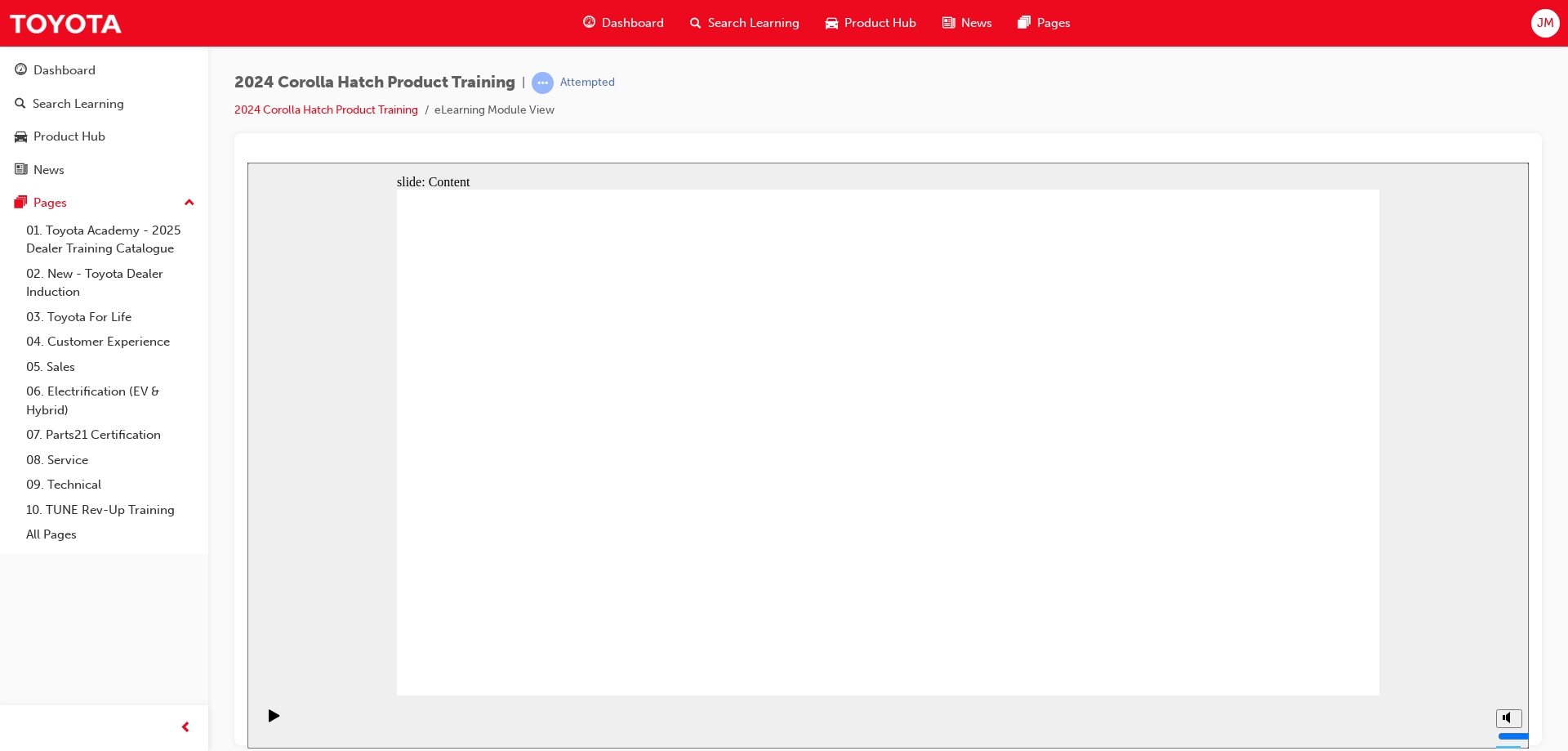 click 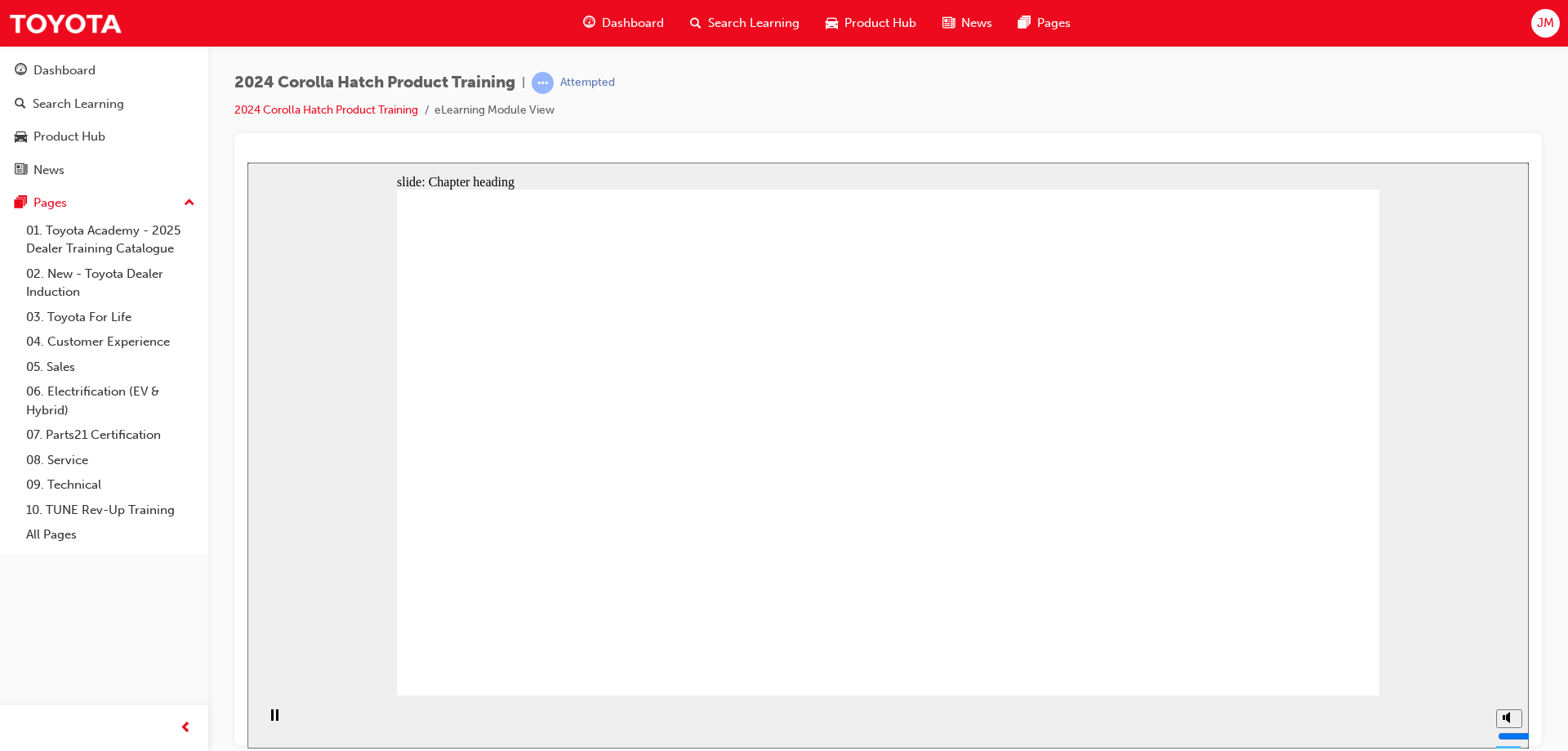 click 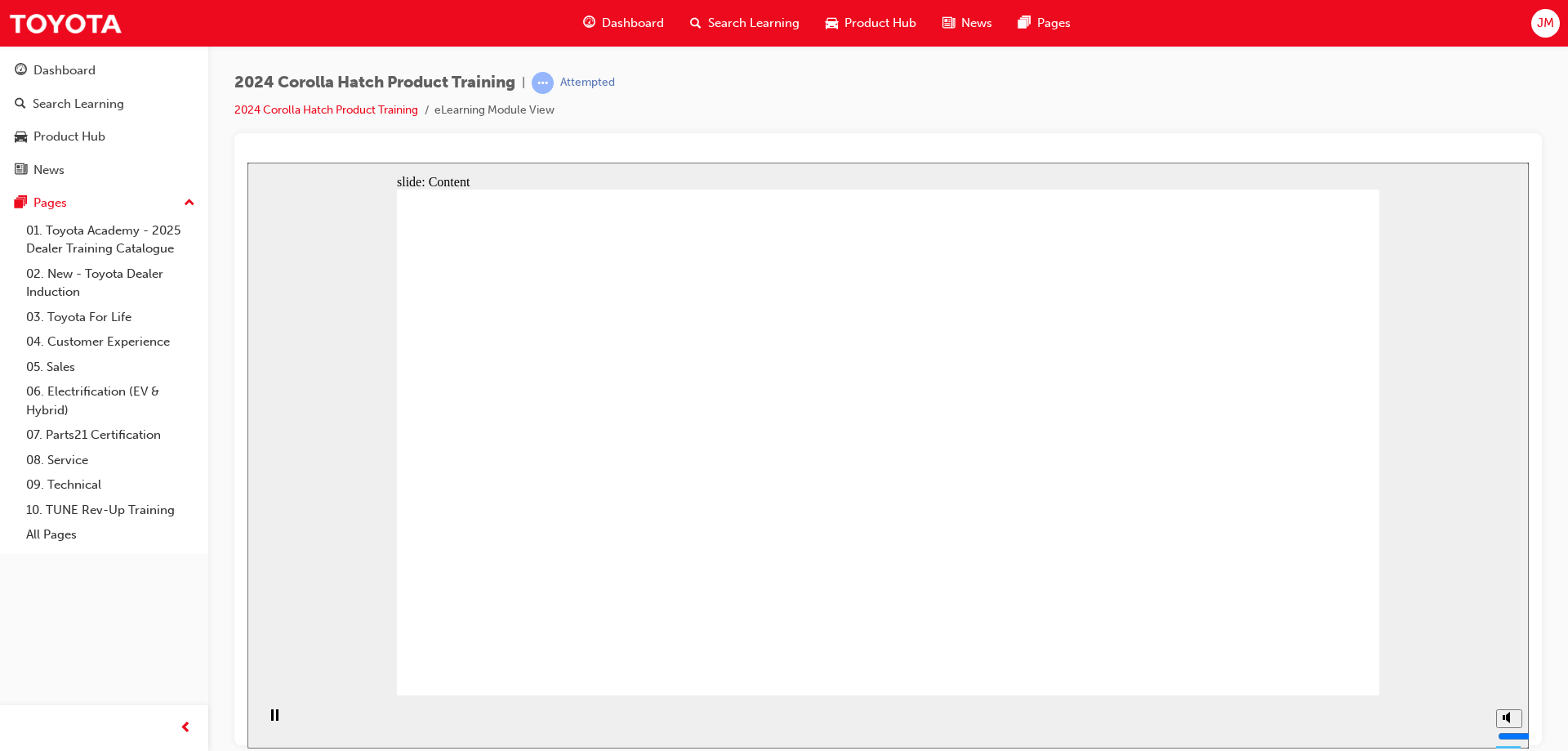 click 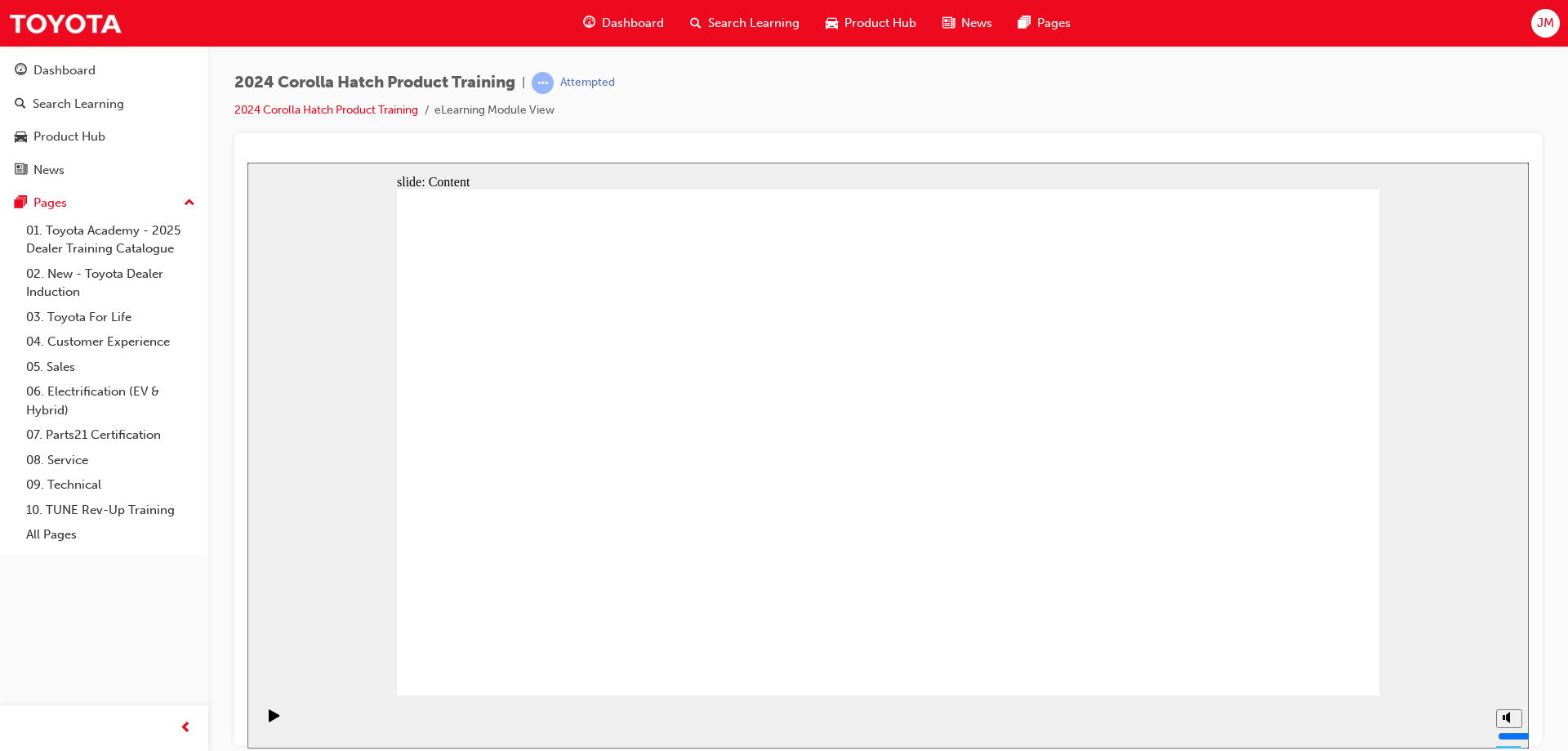 click 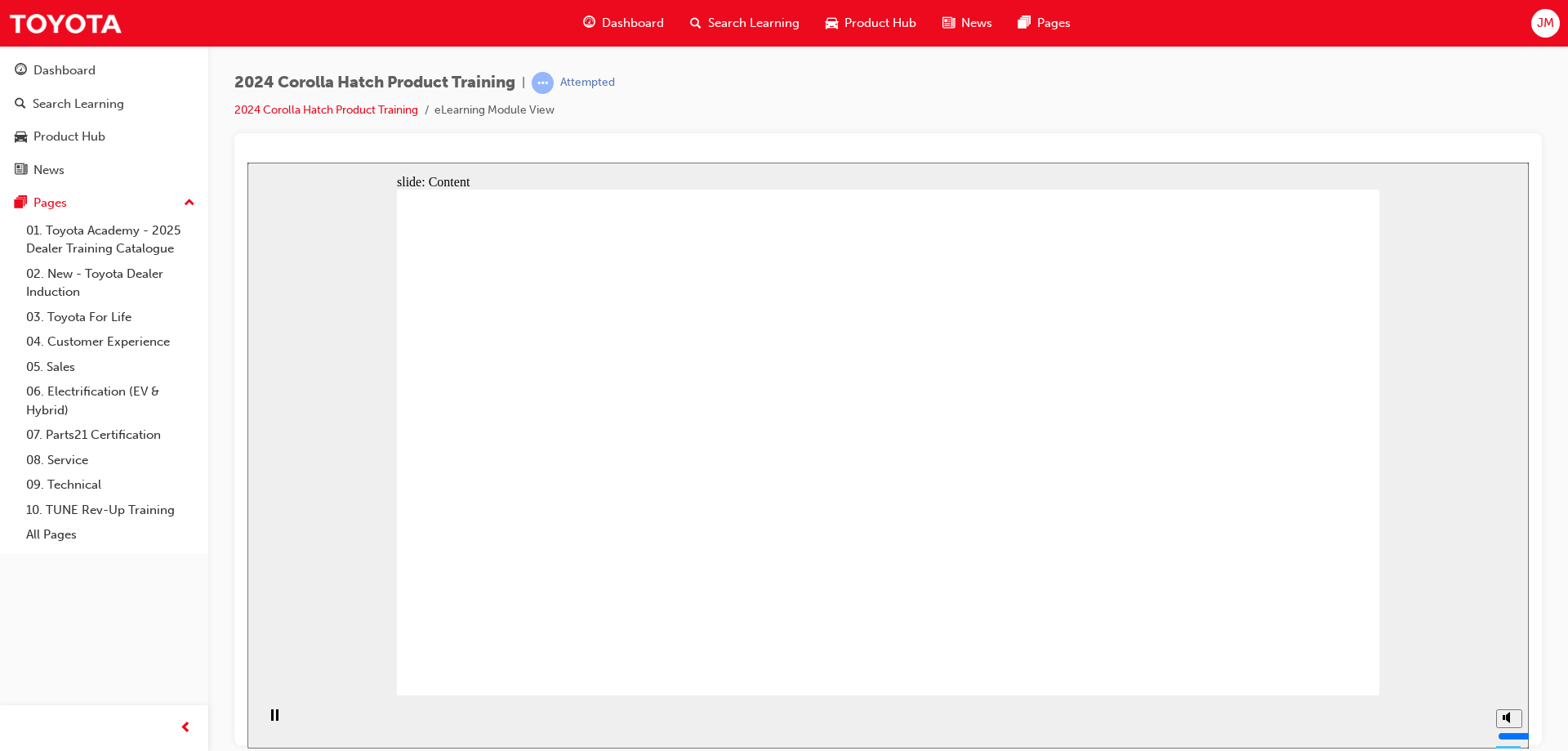 click 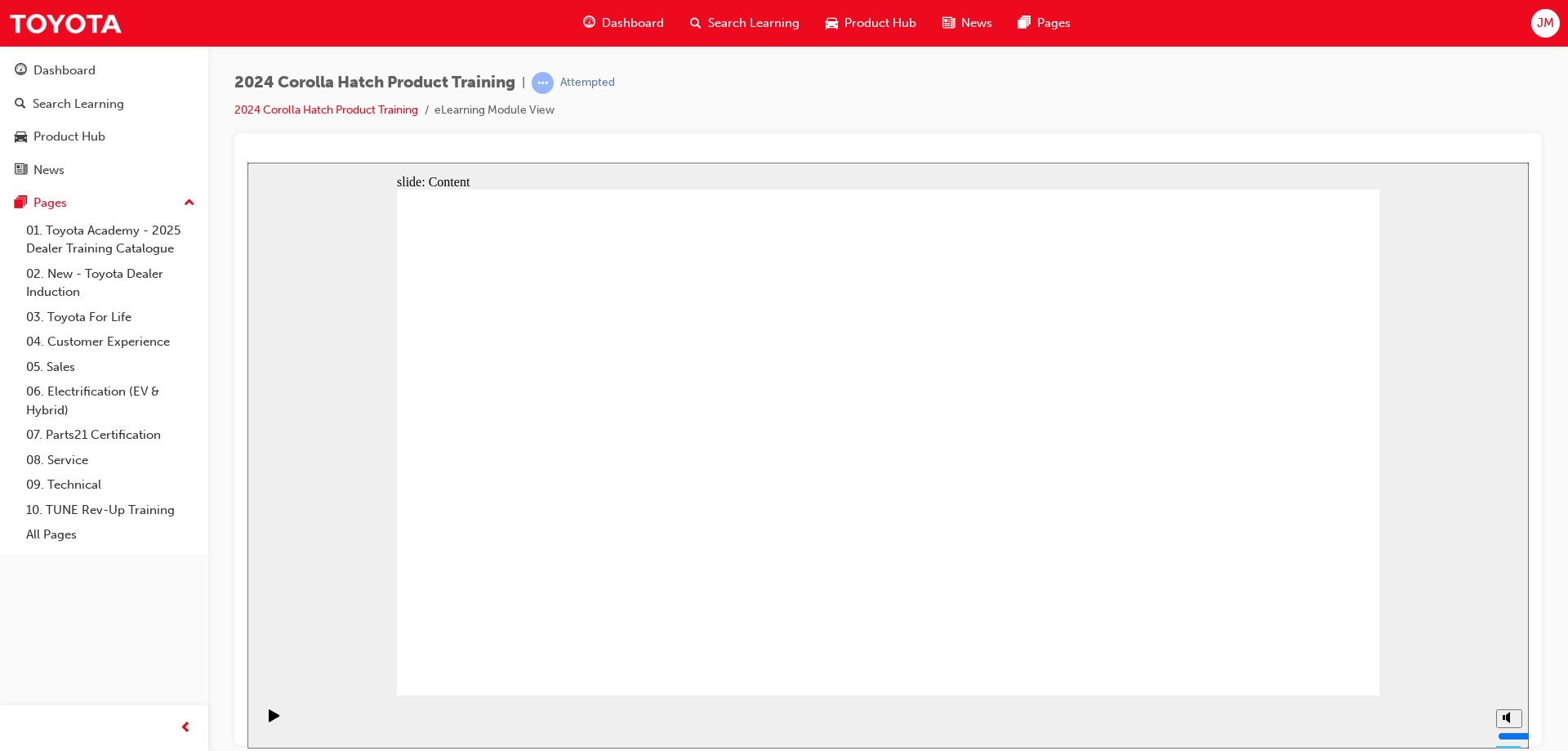 click 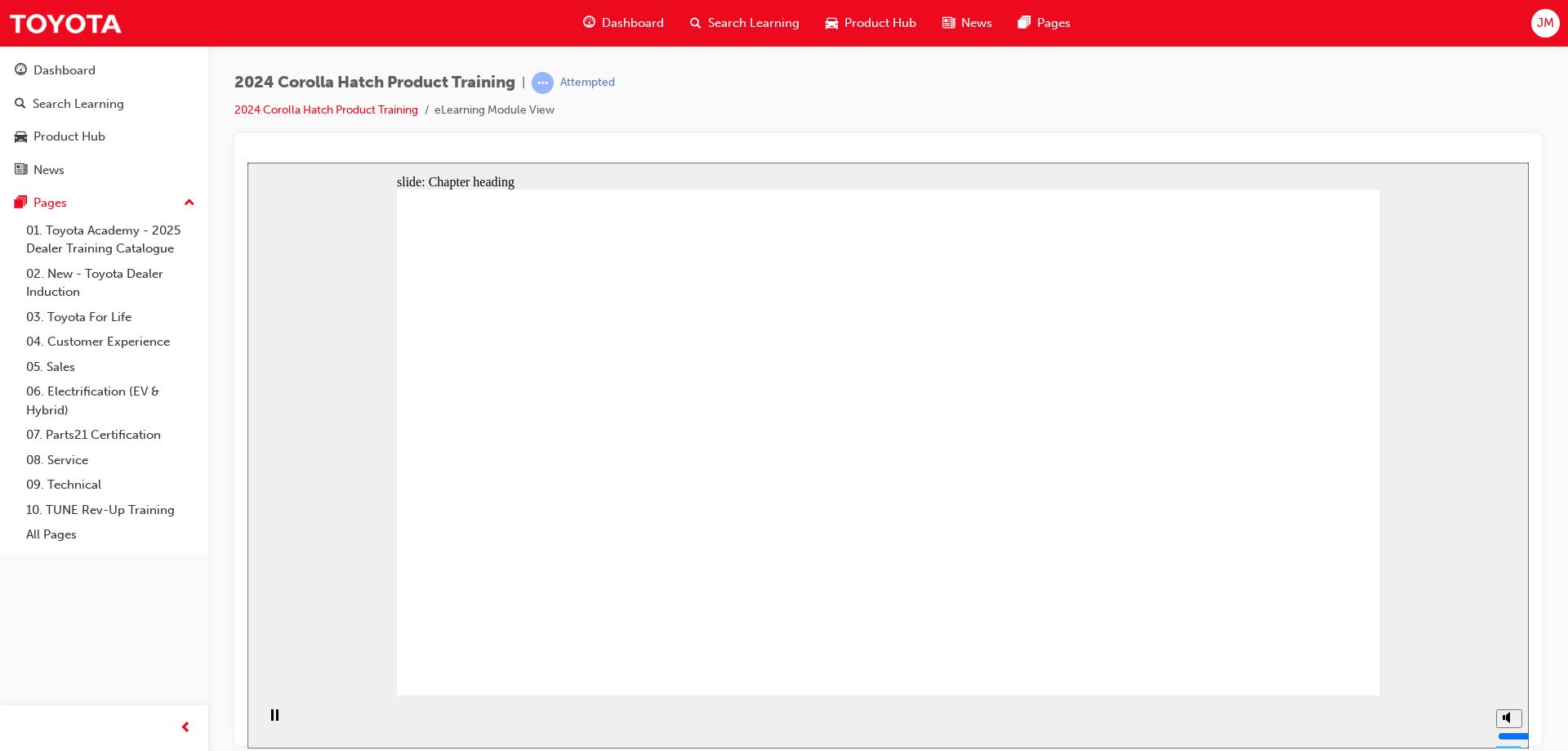 click 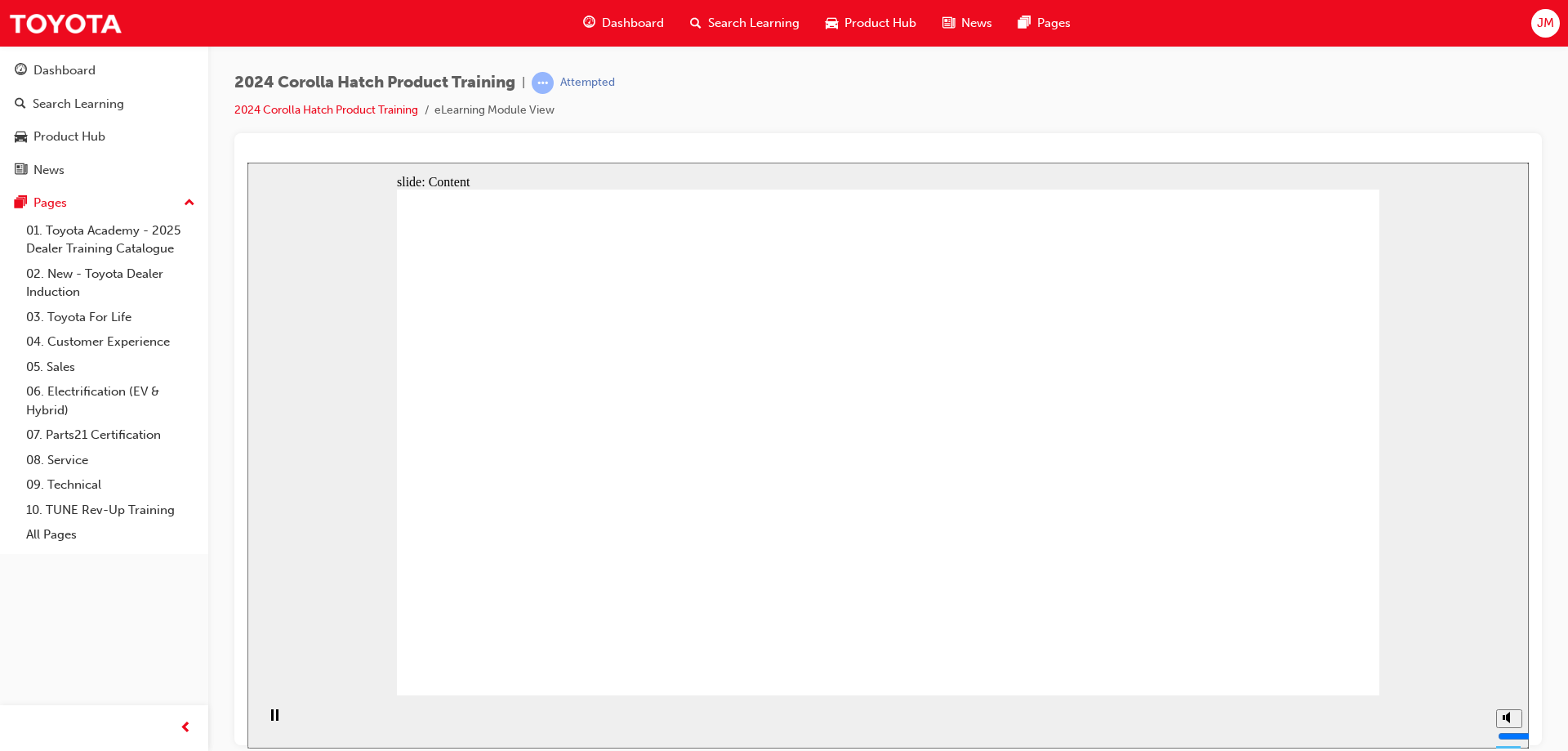 click 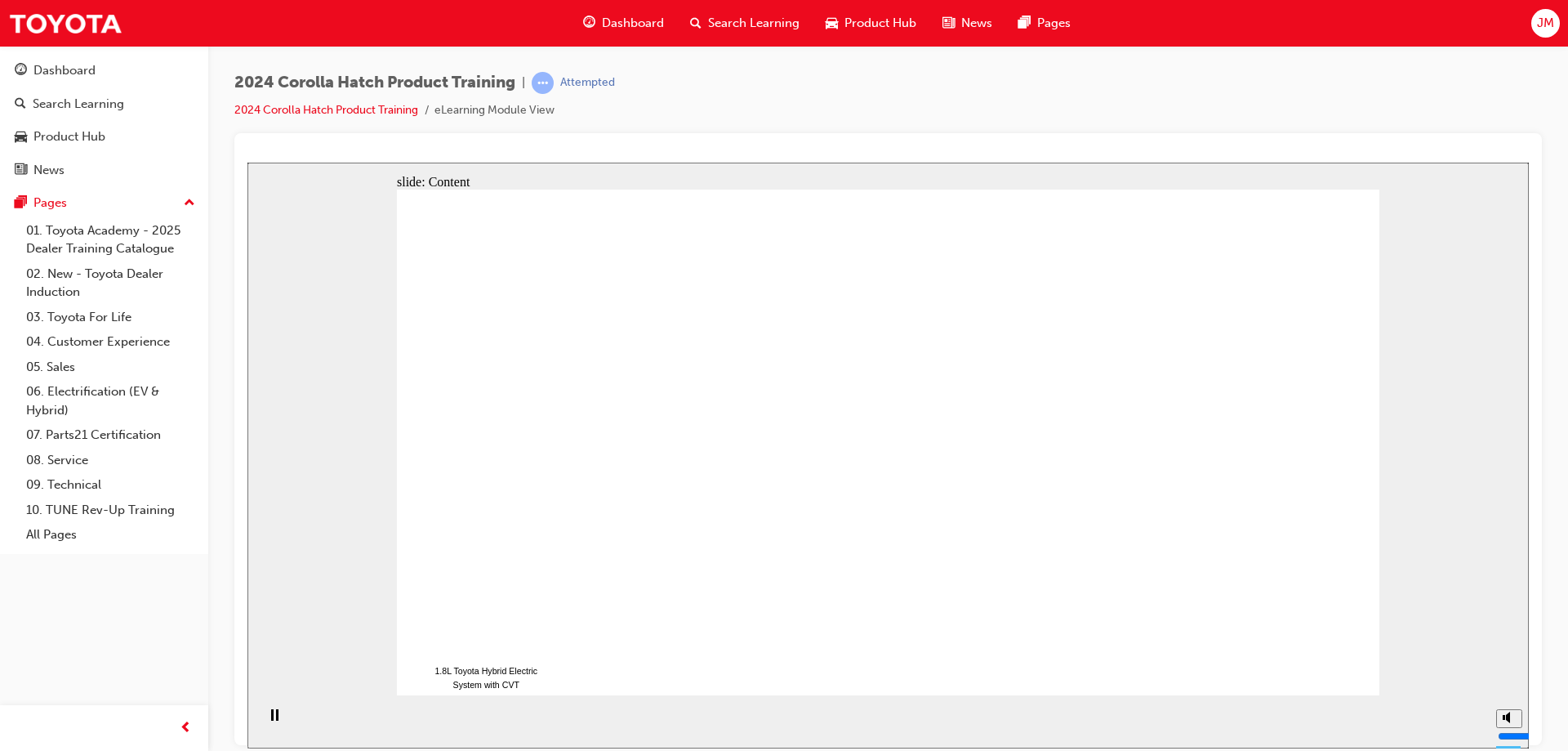 click 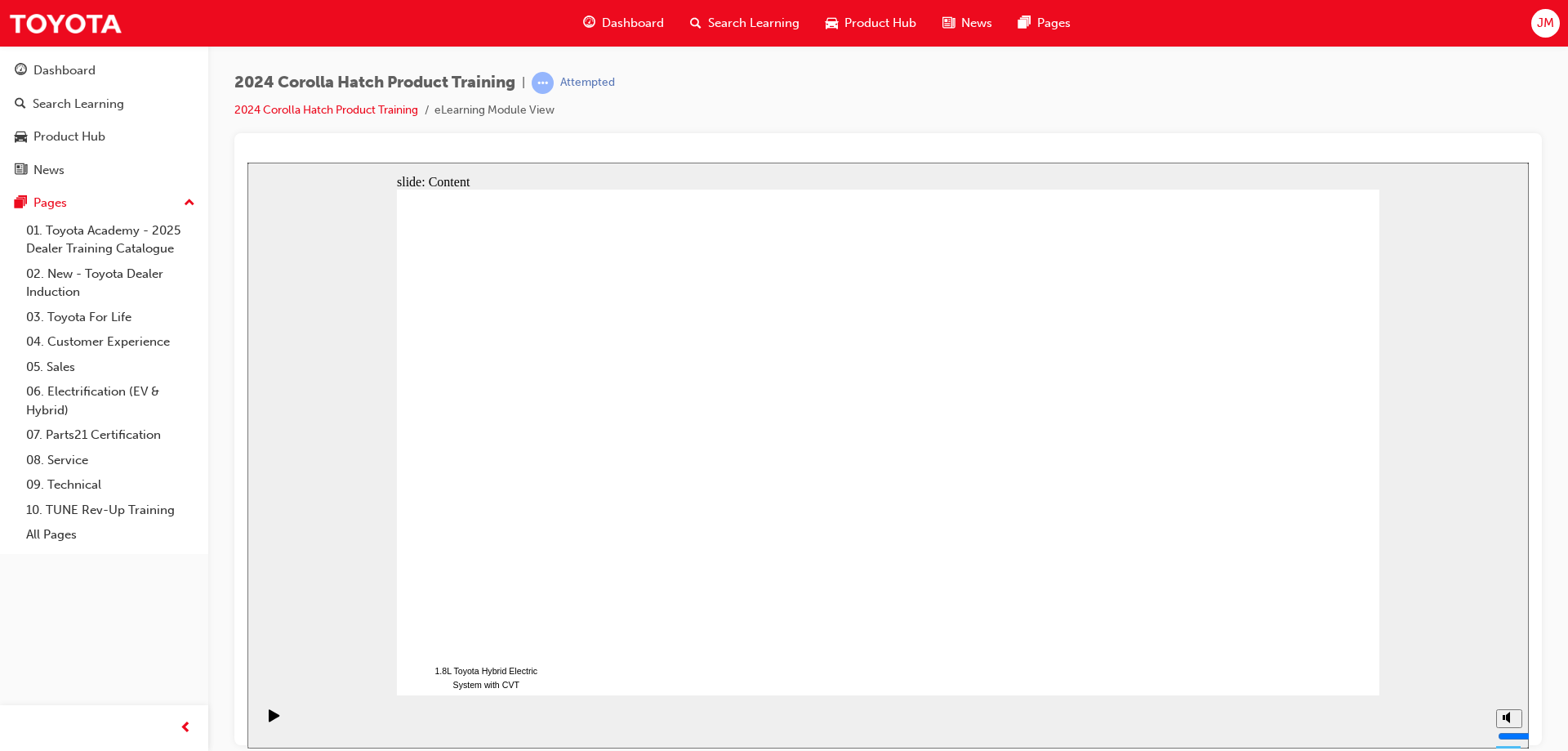 click 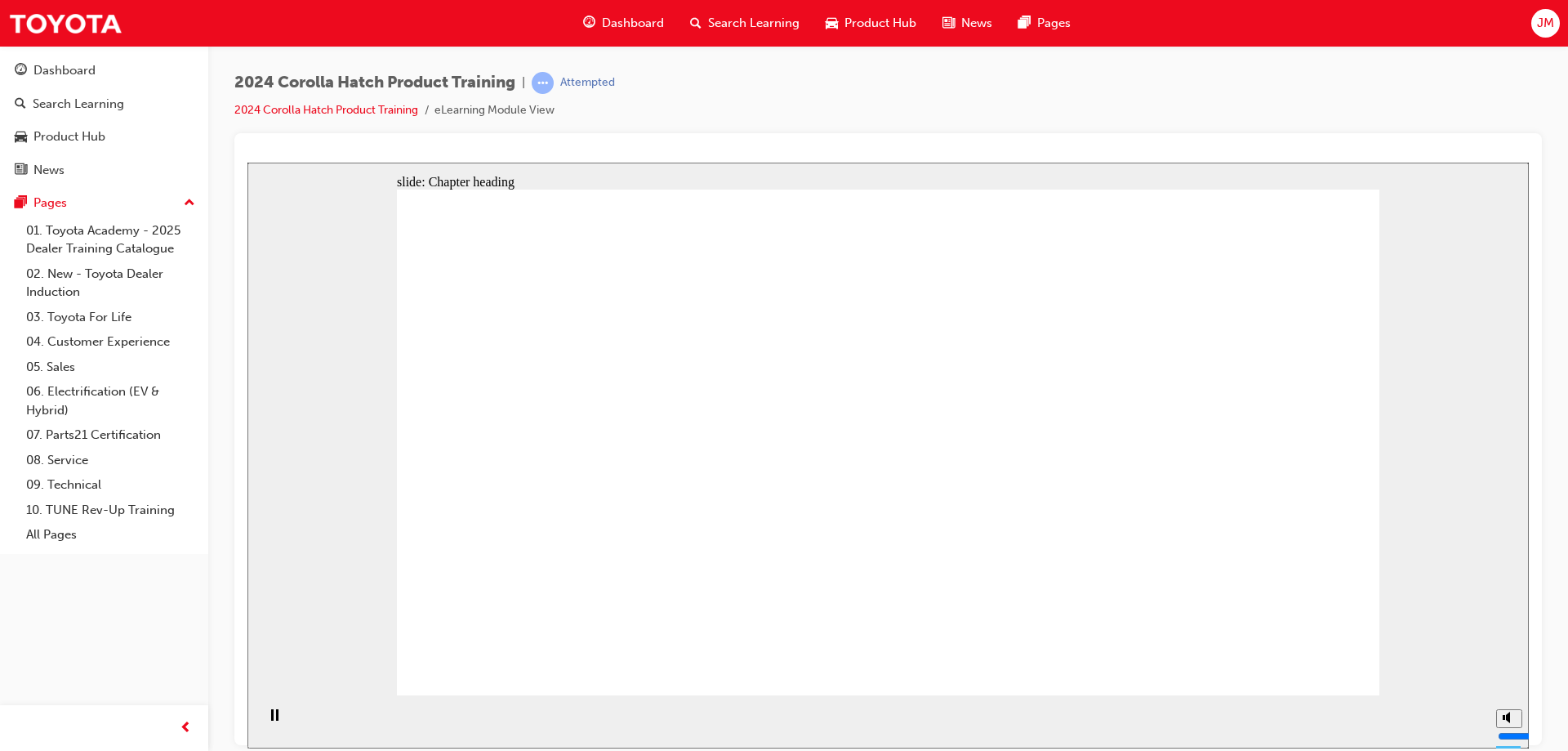 click 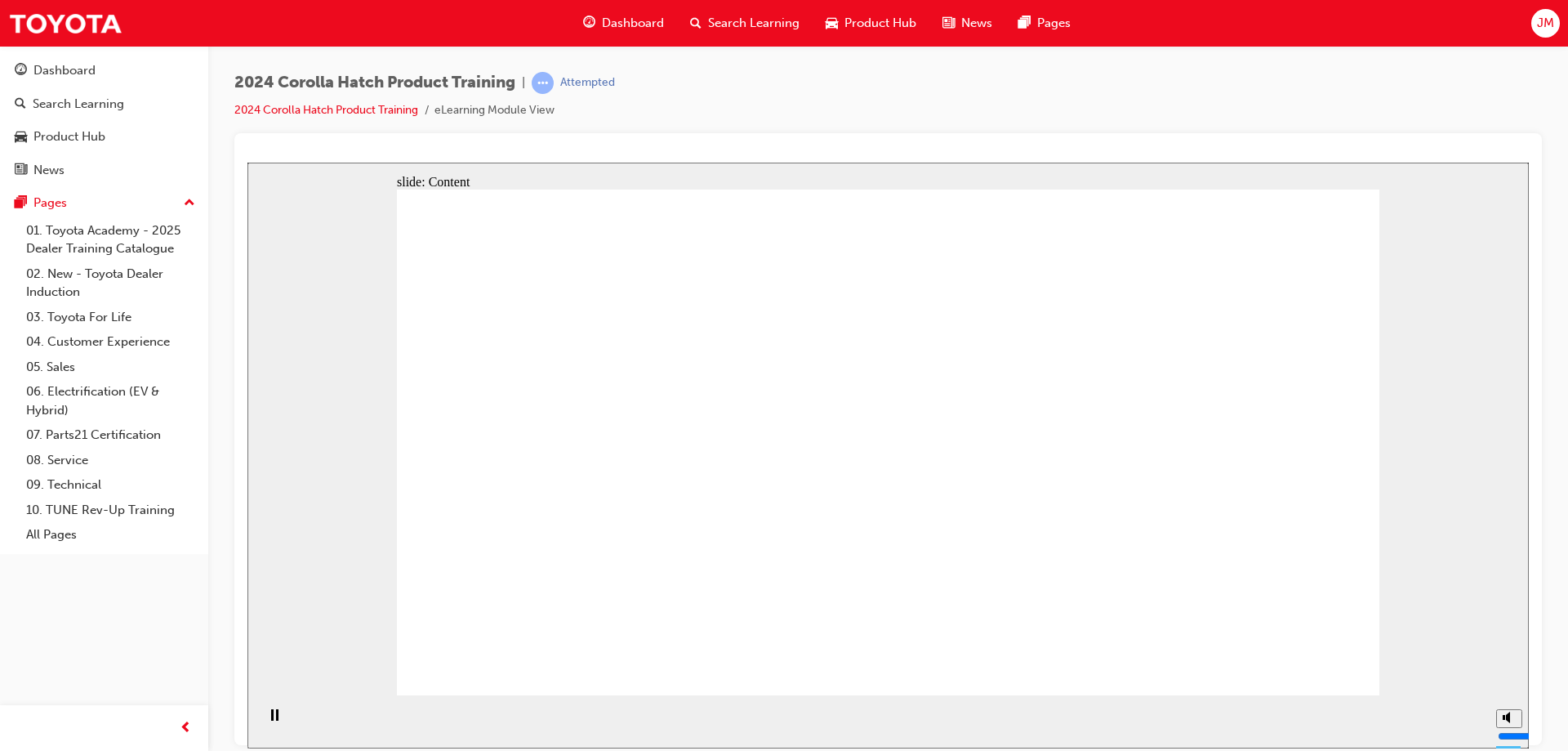 click 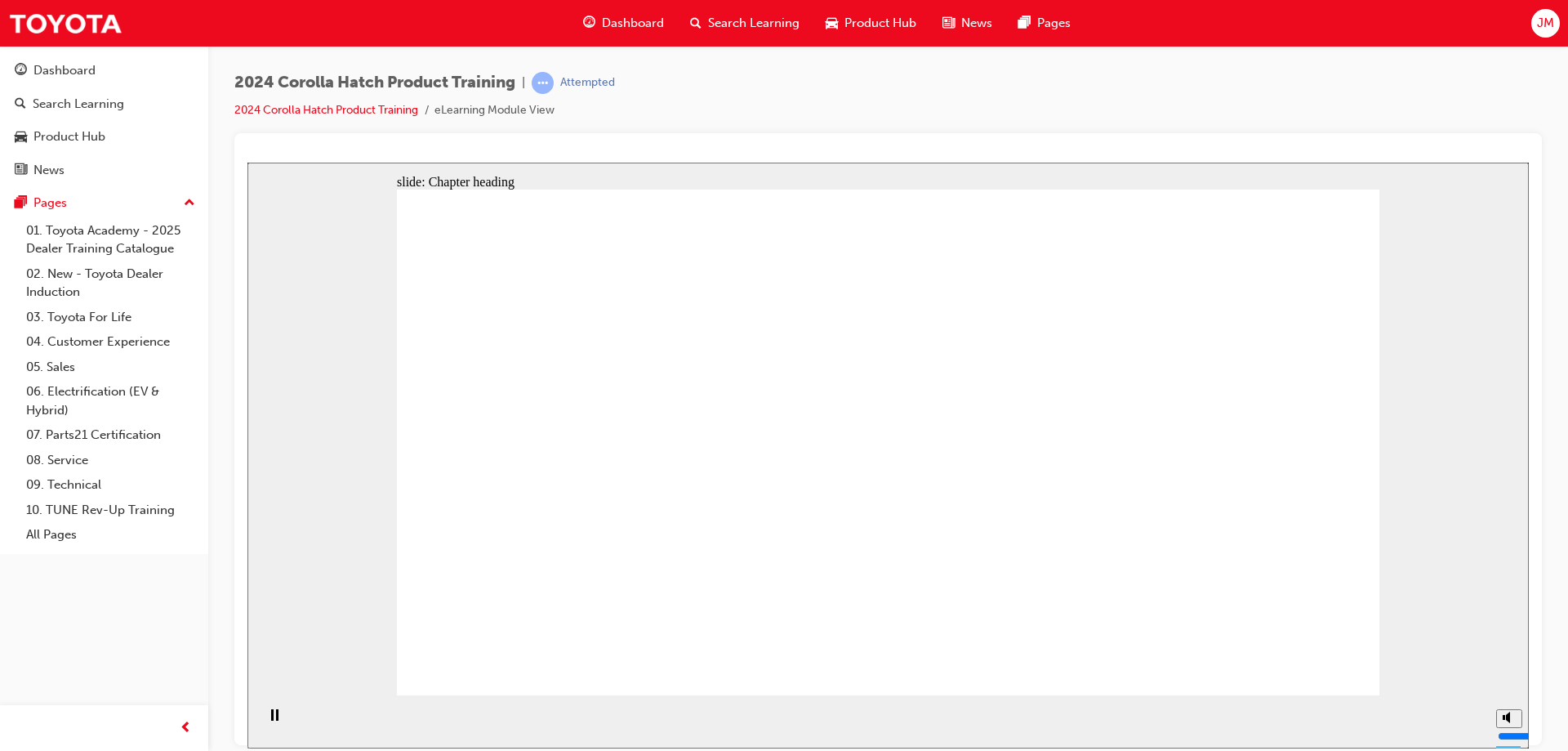 click 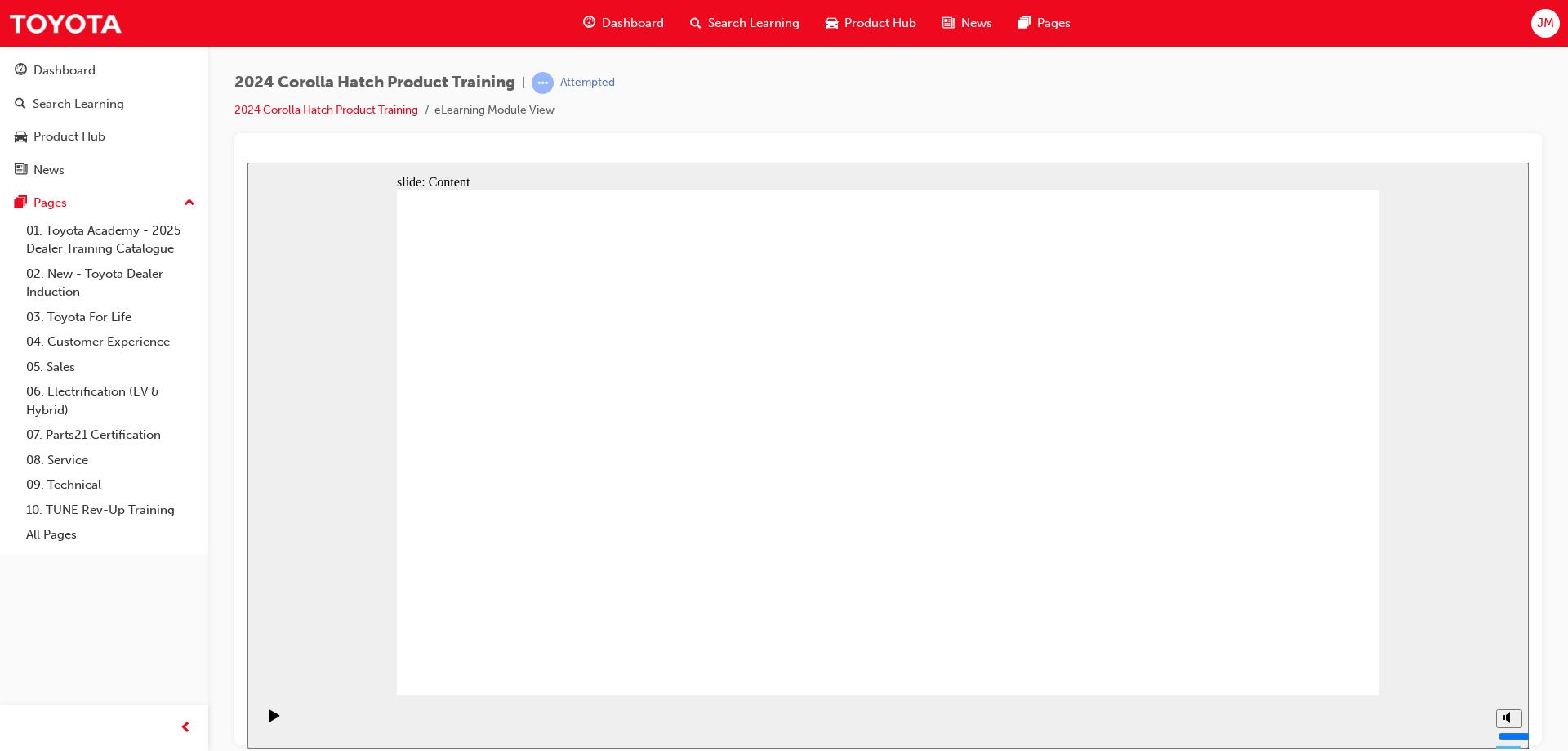 click 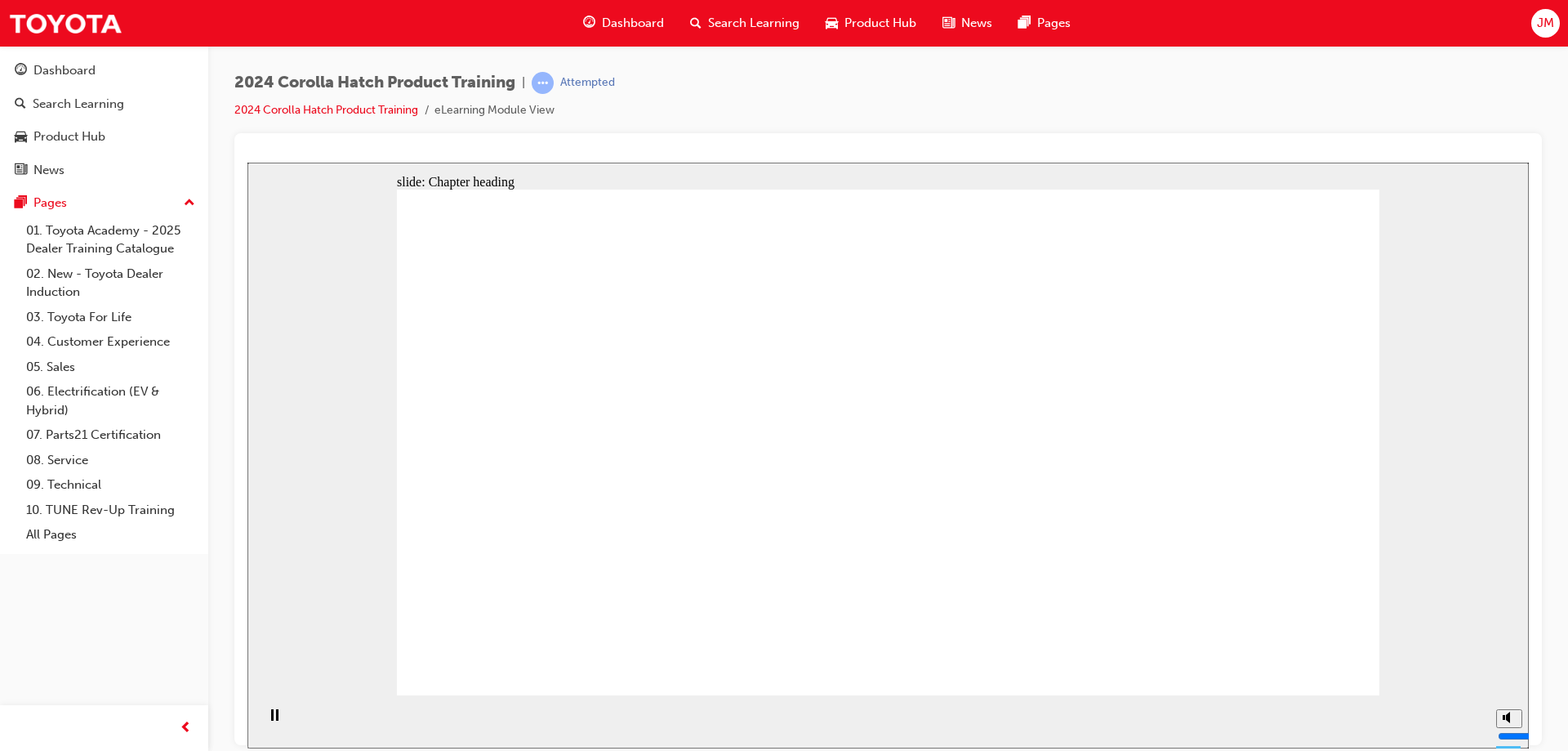 click 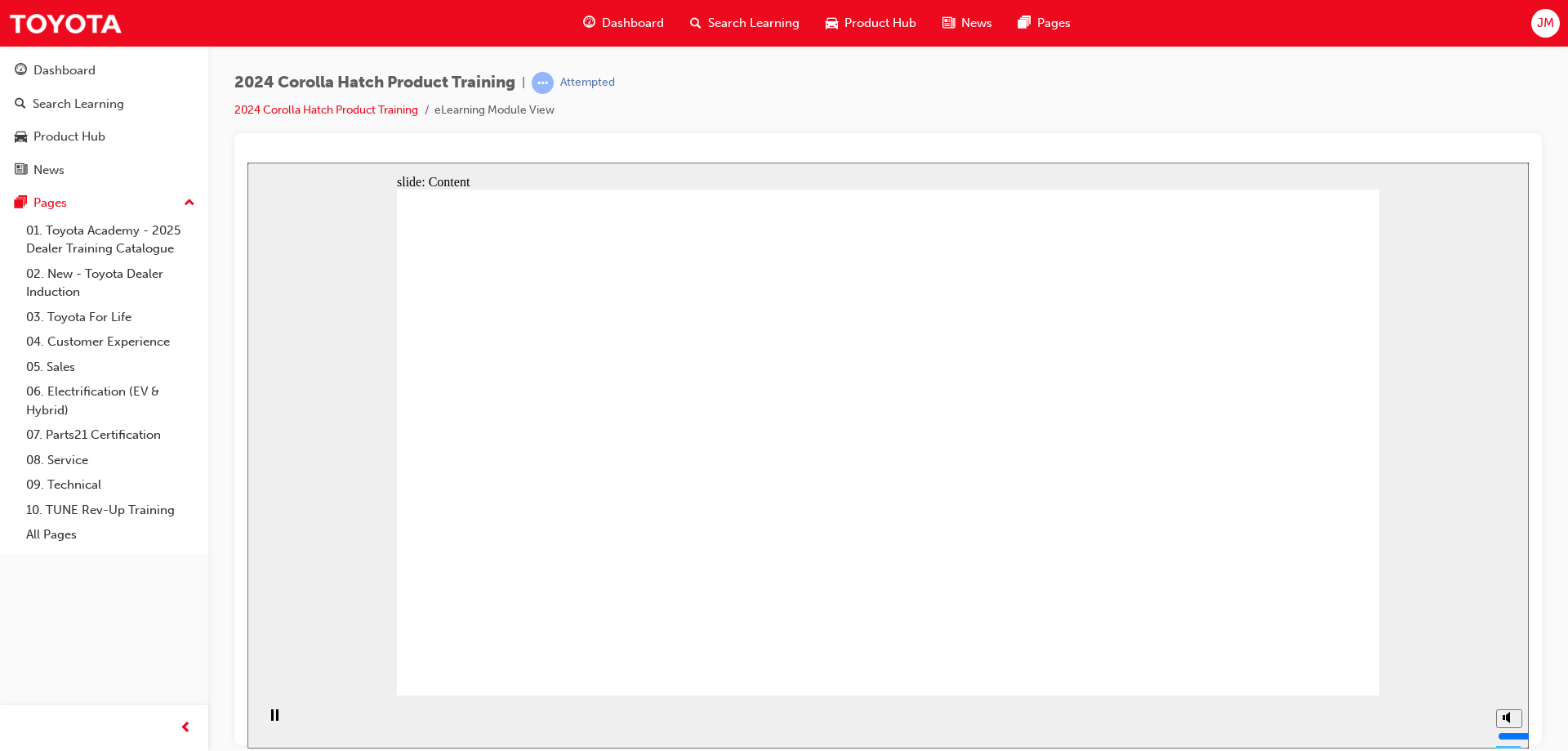 click at bounding box center (694, 1362) 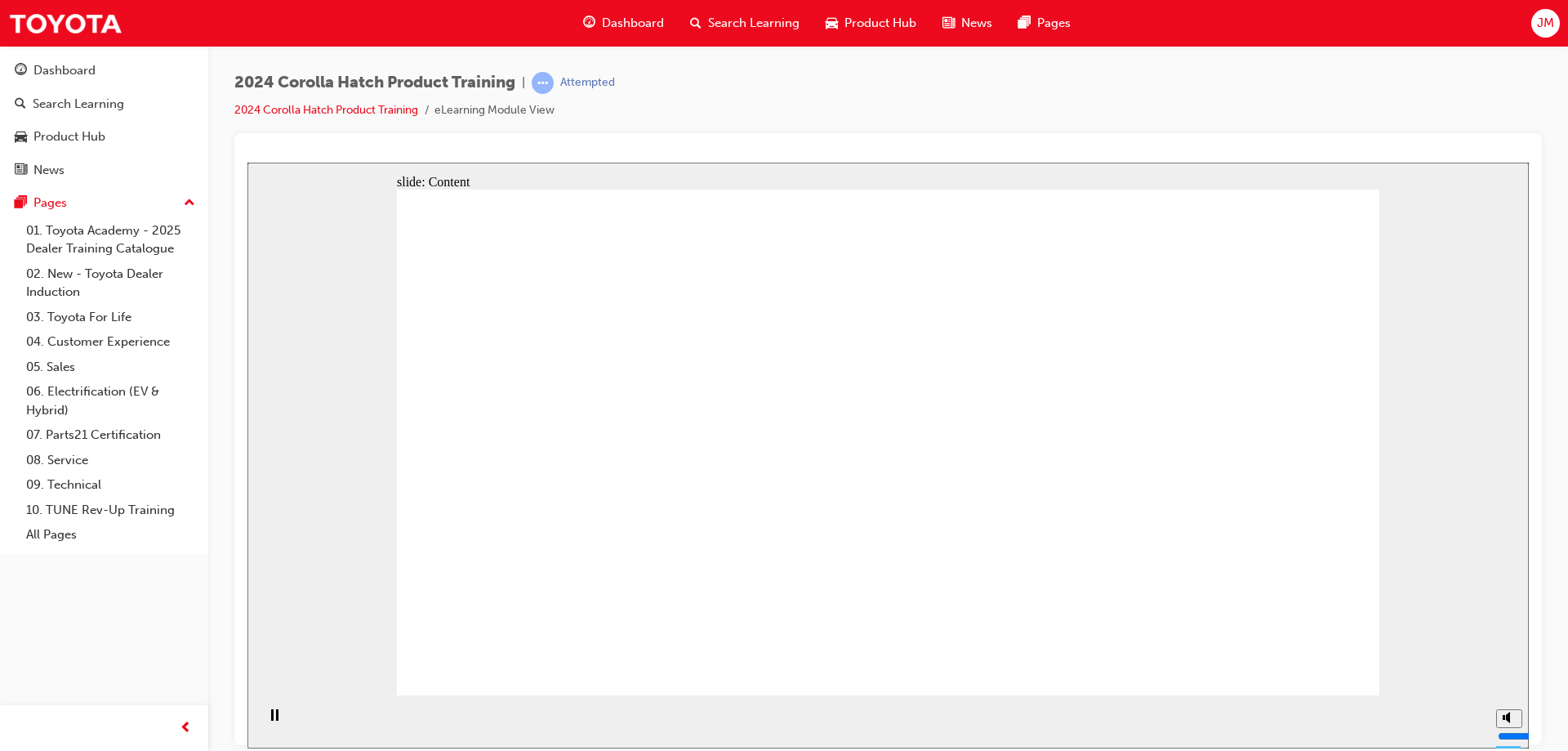 click 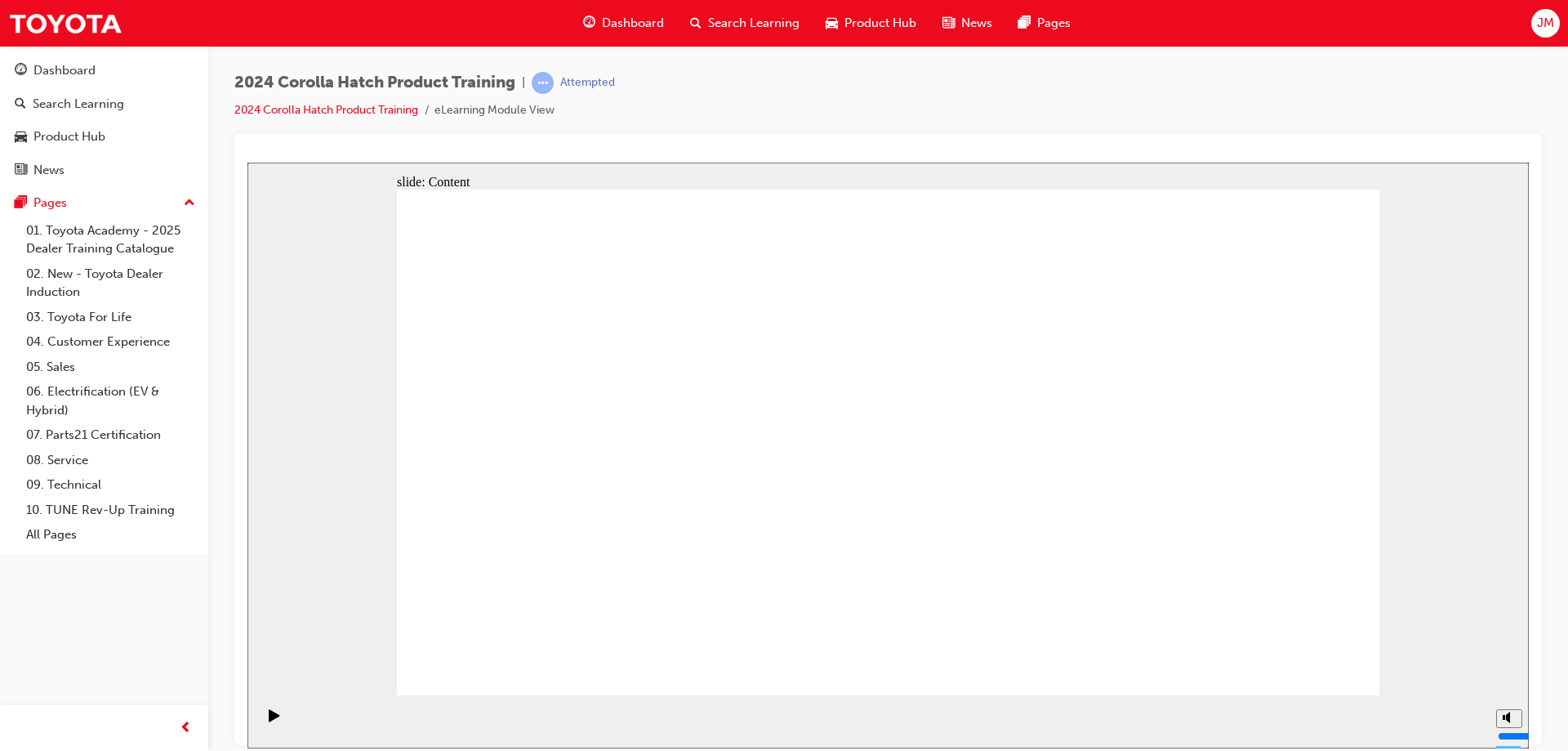 click 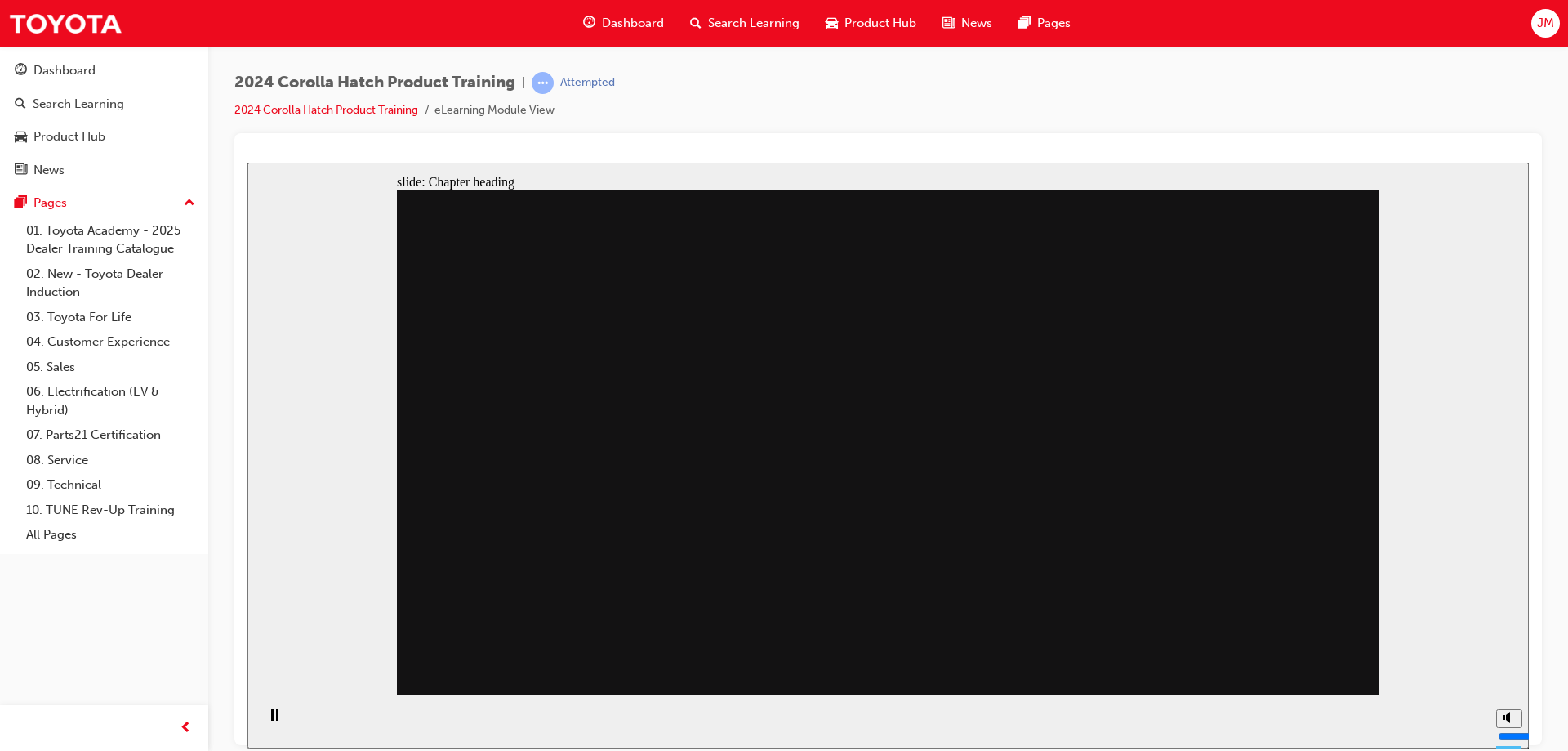 click 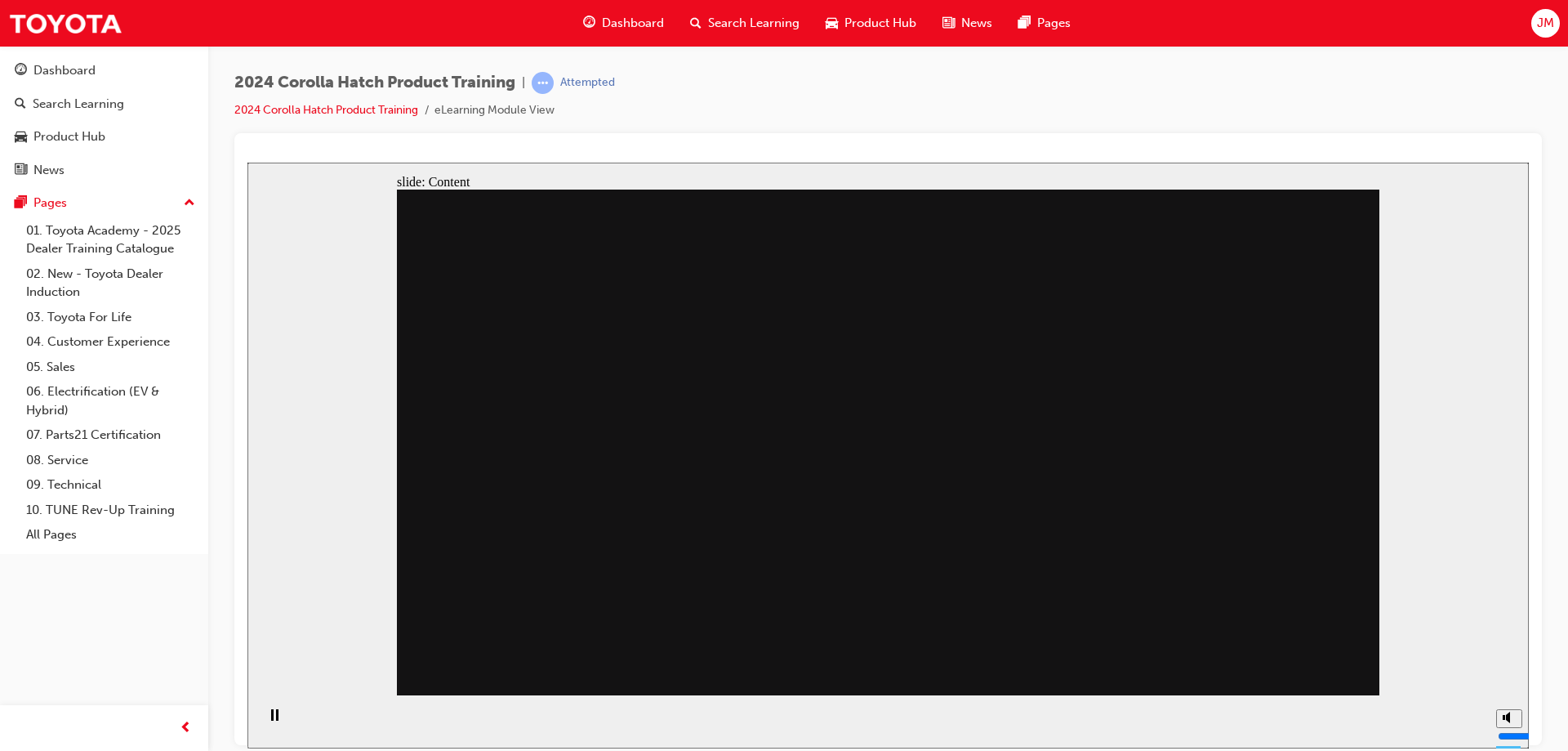 click 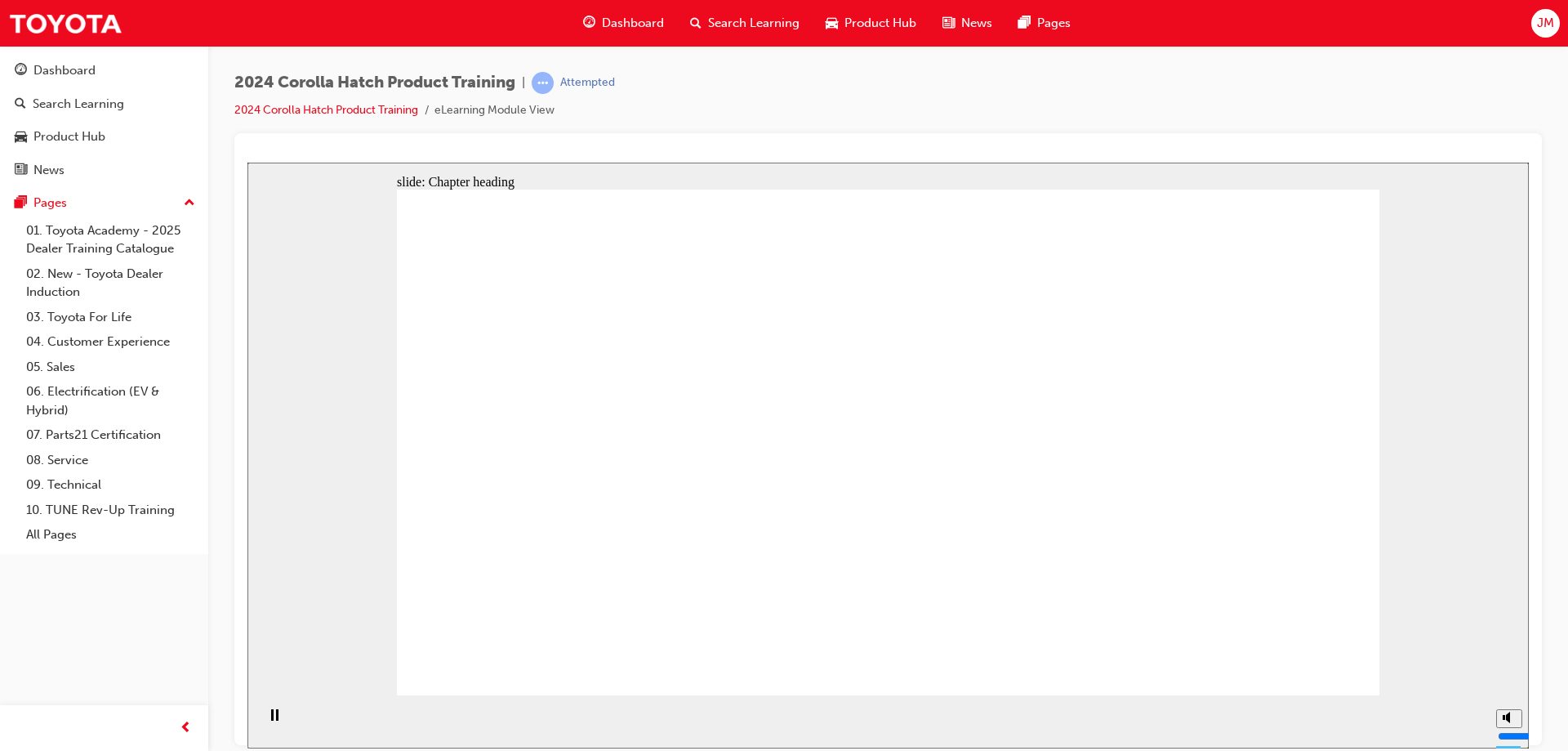 click 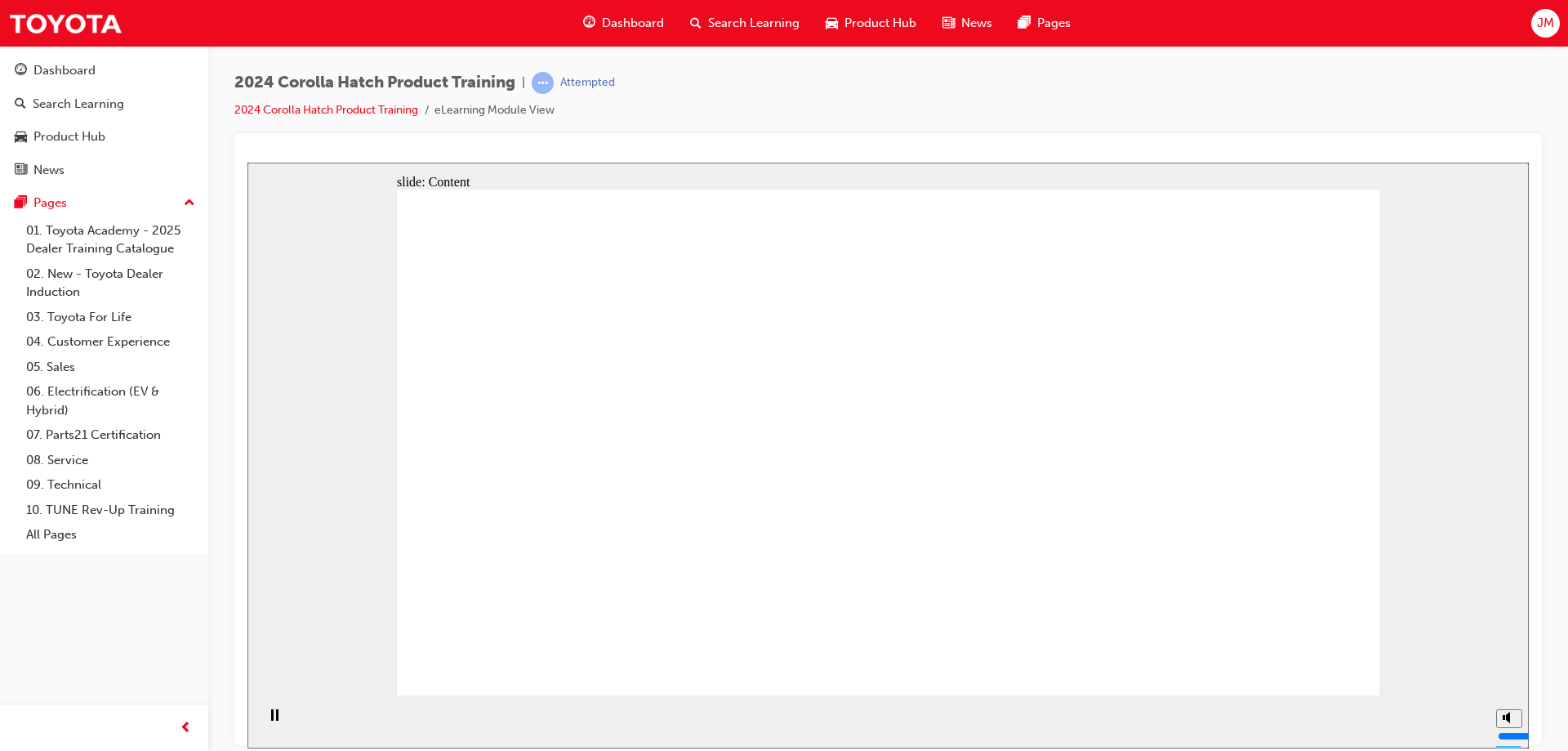 click 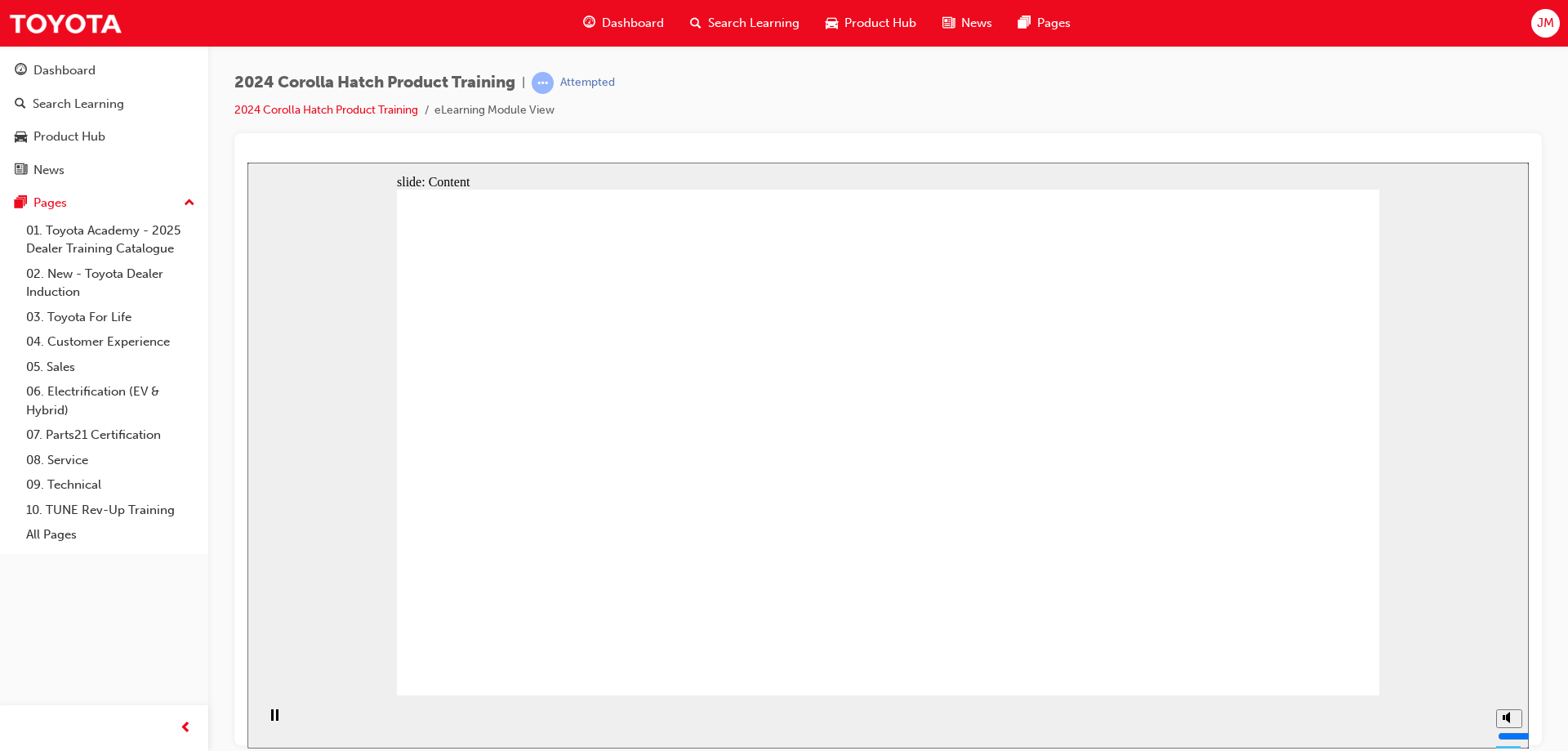click 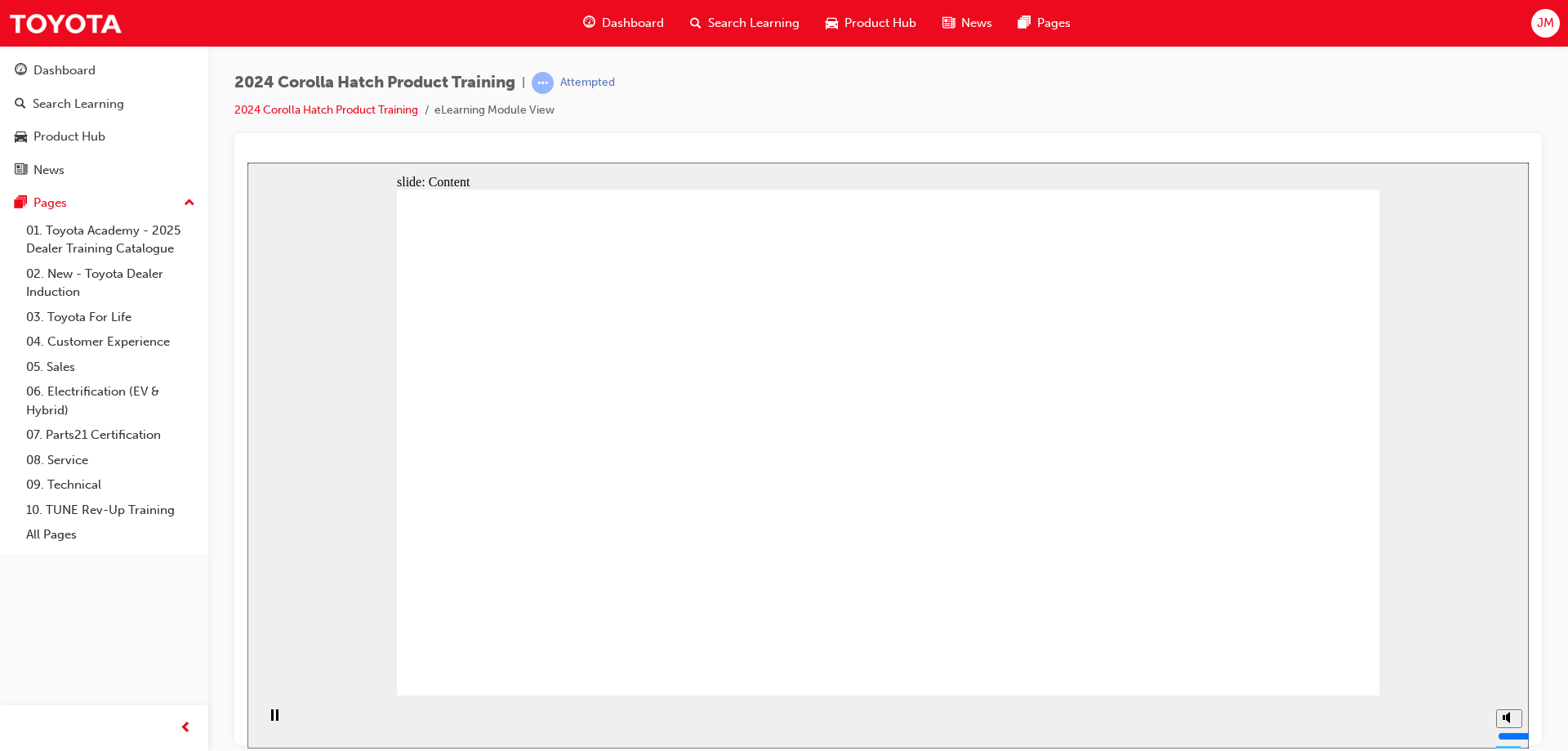 click 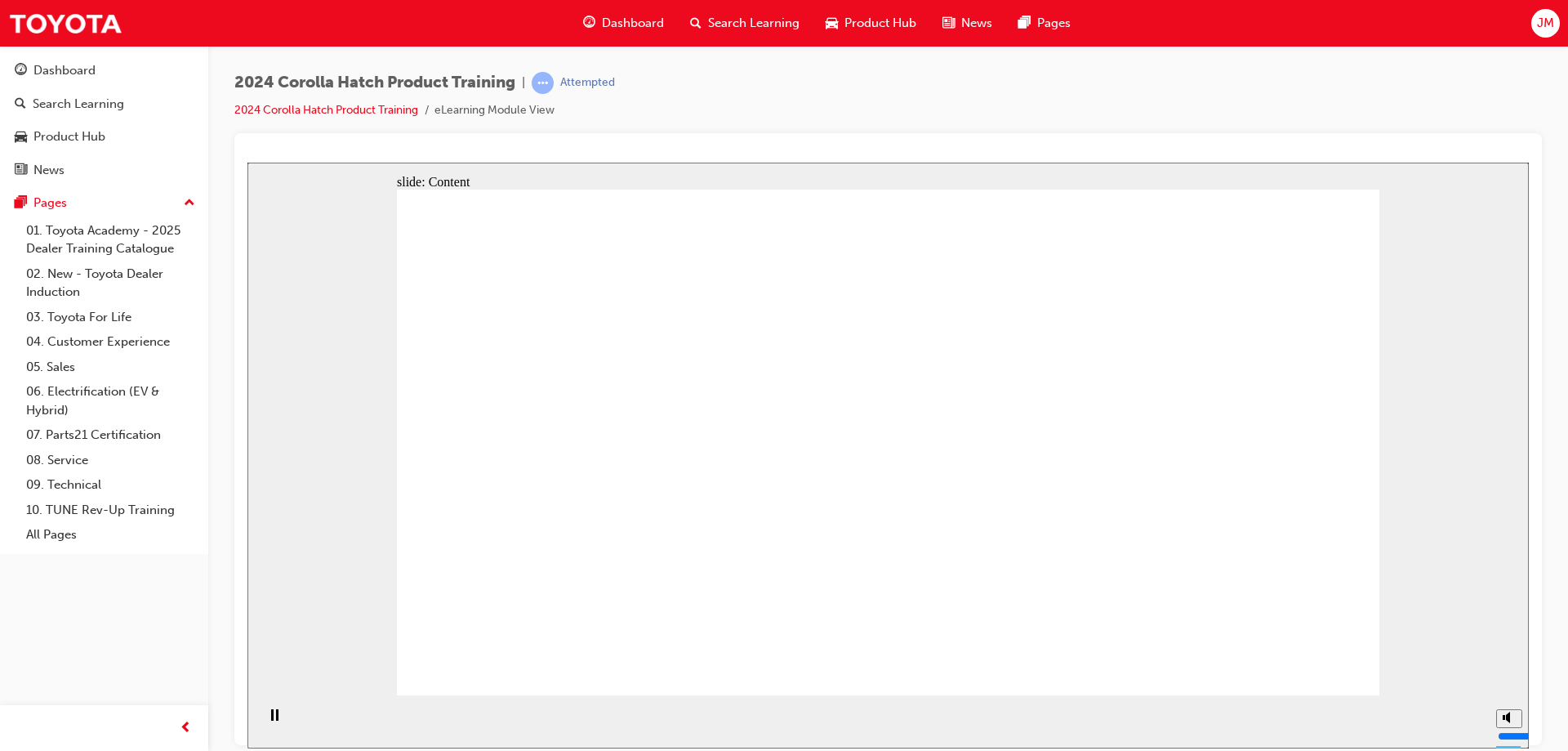 click 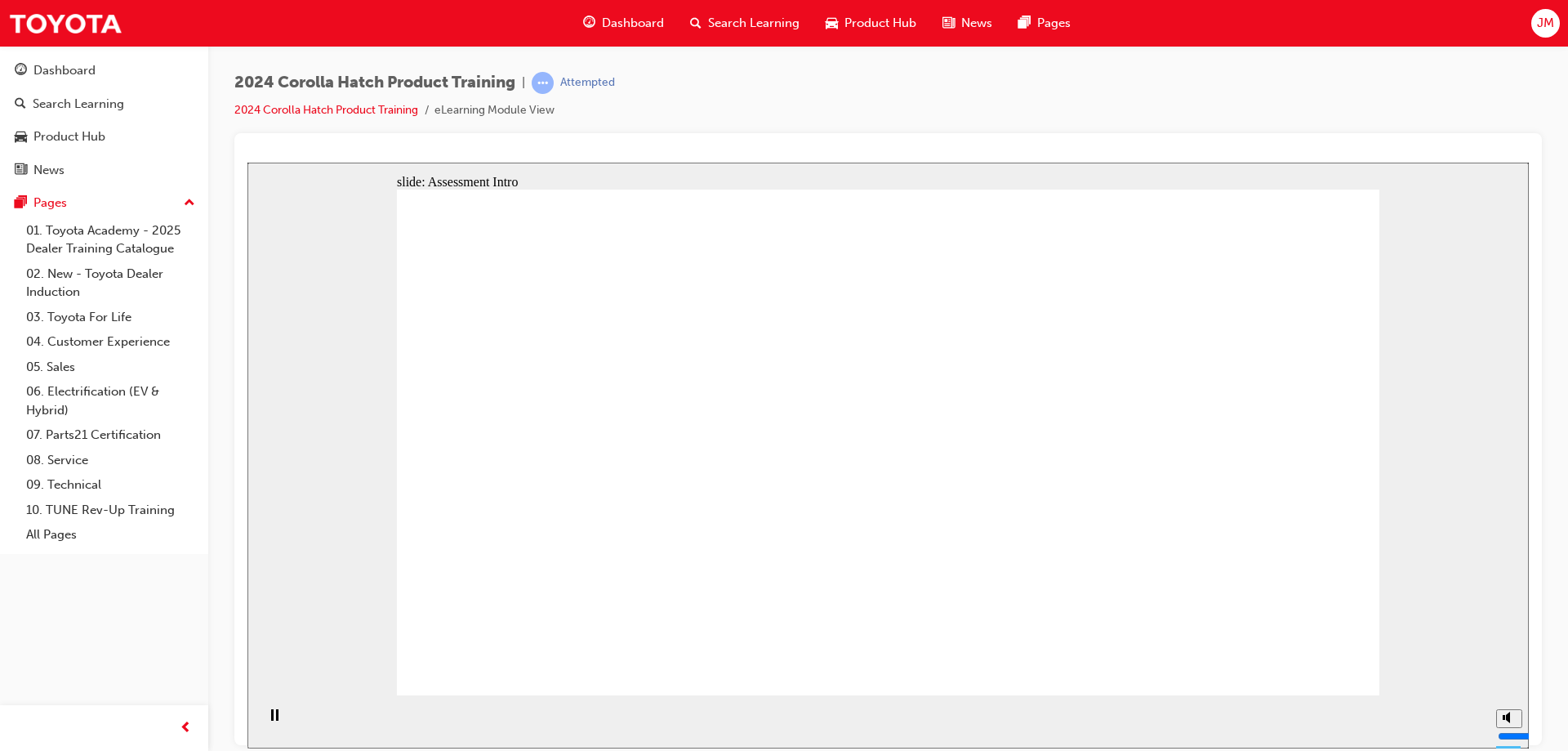 click 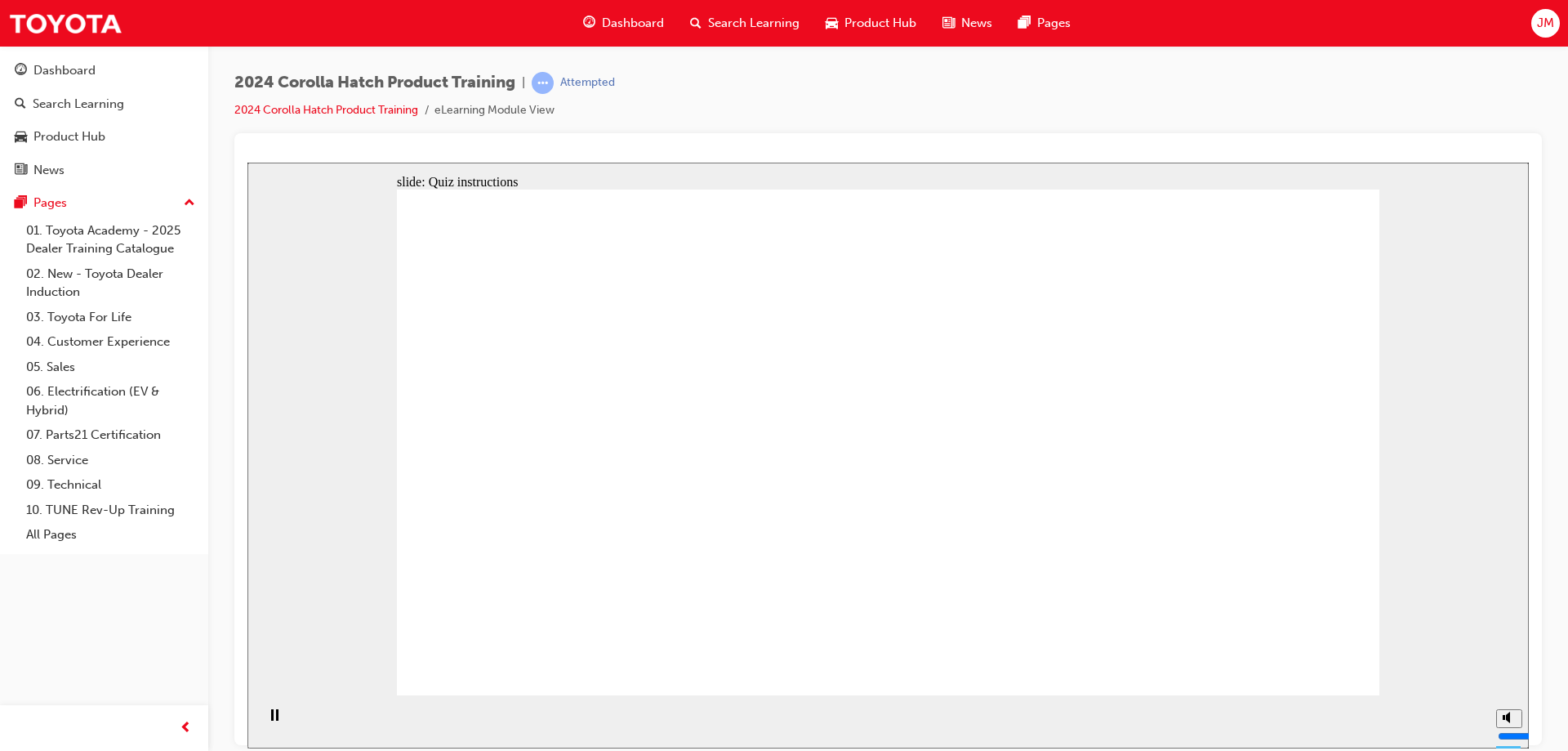 click 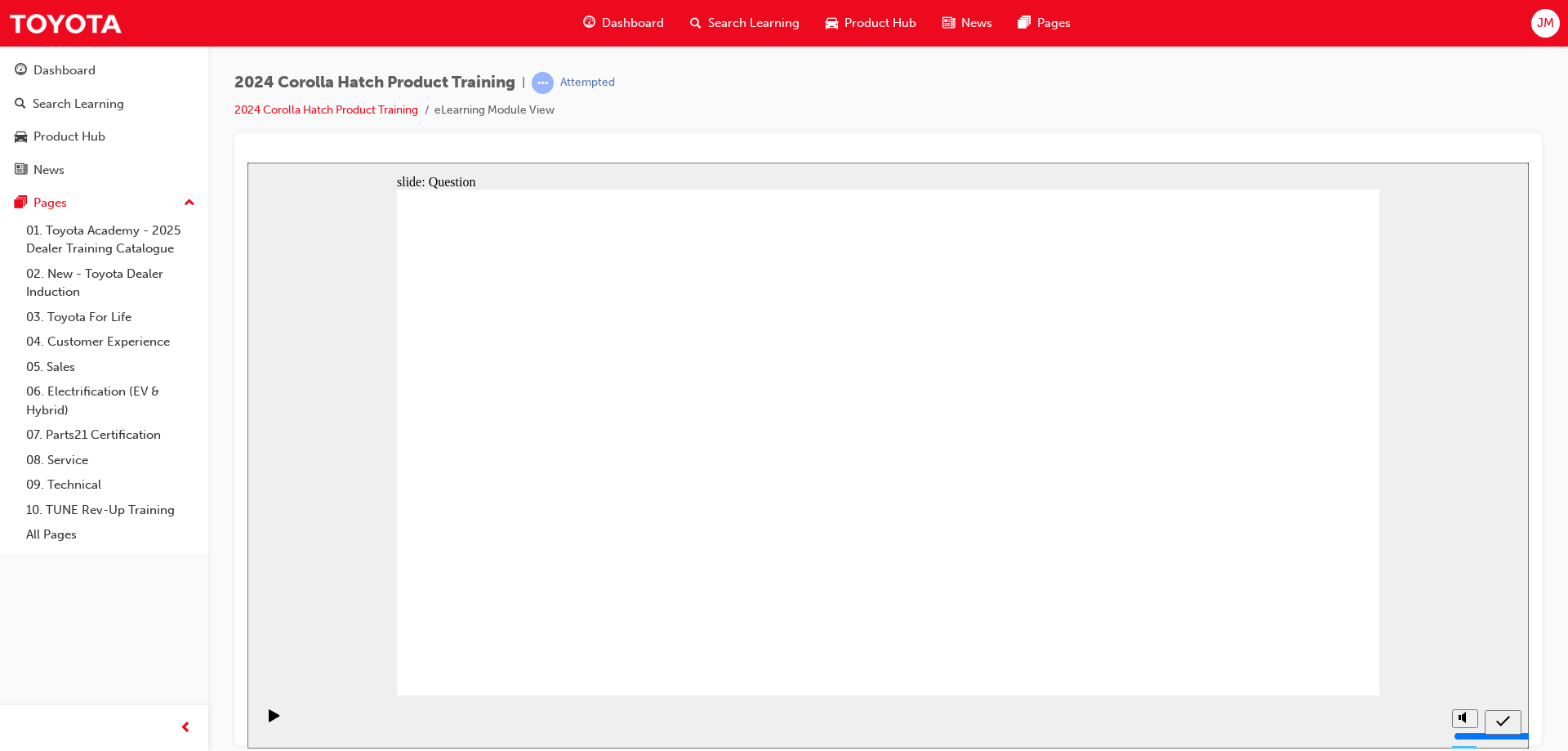 click 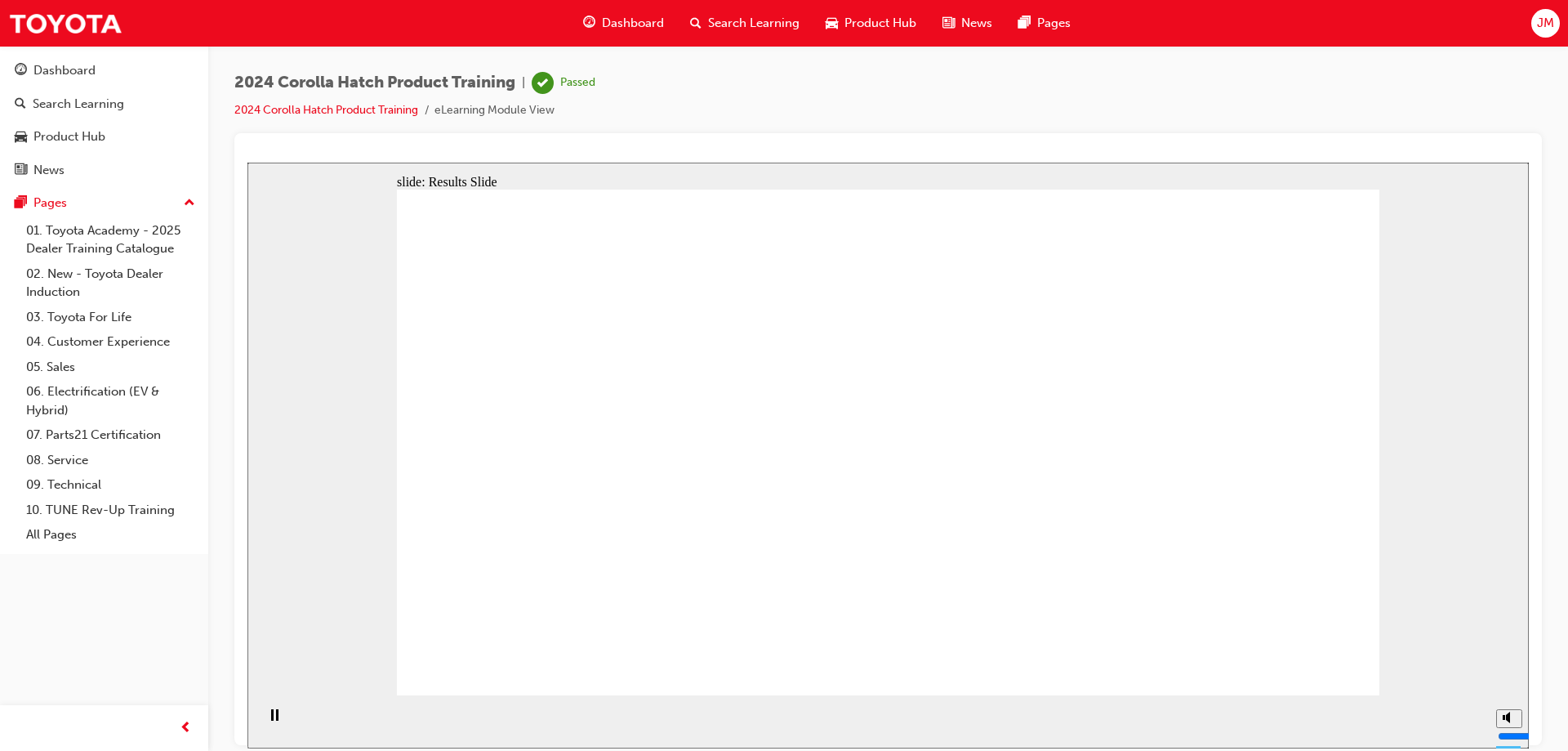 click 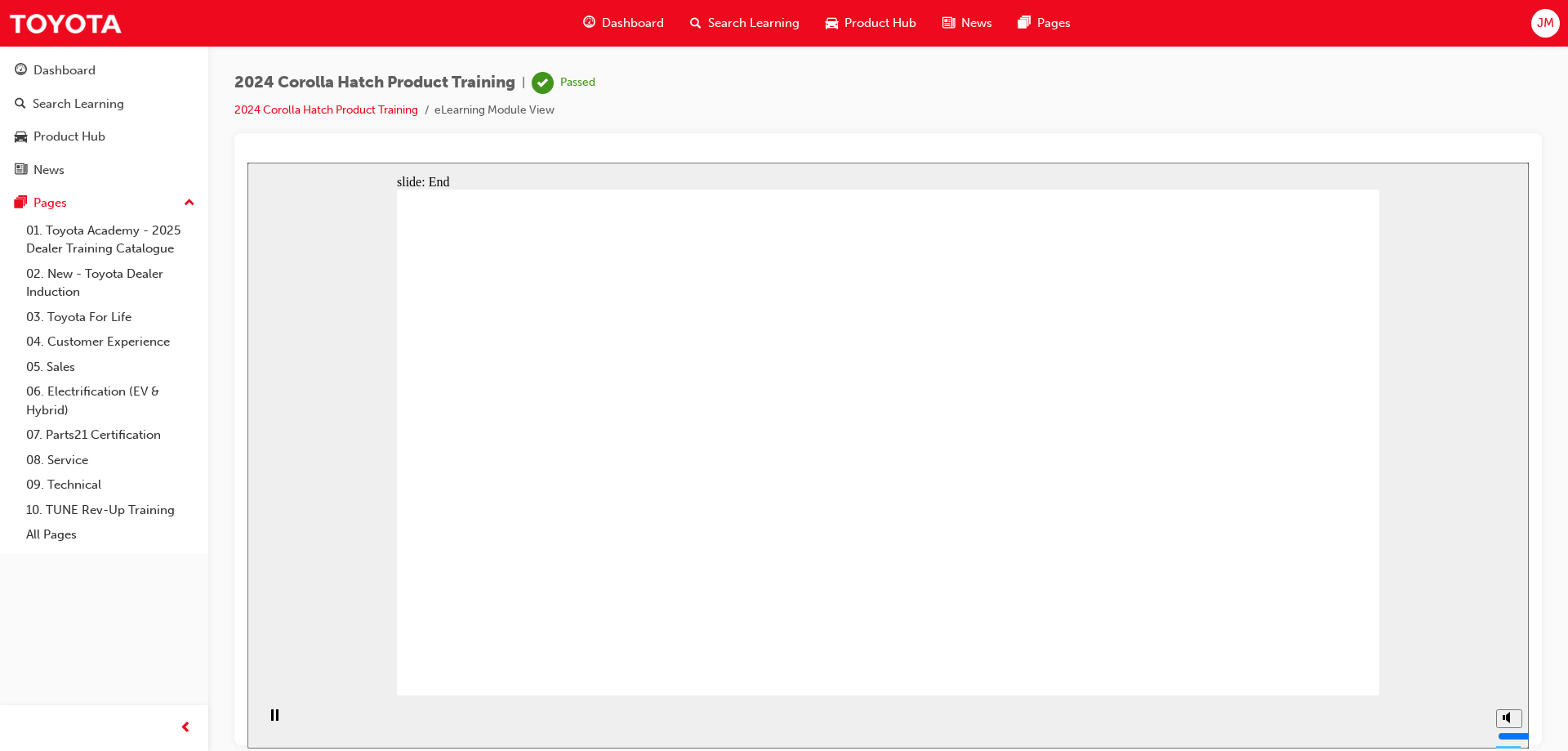 click 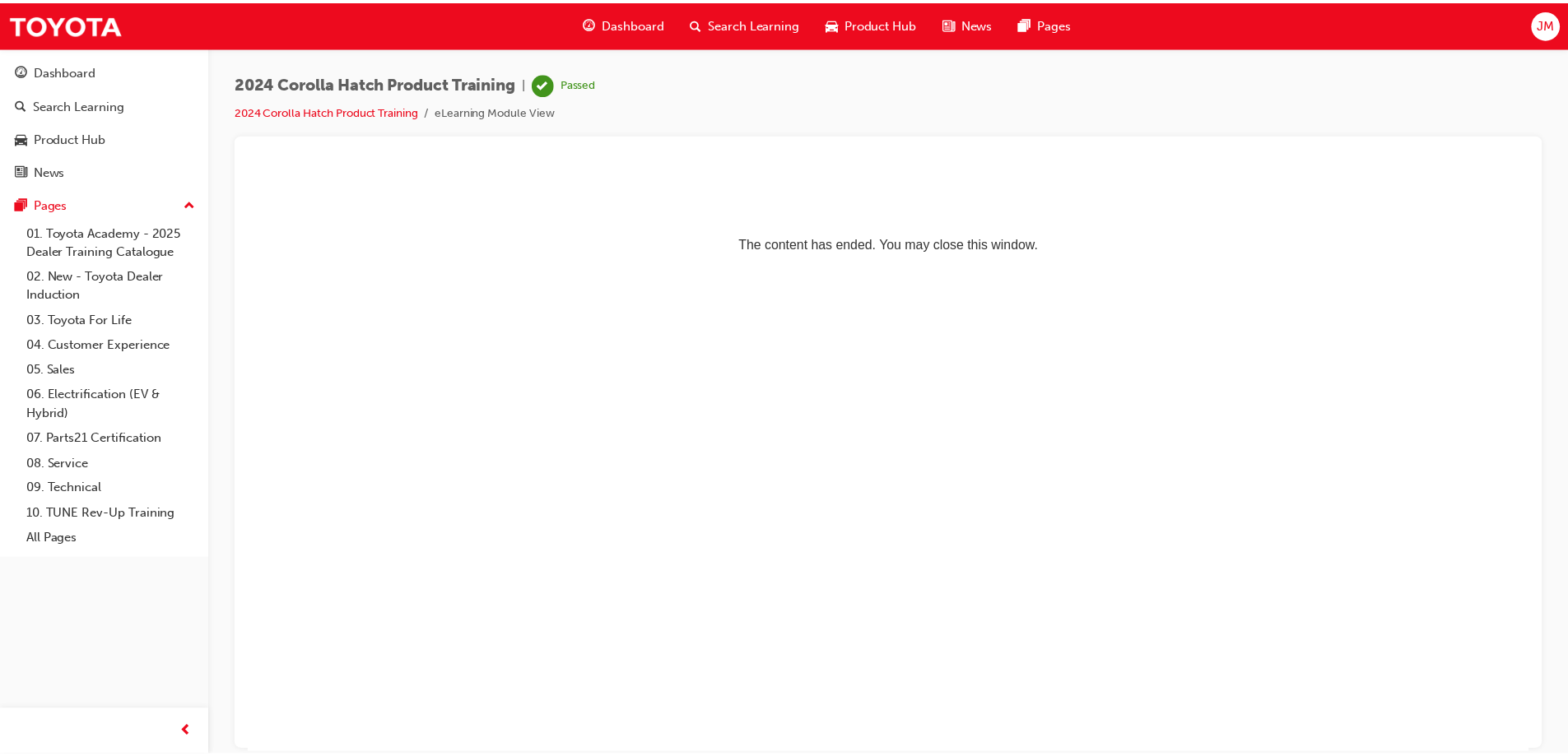scroll, scrollTop: 0, scrollLeft: 0, axis: both 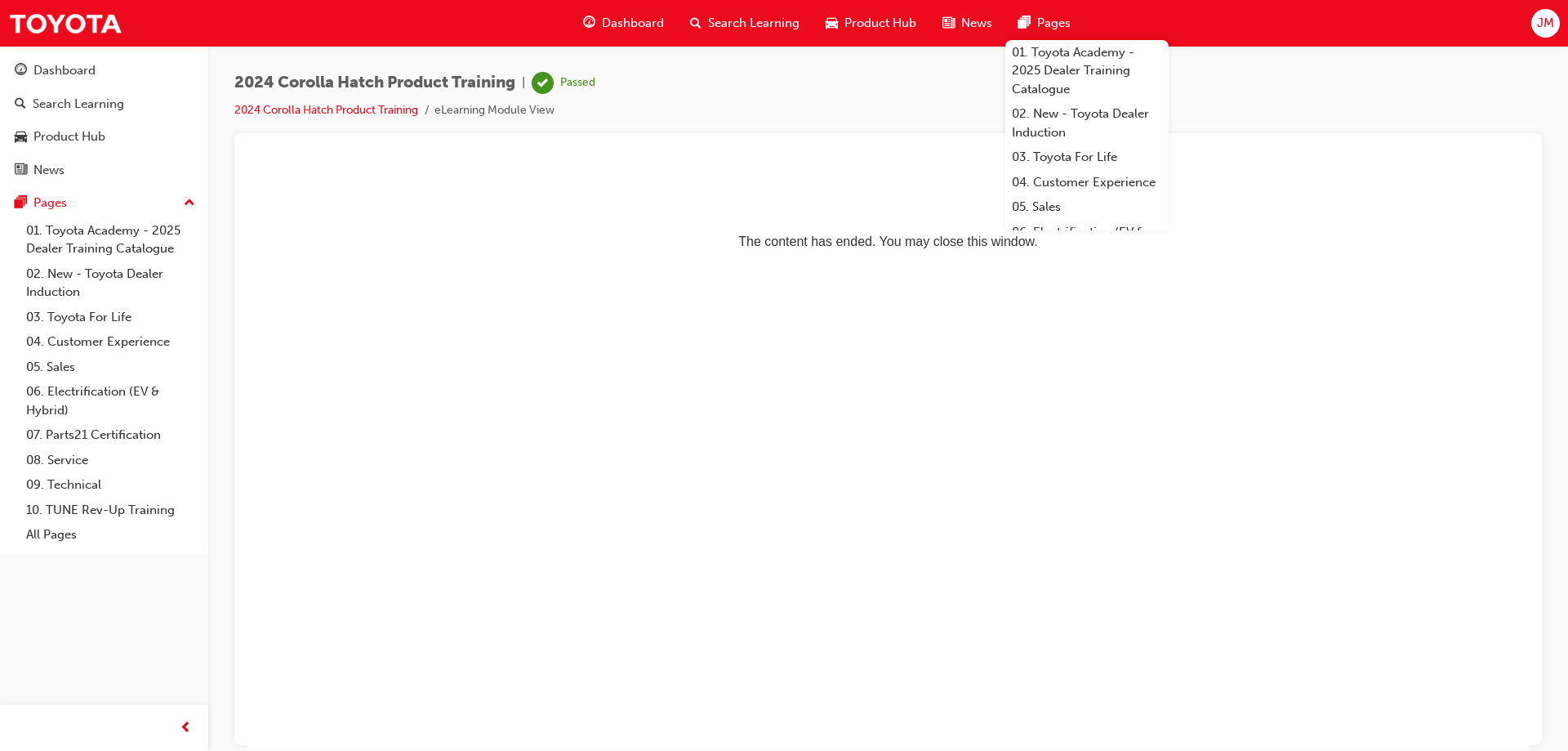 click on "Dashboard" at bounding box center [633, 23] 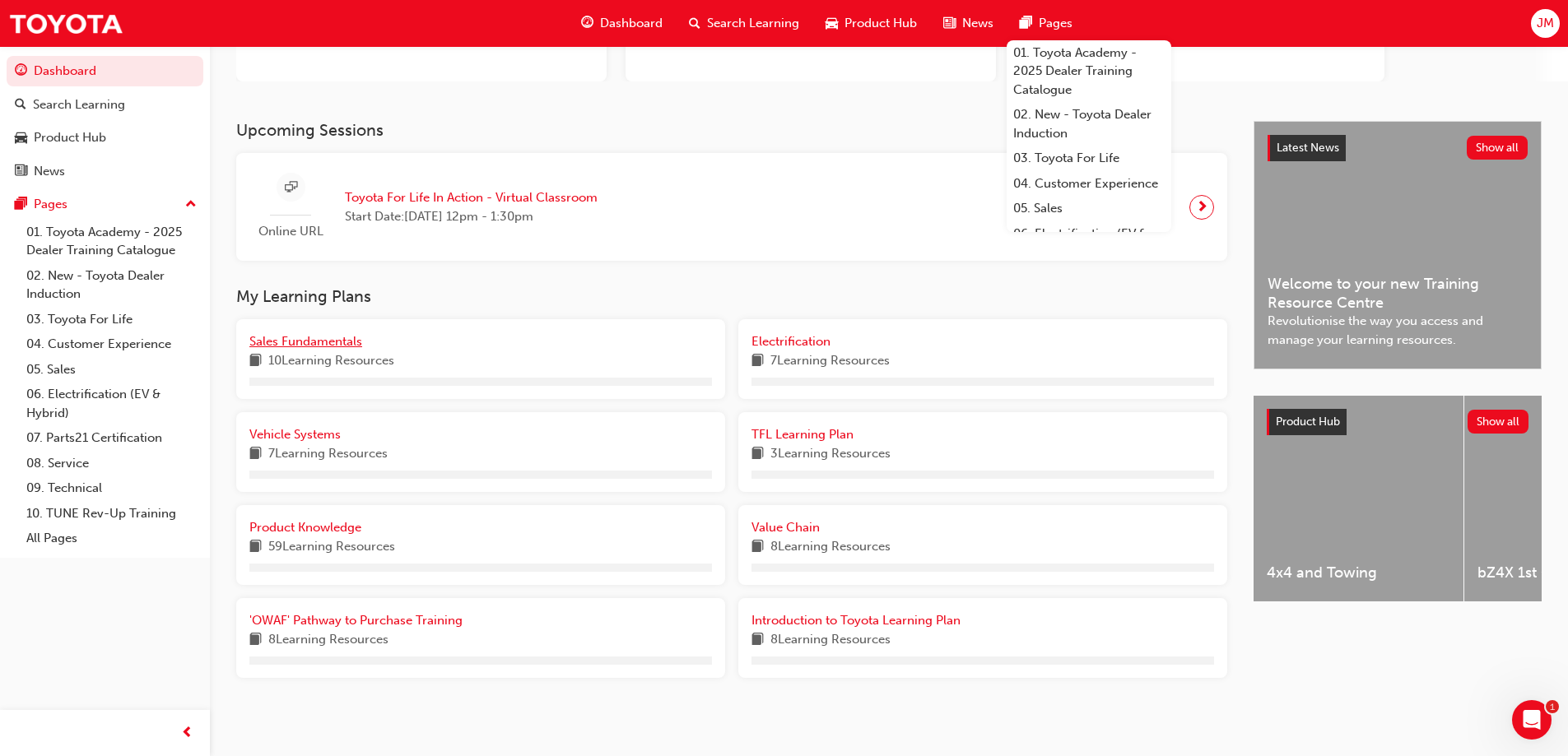 scroll, scrollTop: 242, scrollLeft: 0, axis: vertical 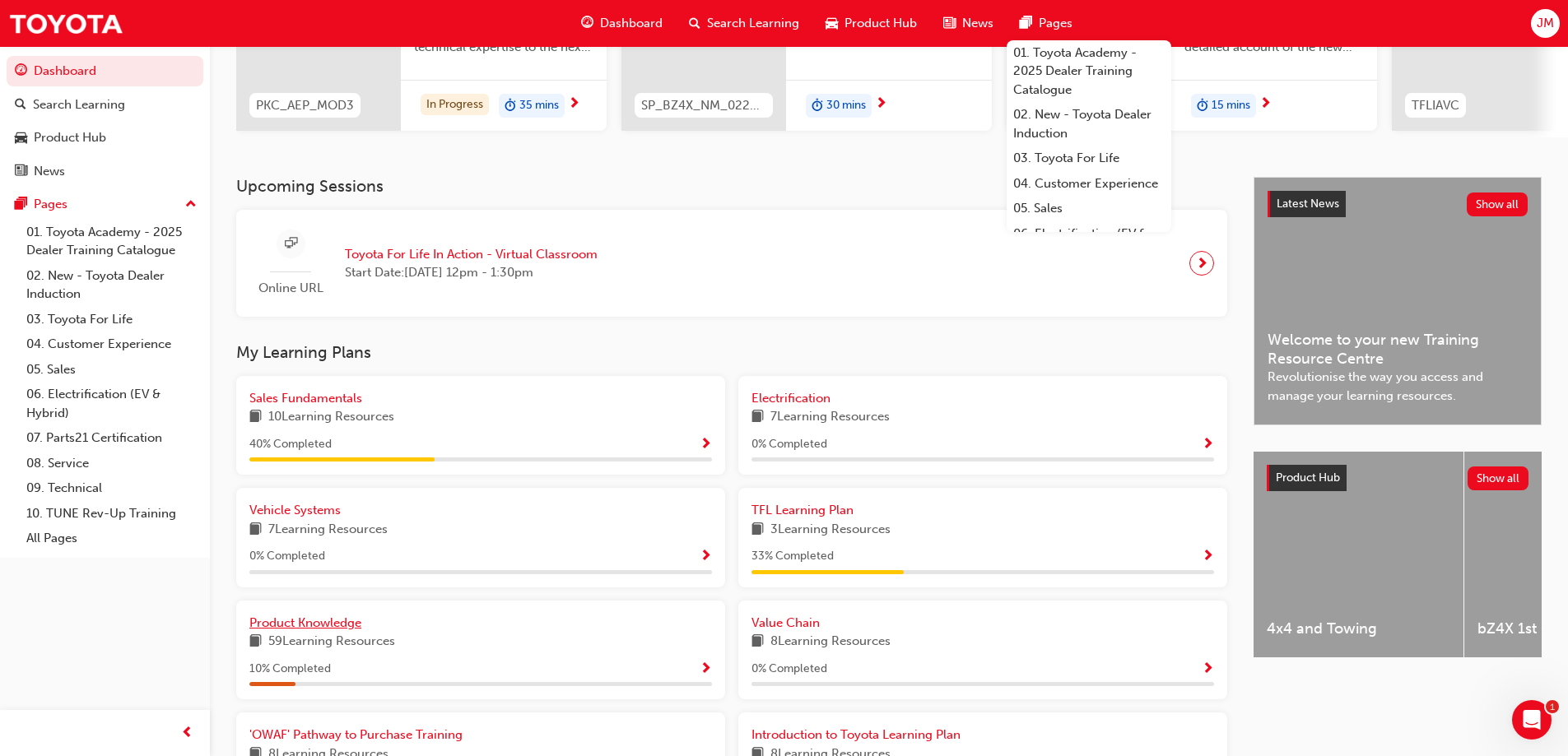 click on "Product Knowledge" at bounding box center [305, 623] 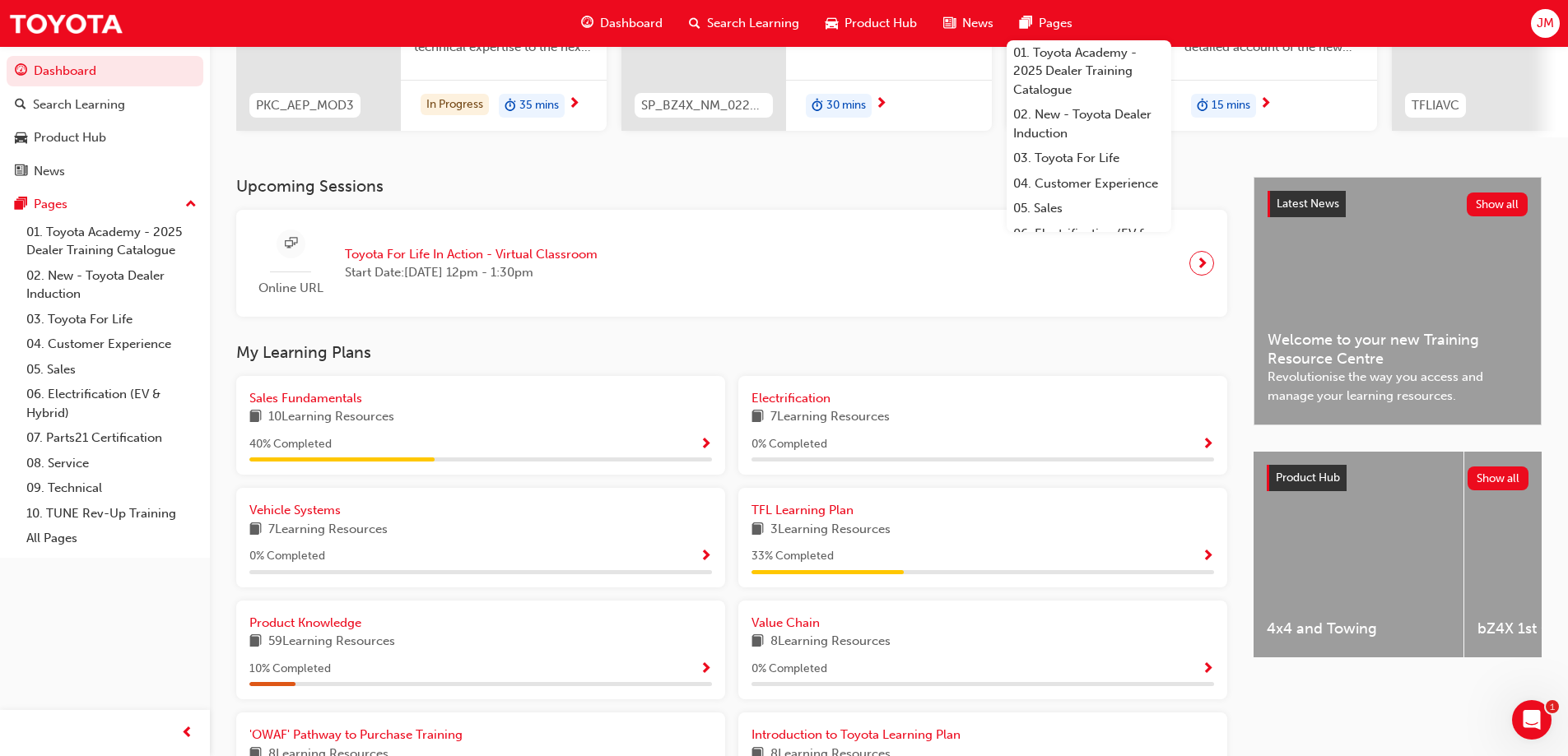 scroll, scrollTop: 0, scrollLeft: 0, axis: both 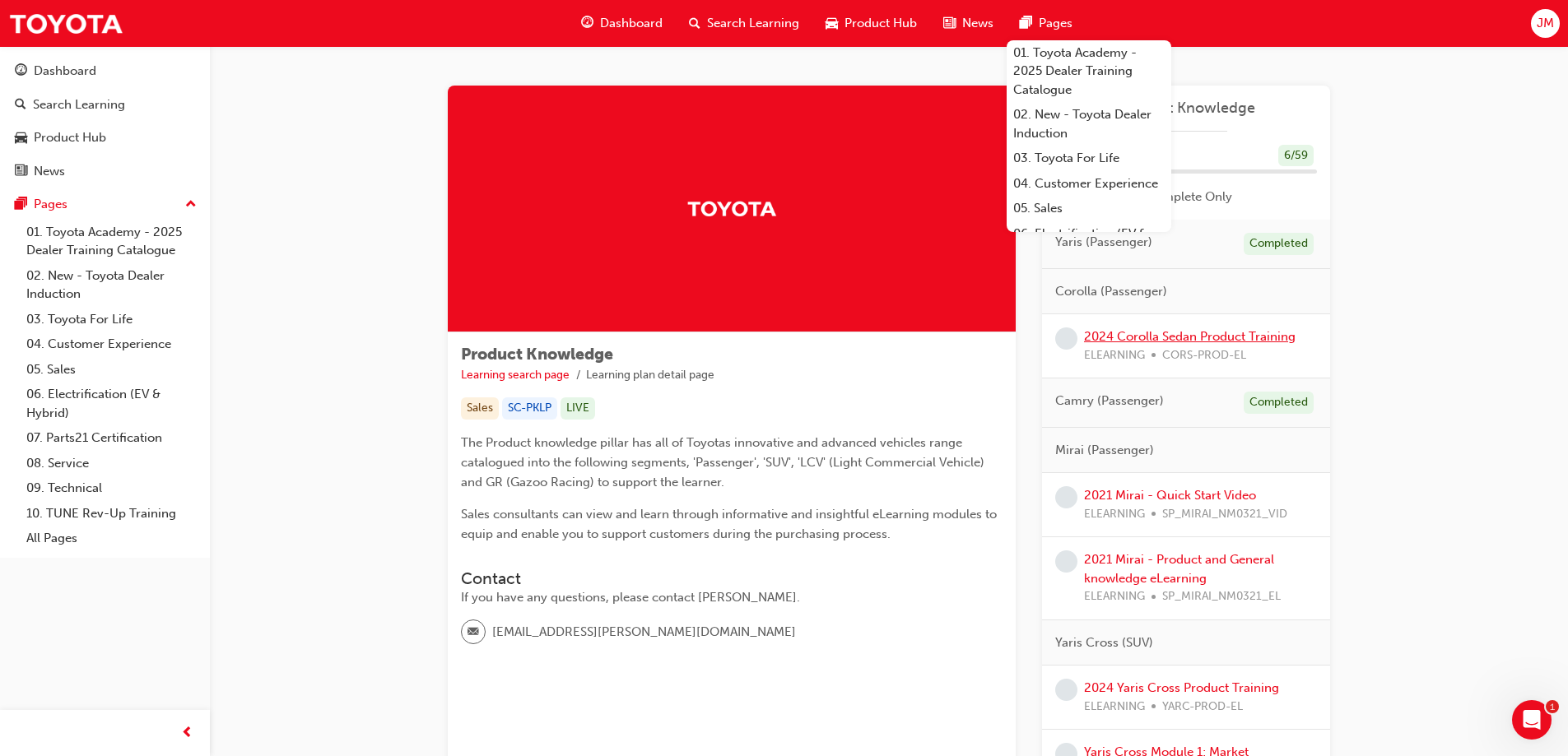 click on "2024 Corolla Sedan Product Training" at bounding box center [1189, 336] 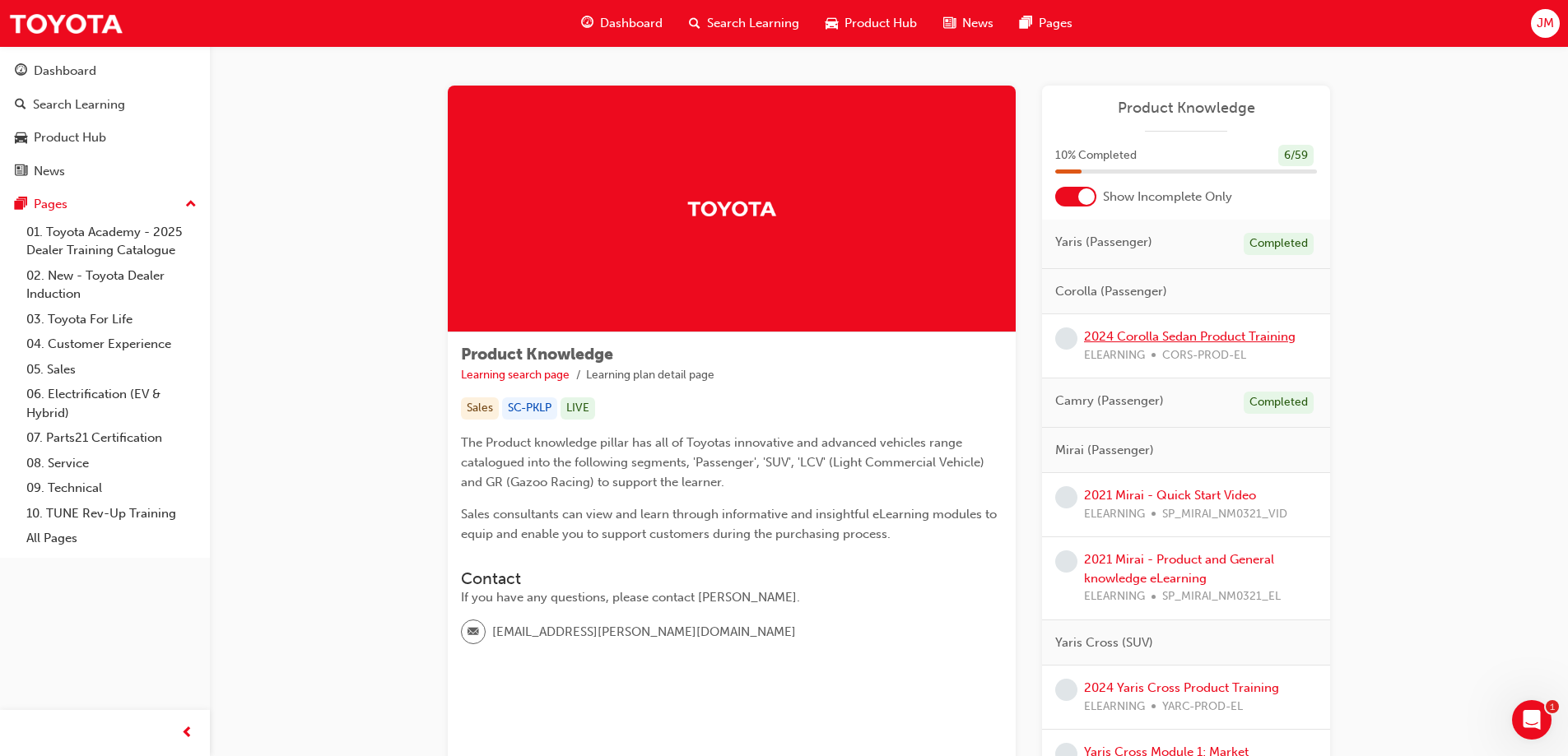 click on "2024 Corolla Sedan Product Training" at bounding box center (1189, 336) 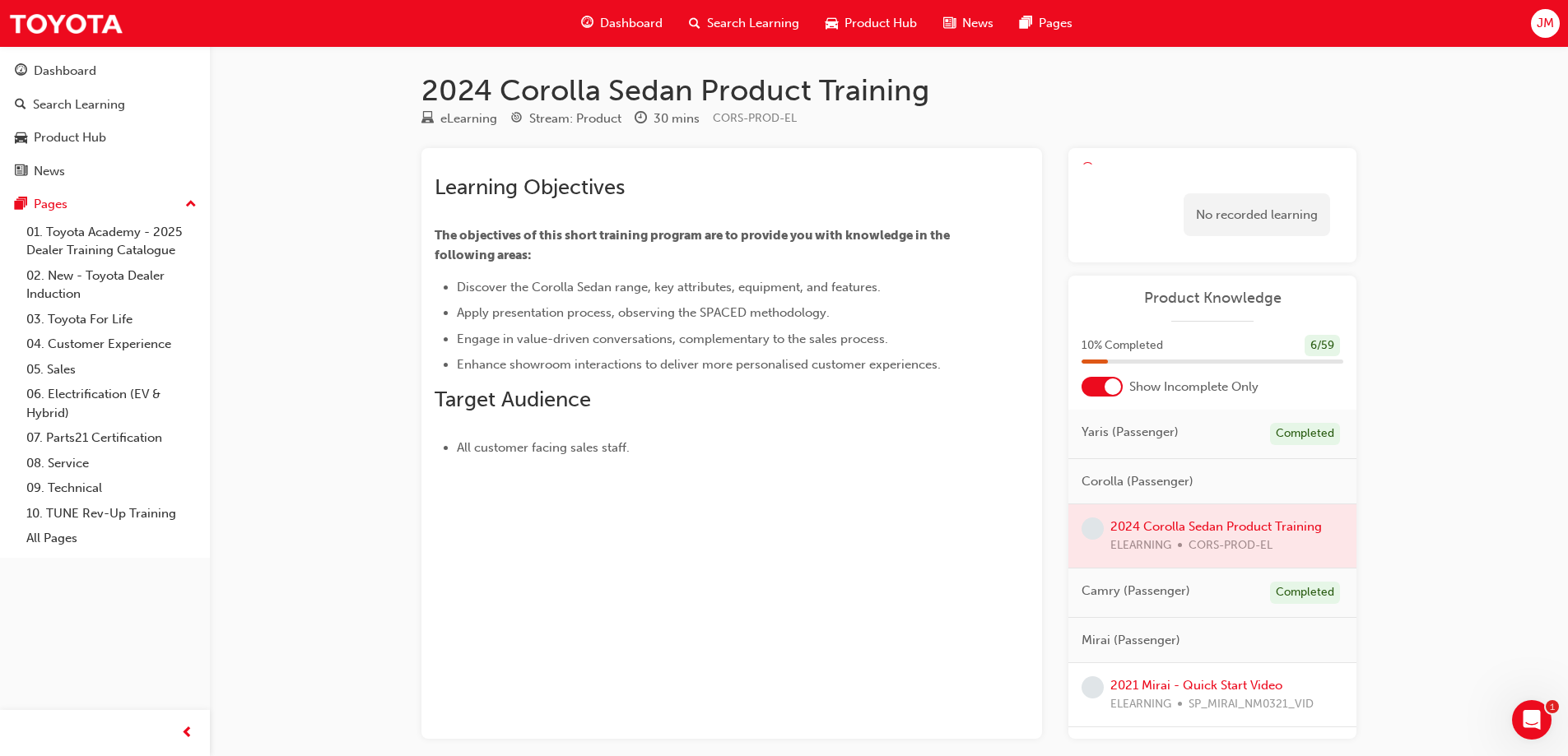 click at bounding box center [1212, 536] 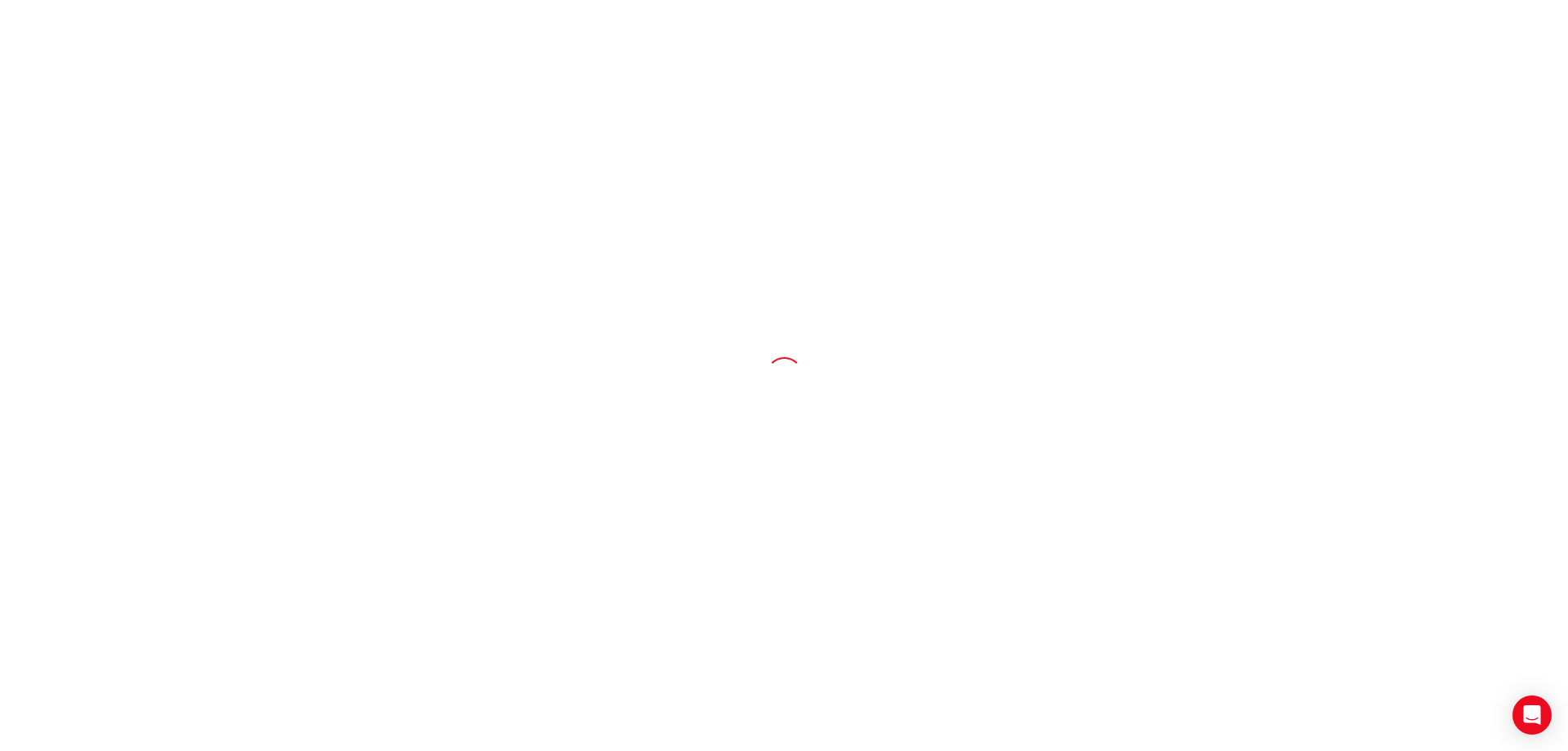 scroll, scrollTop: 0, scrollLeft: 0, axis: both 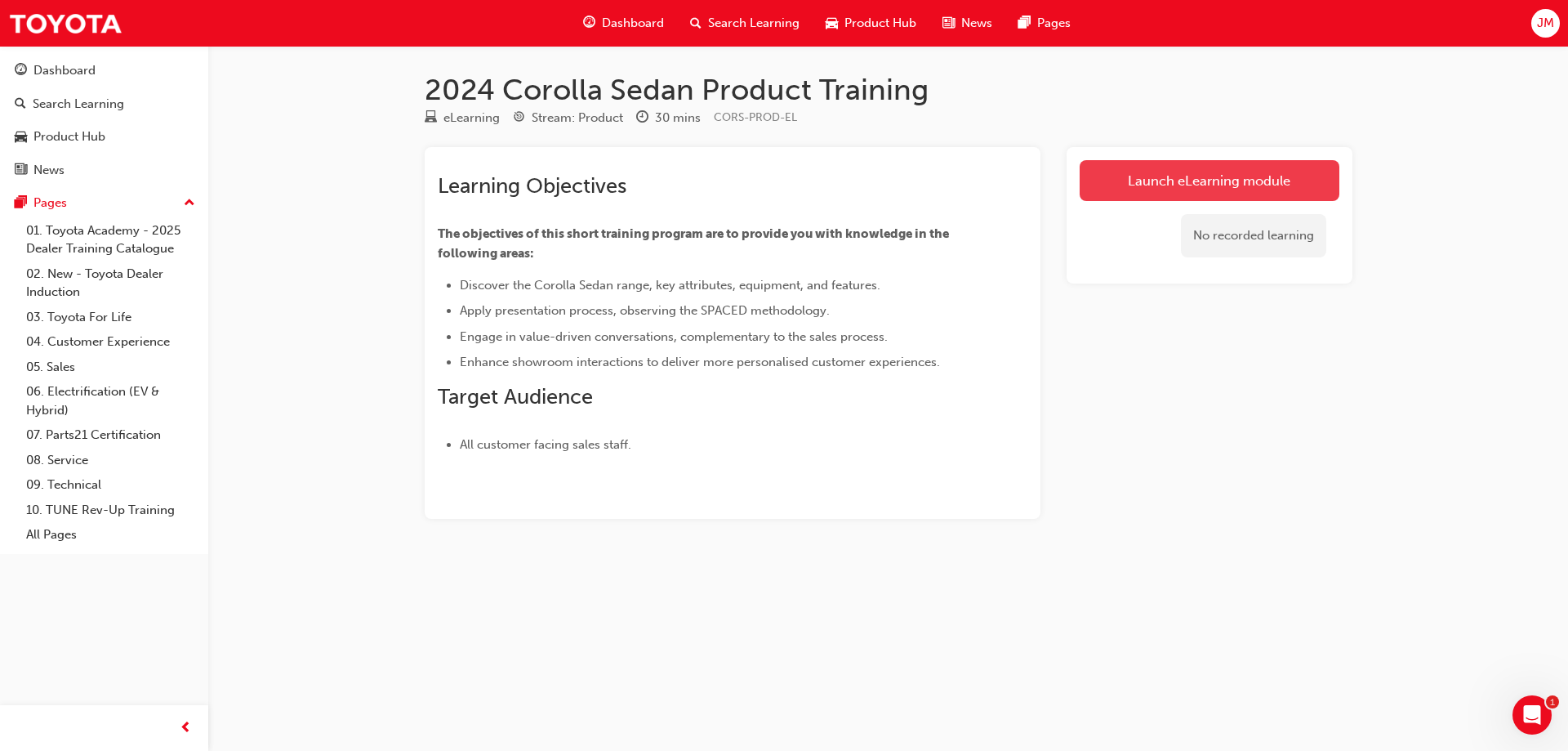 click on "Launch eLearning module" at bounding box center [1209, 181] 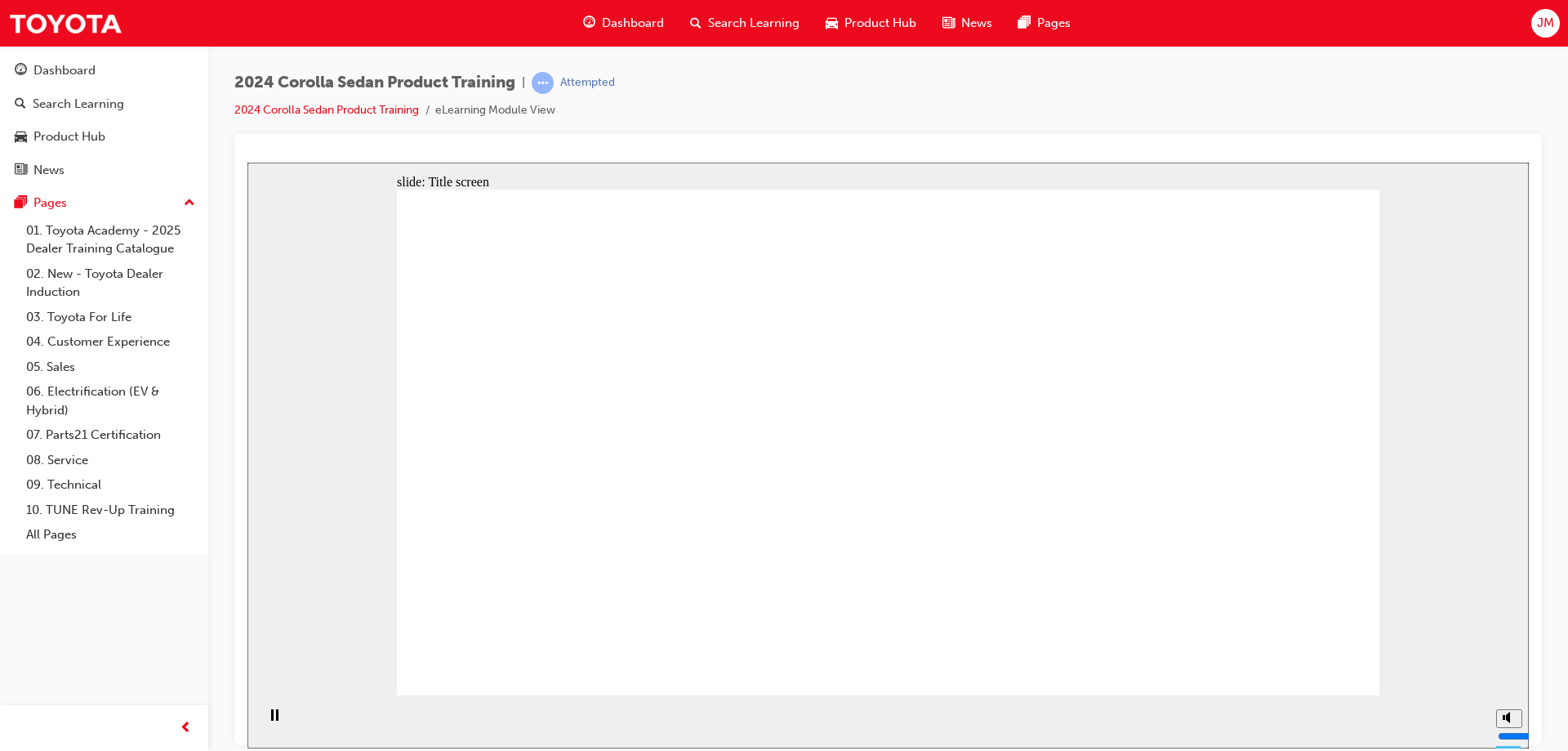 scroll, scrollTop: 0, scrollLeft: 0, axis: both 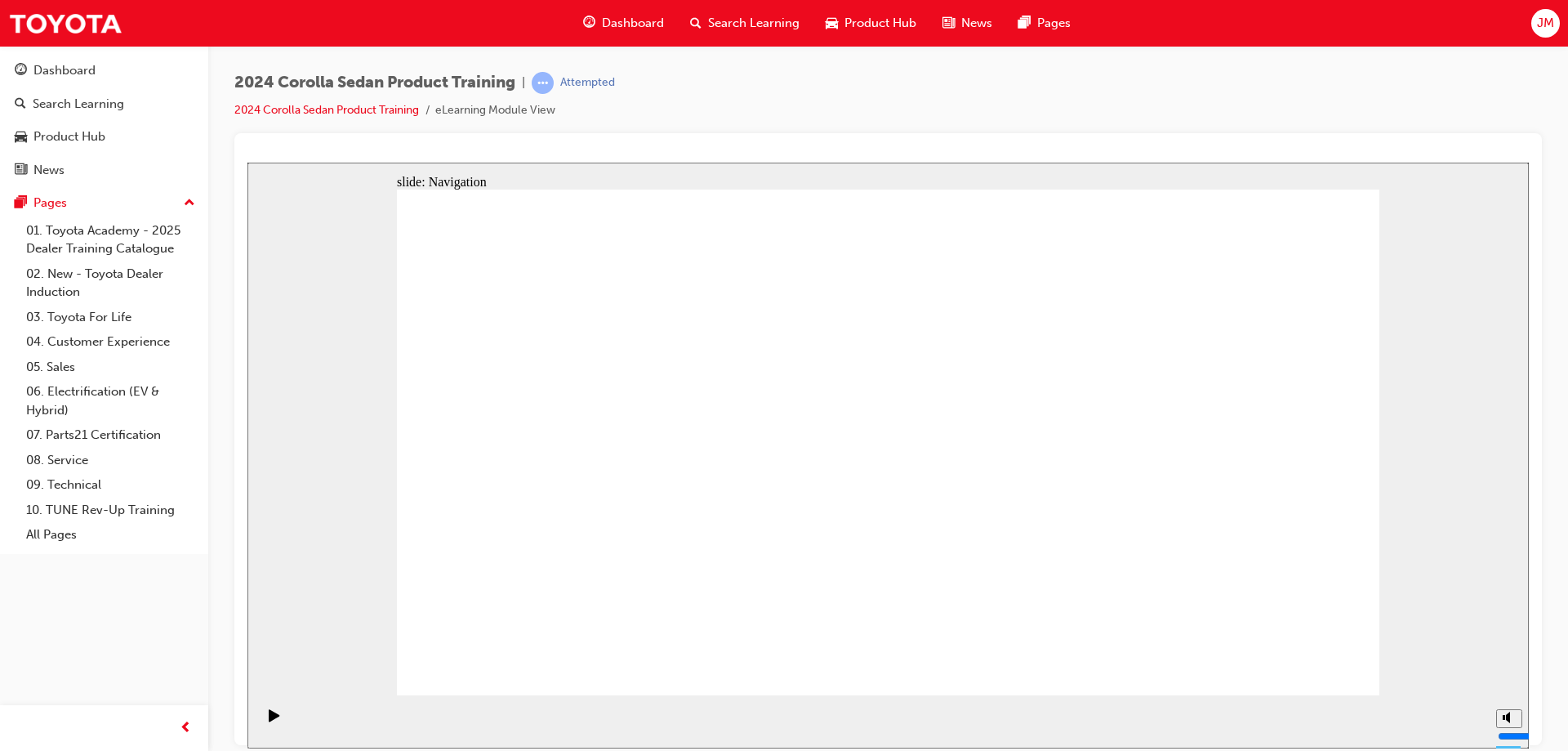 click 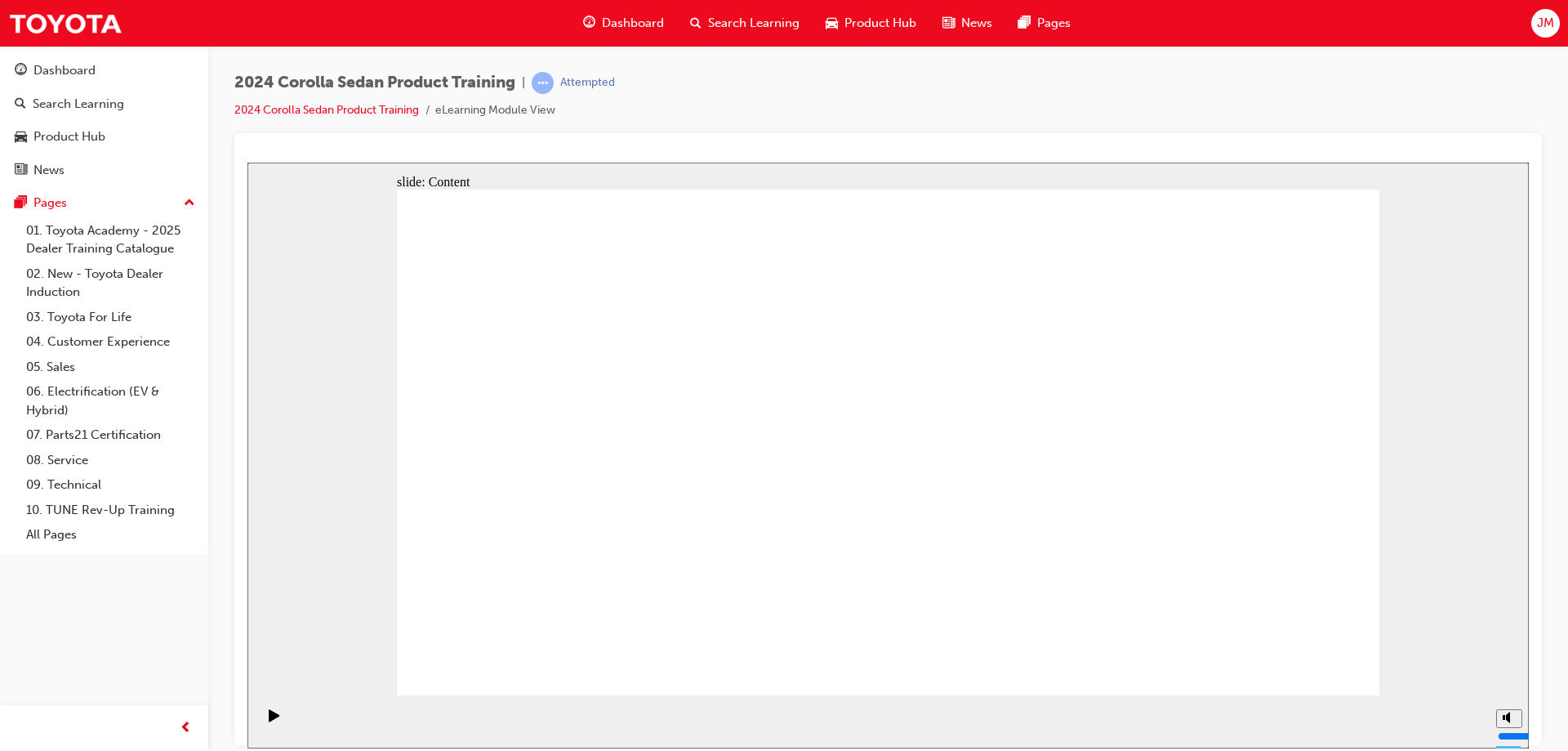 click 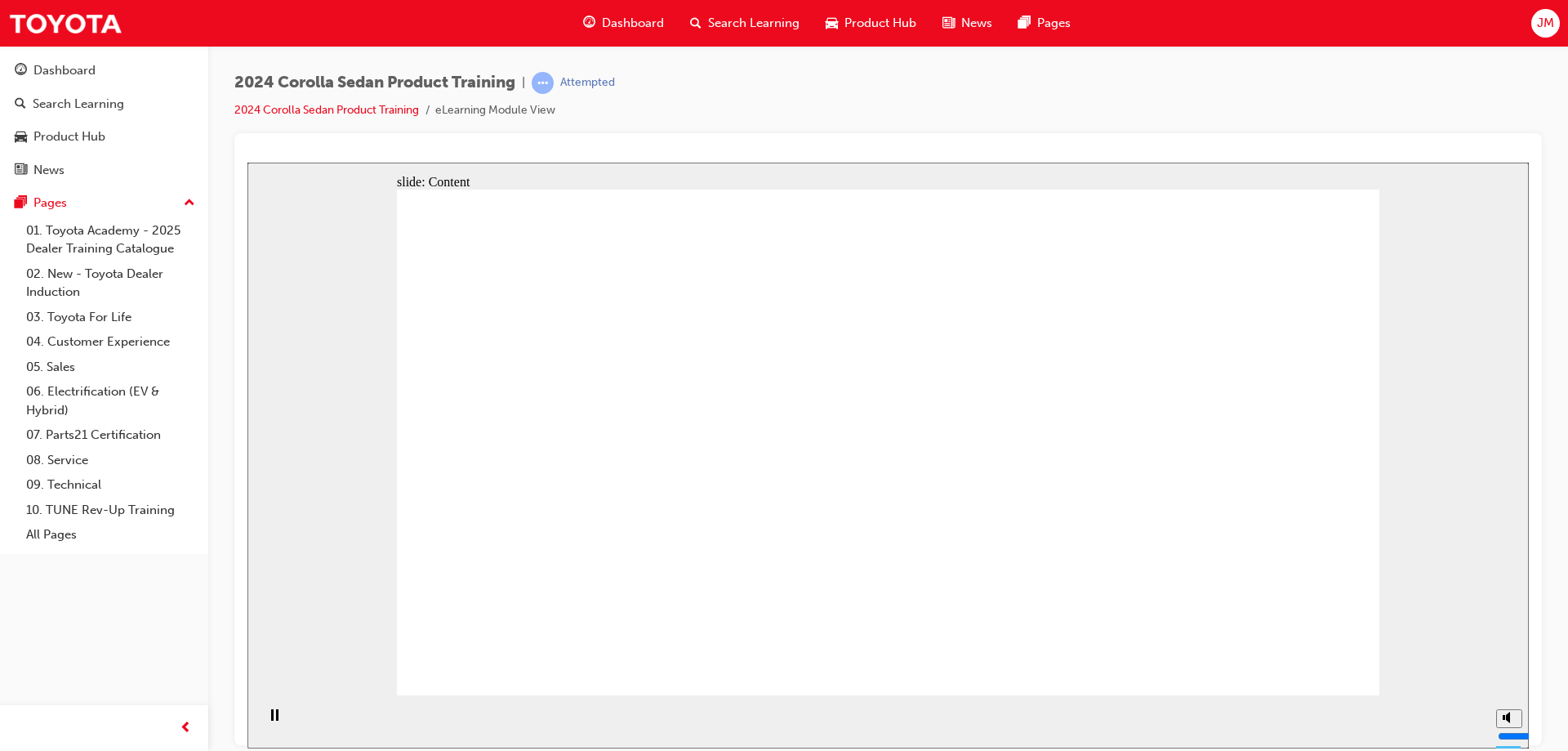 click 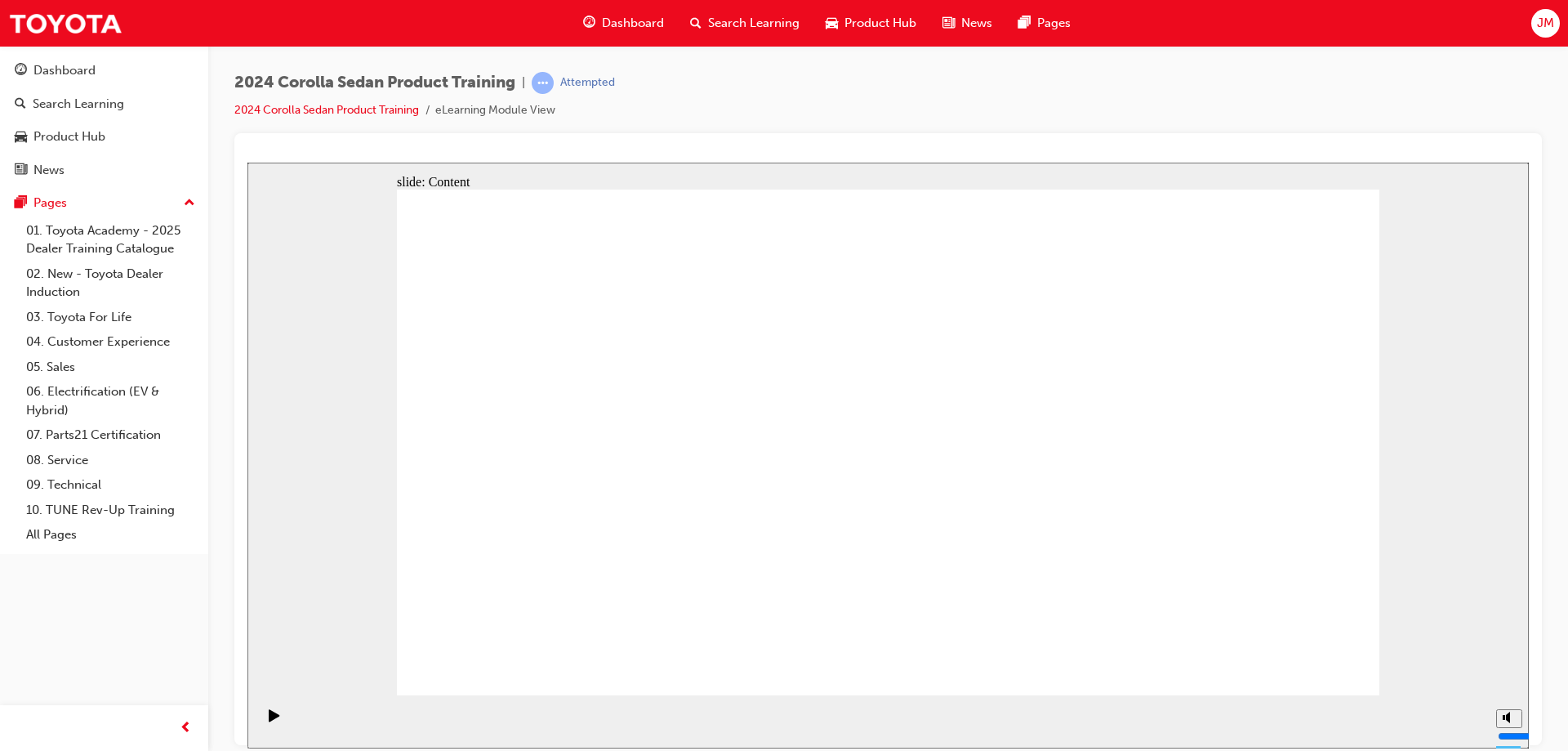click 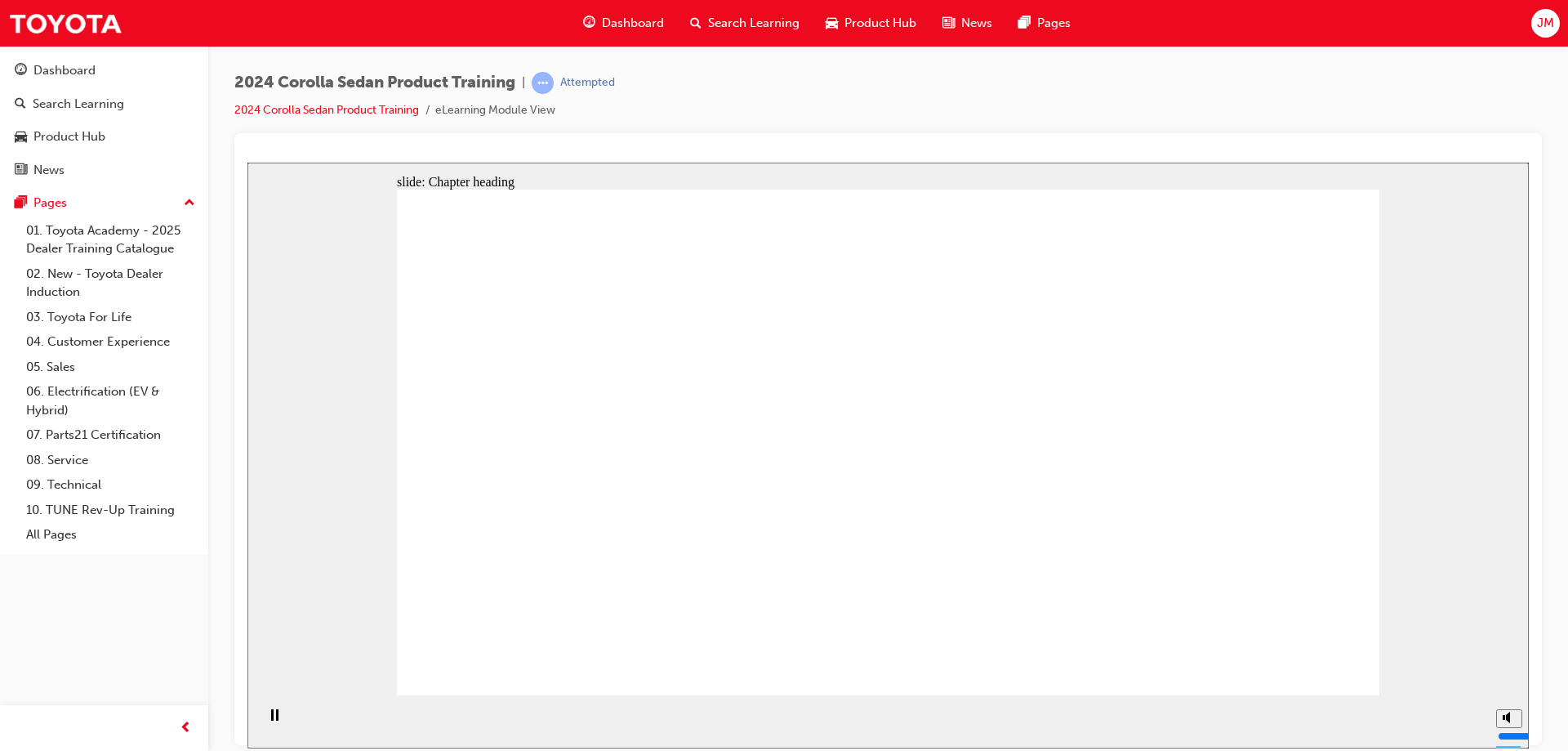 click 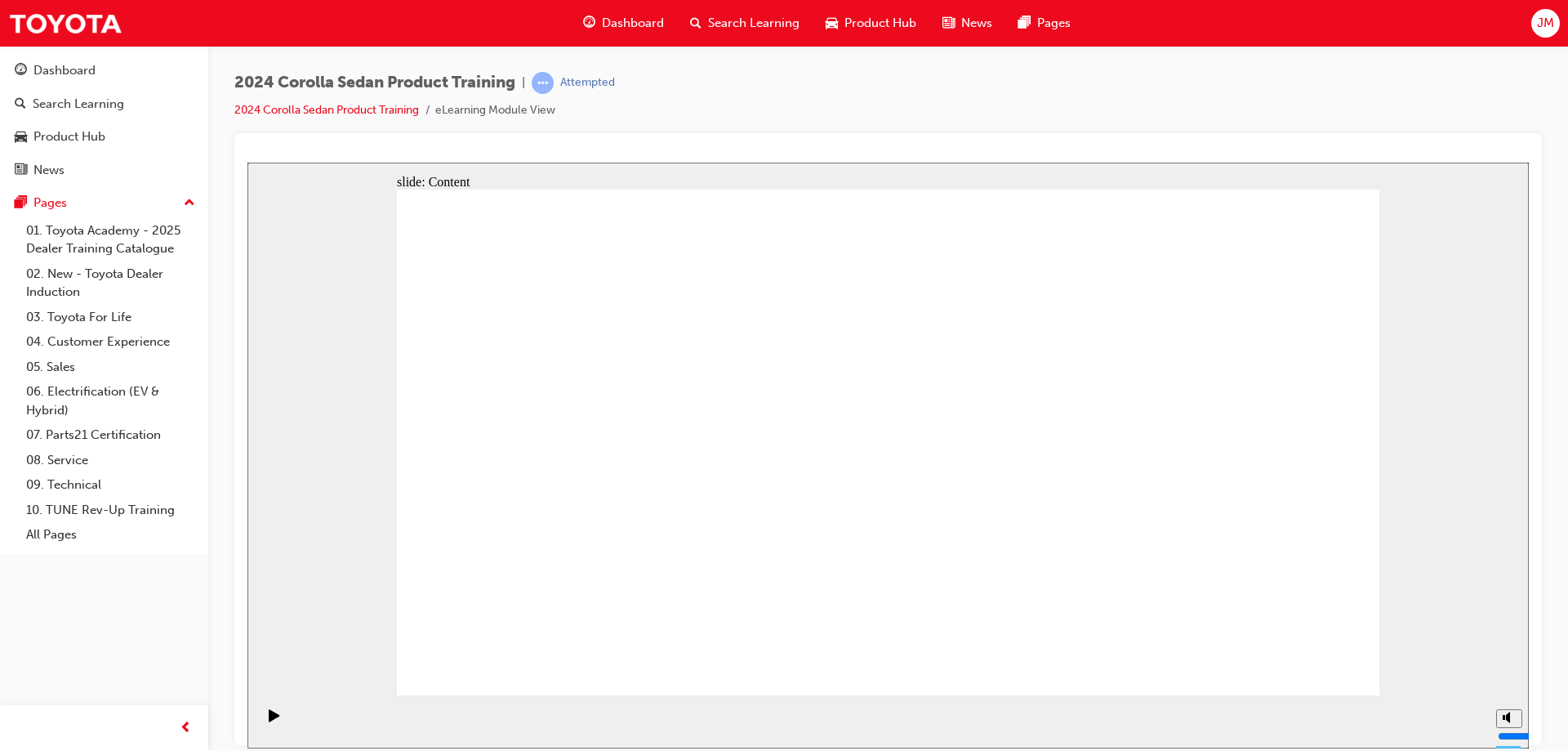 click 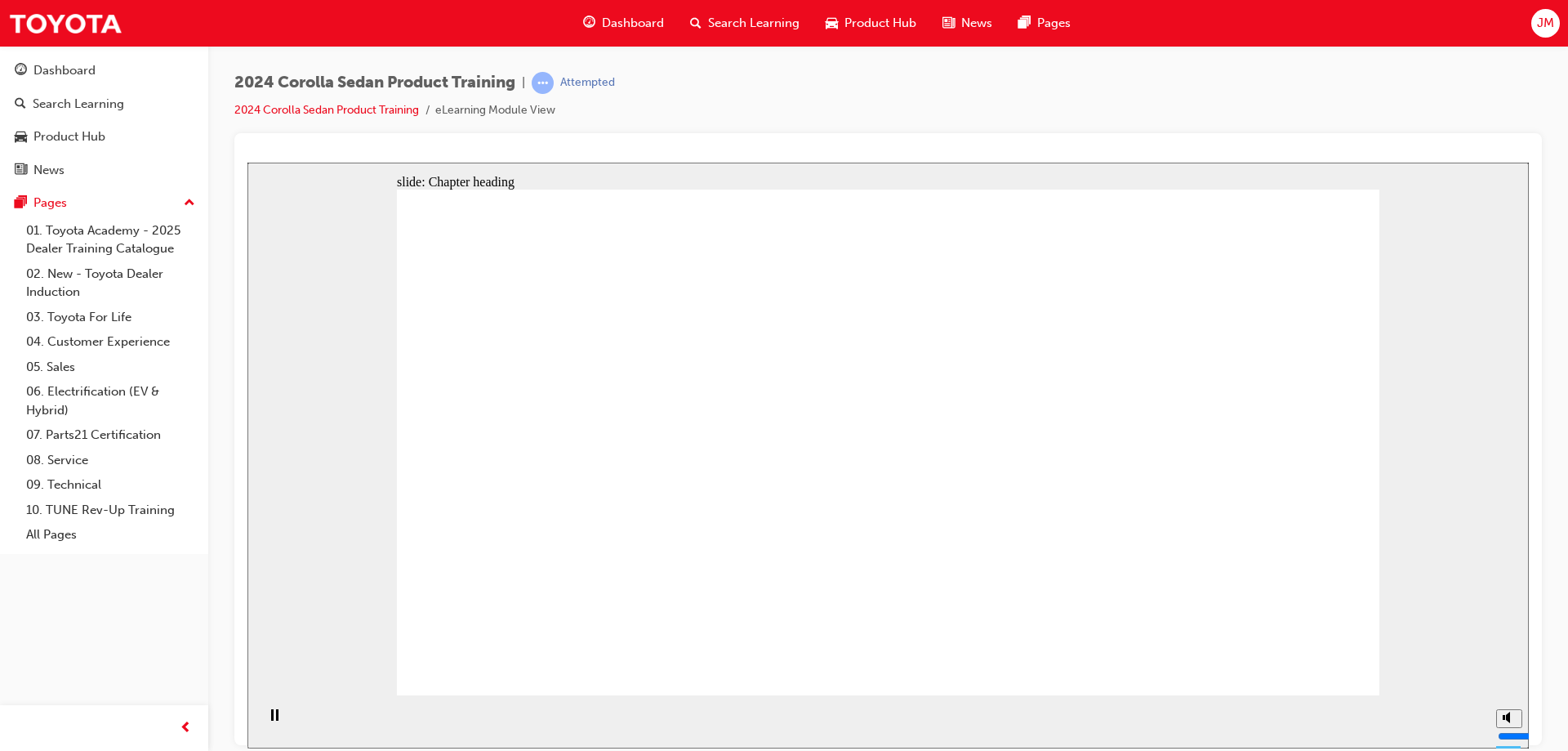 click 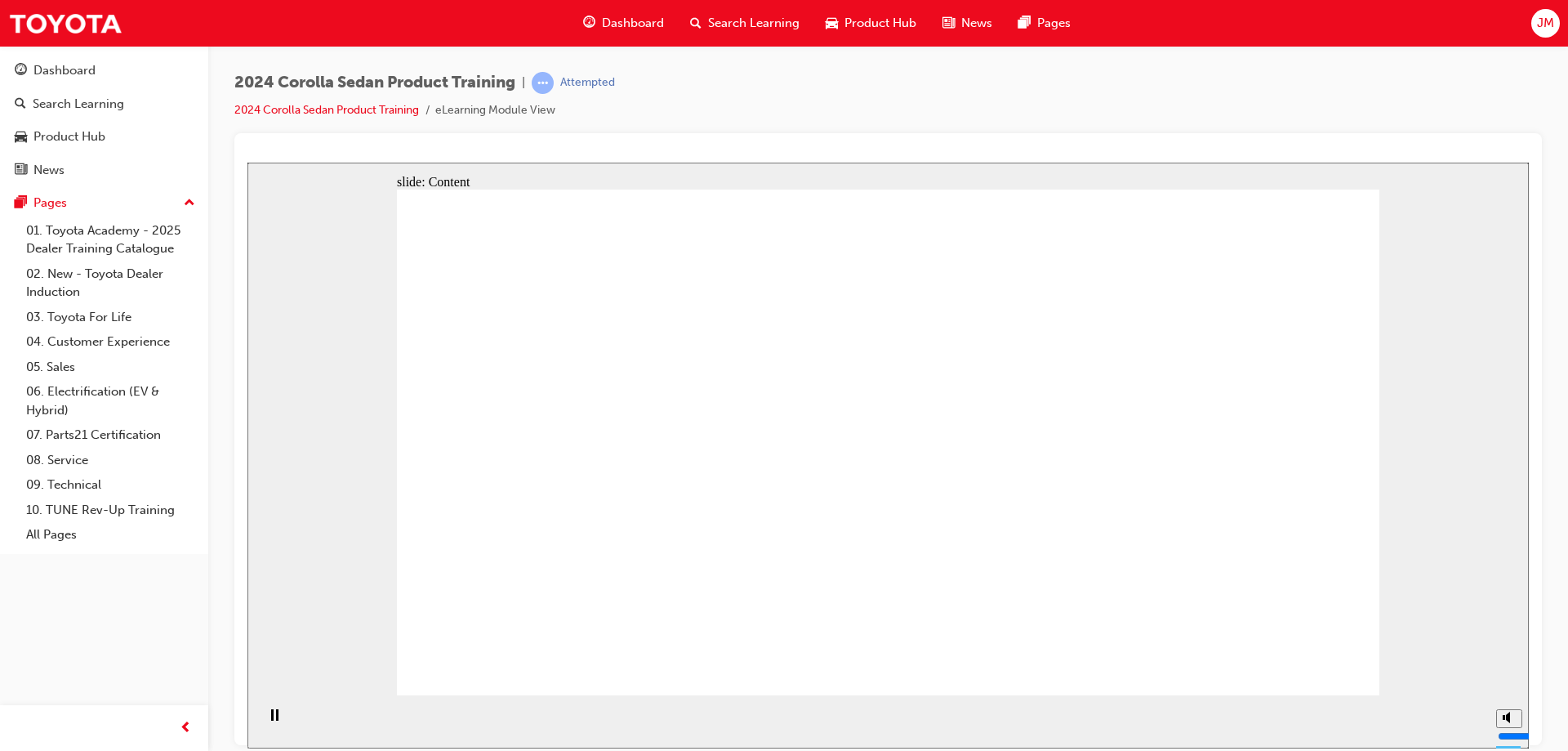 click 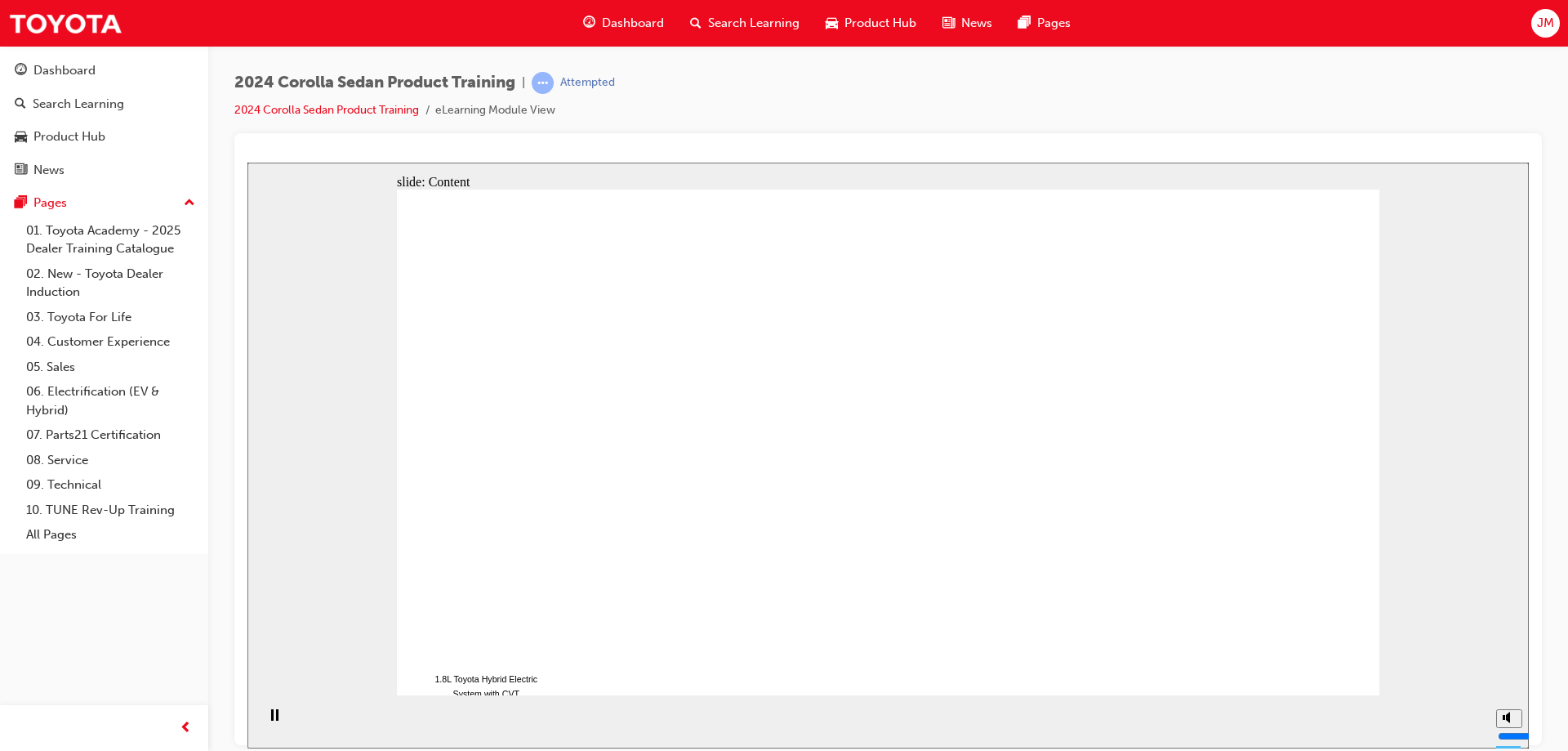 click 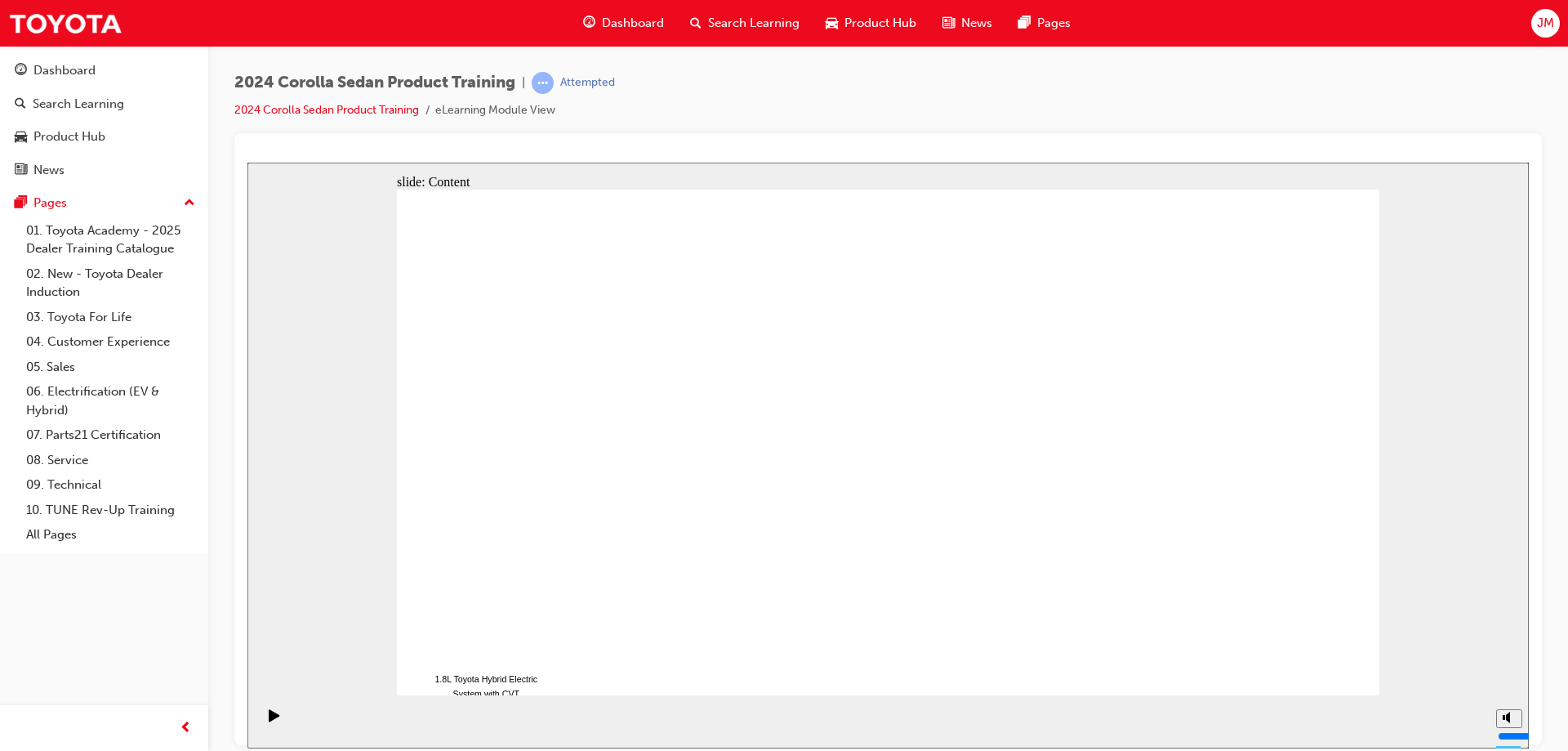 click 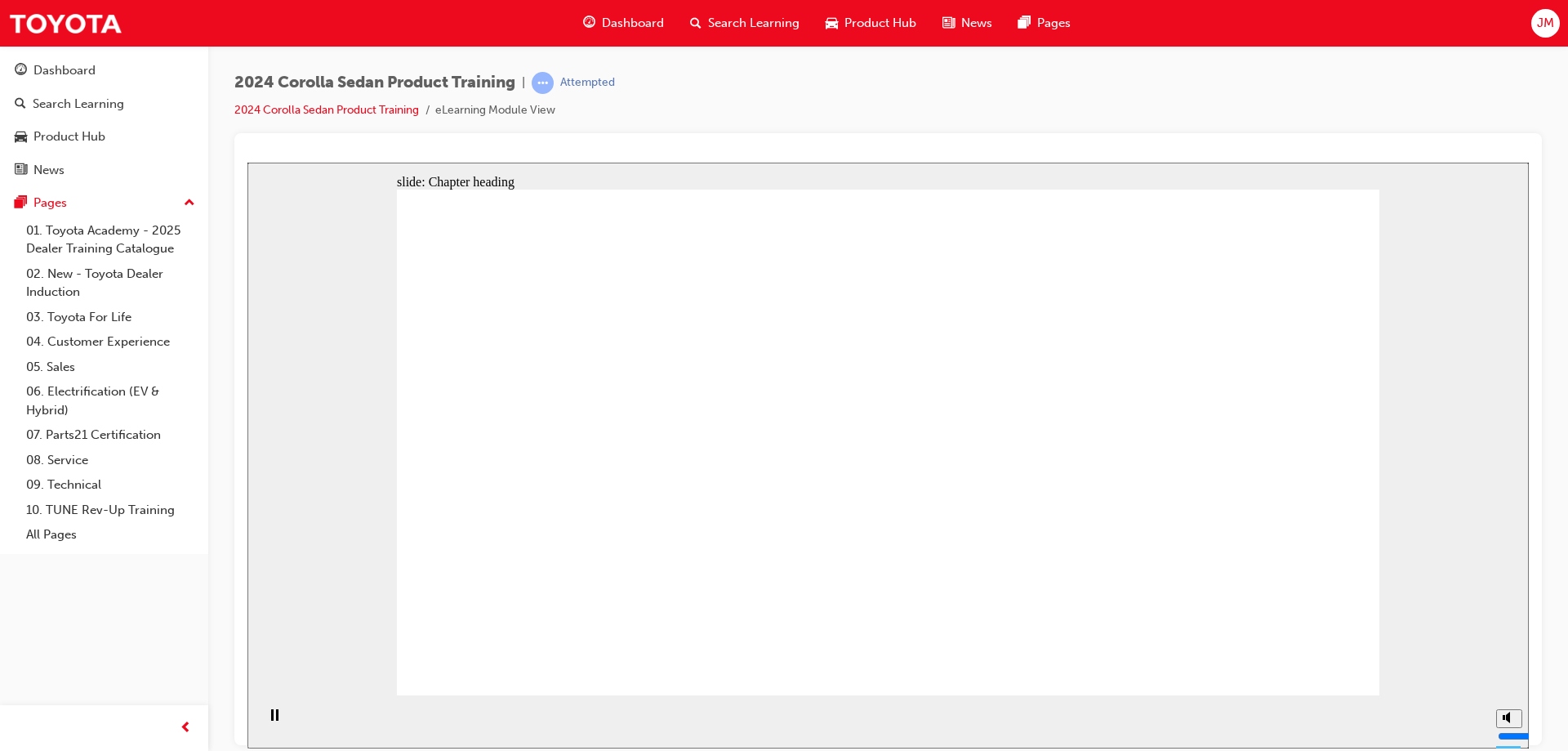 click 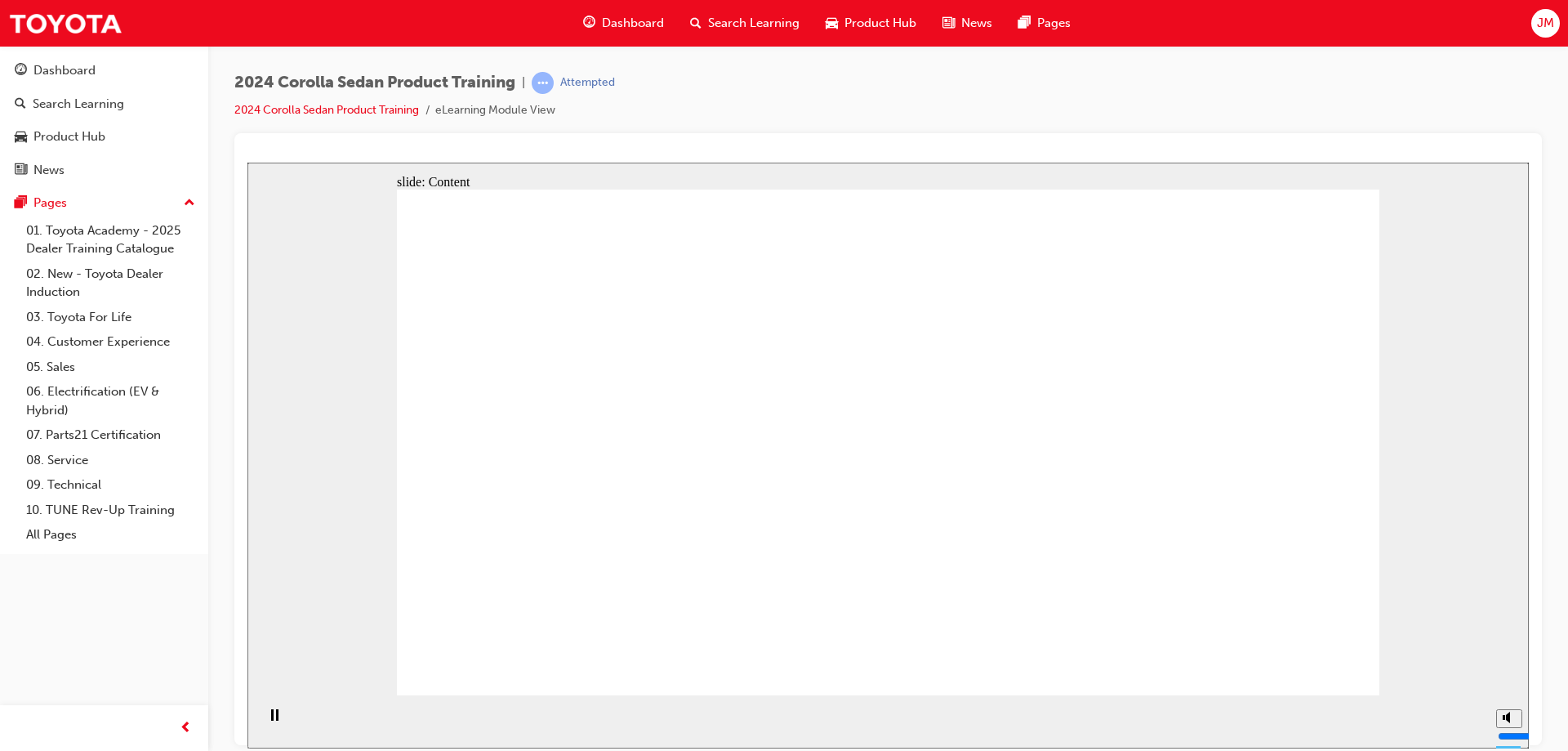 click 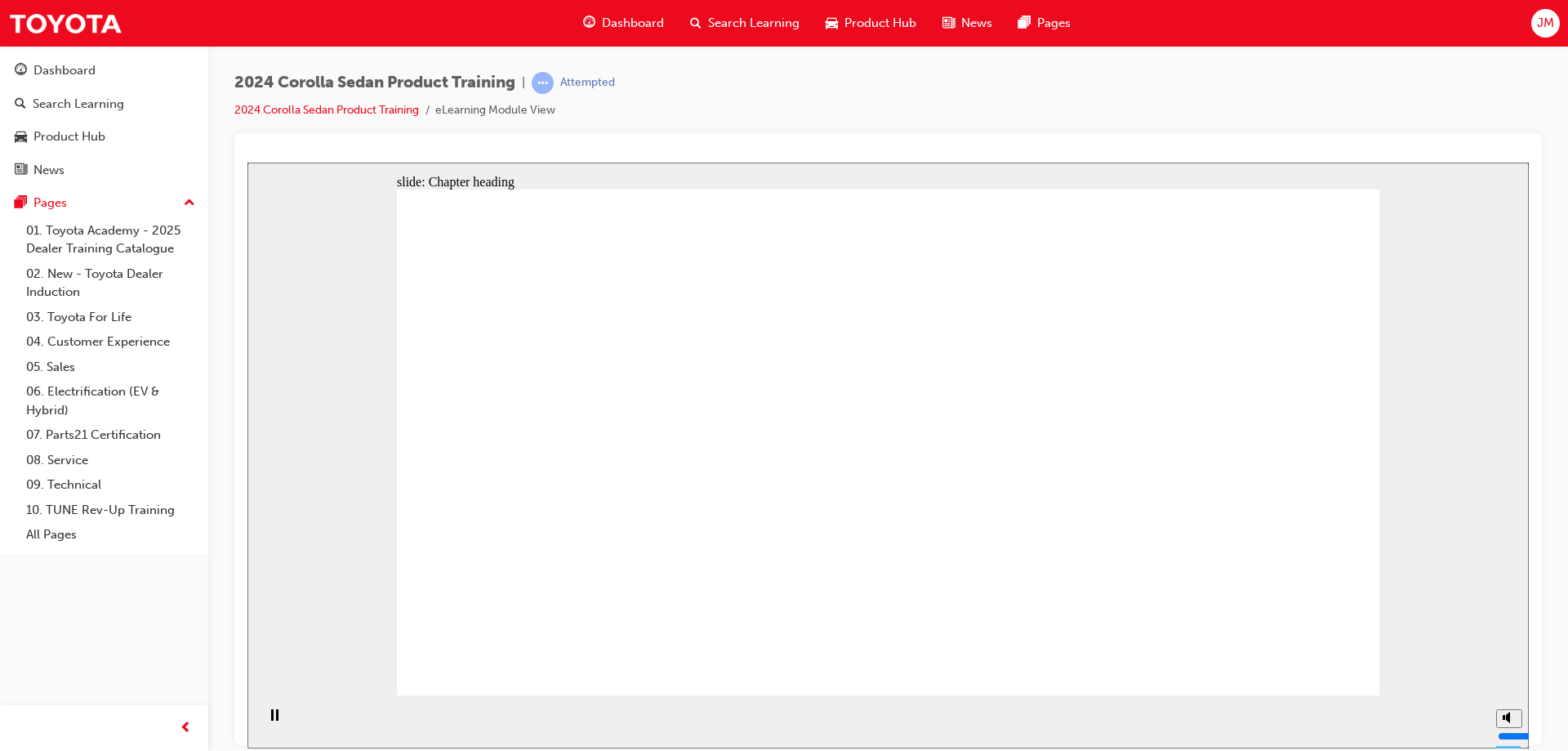 click 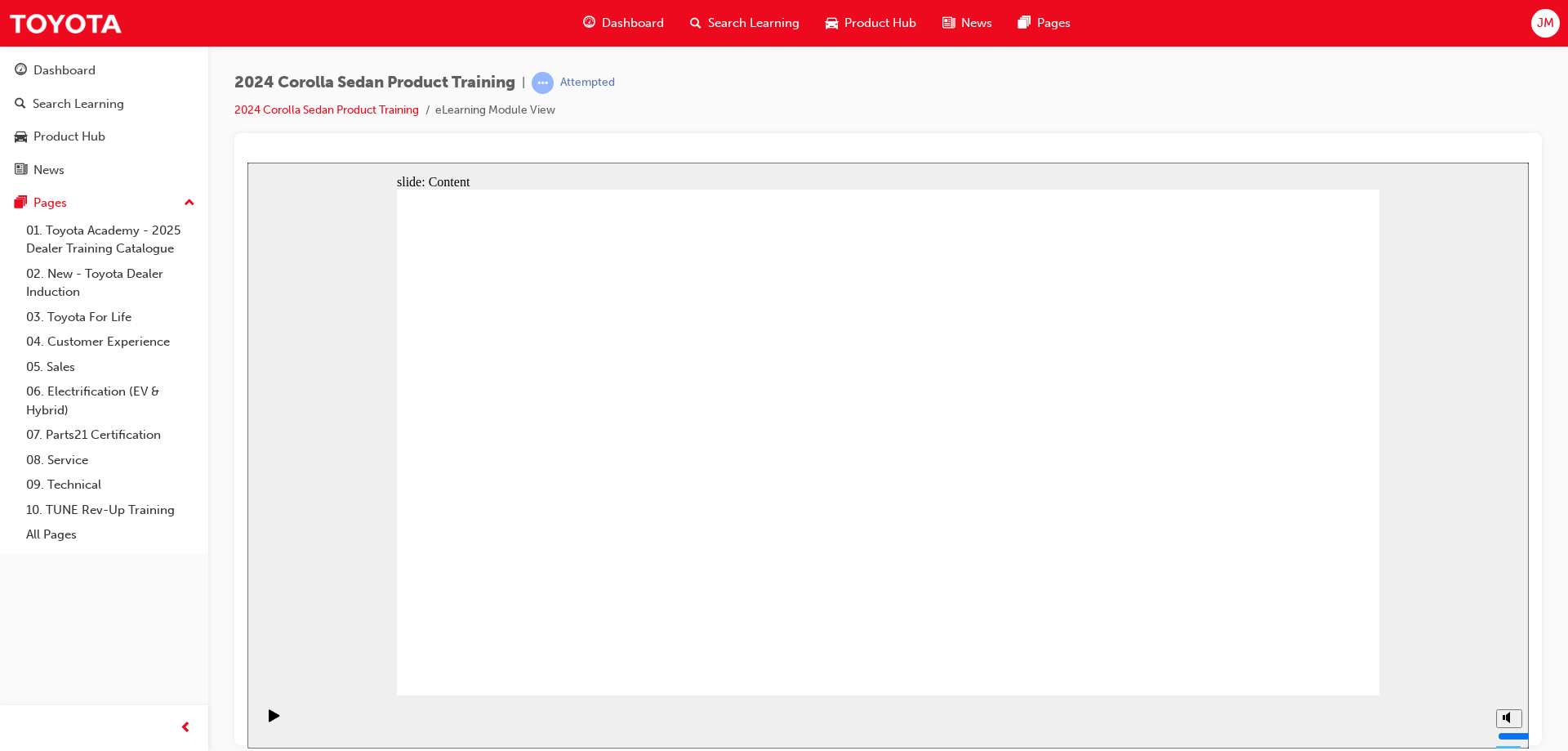 click 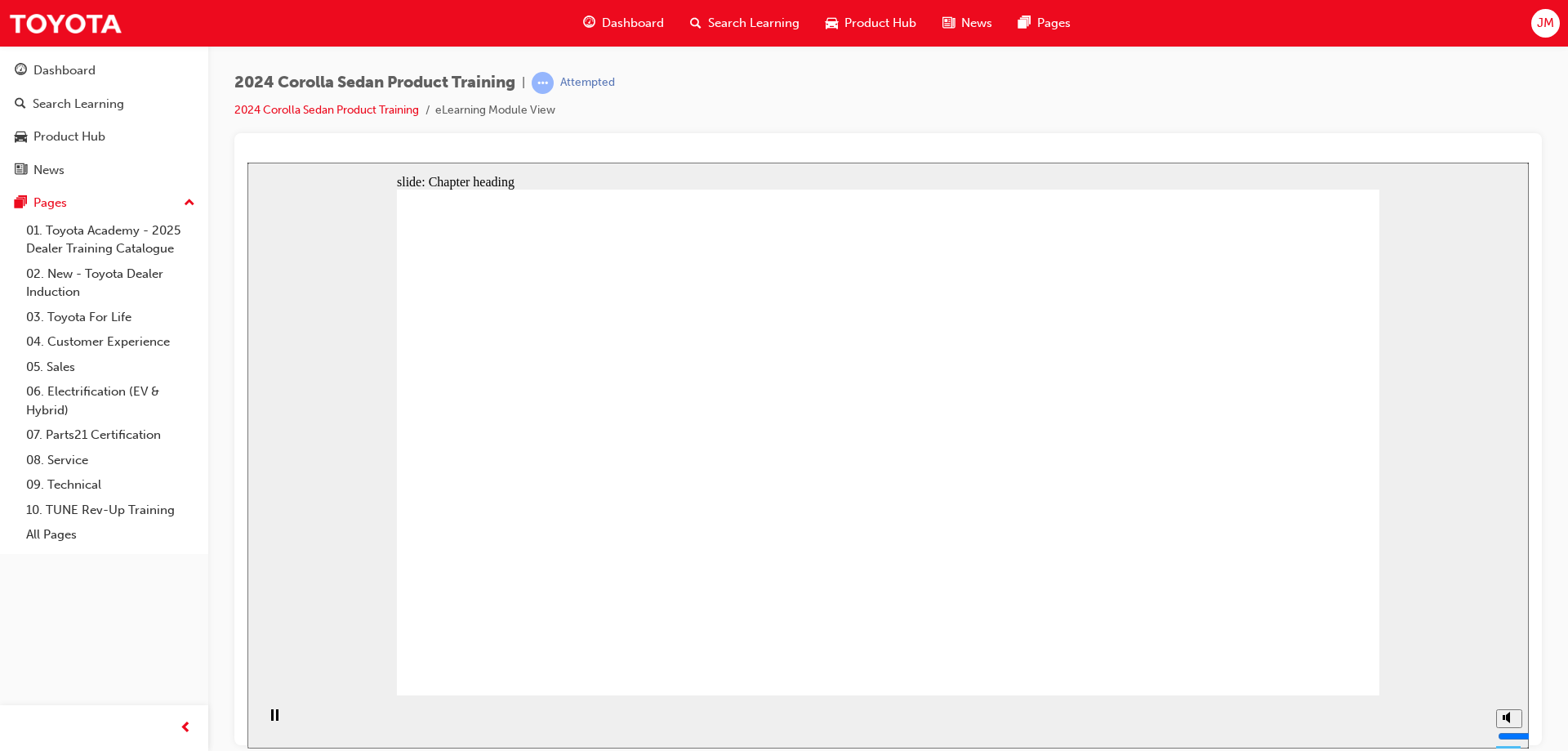 click 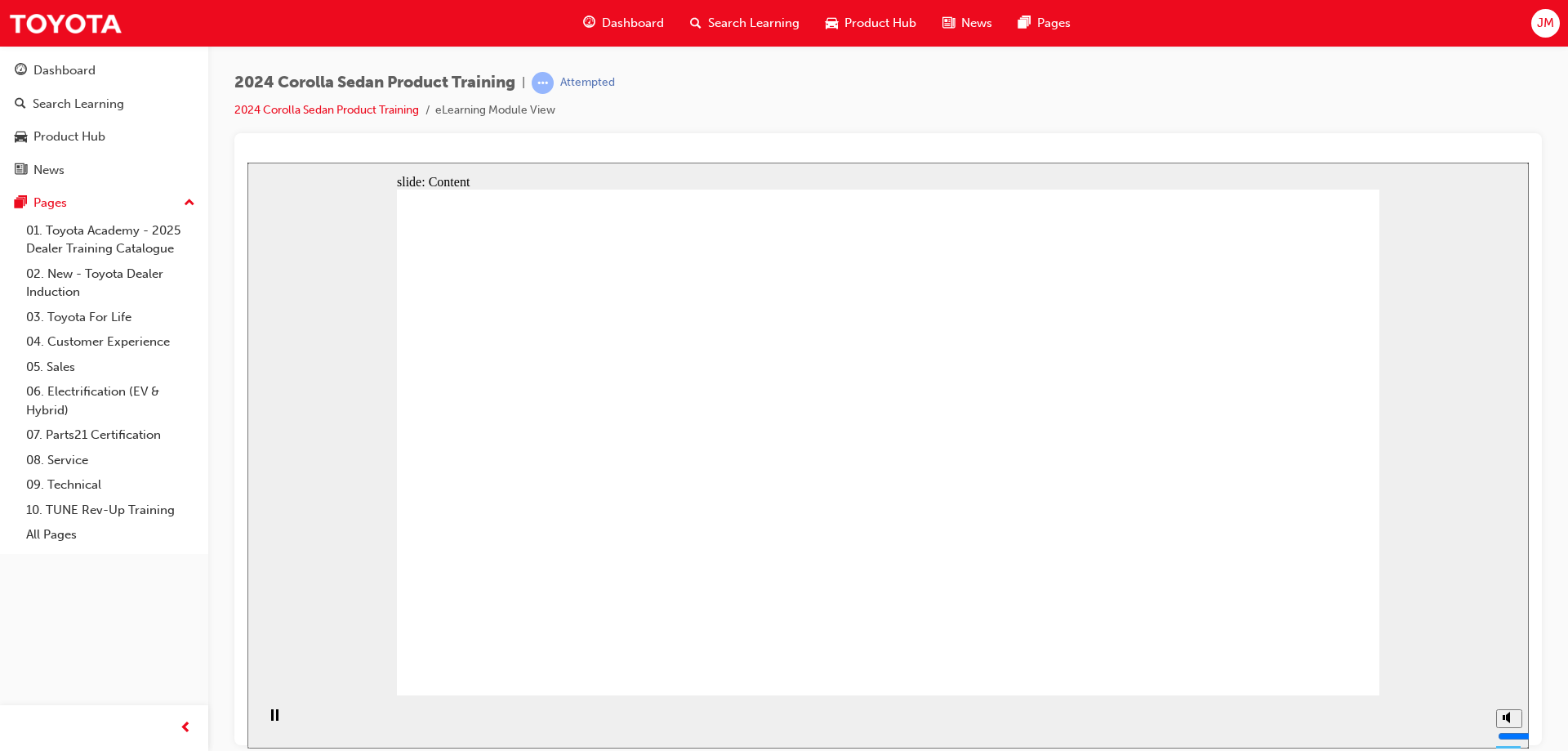 click 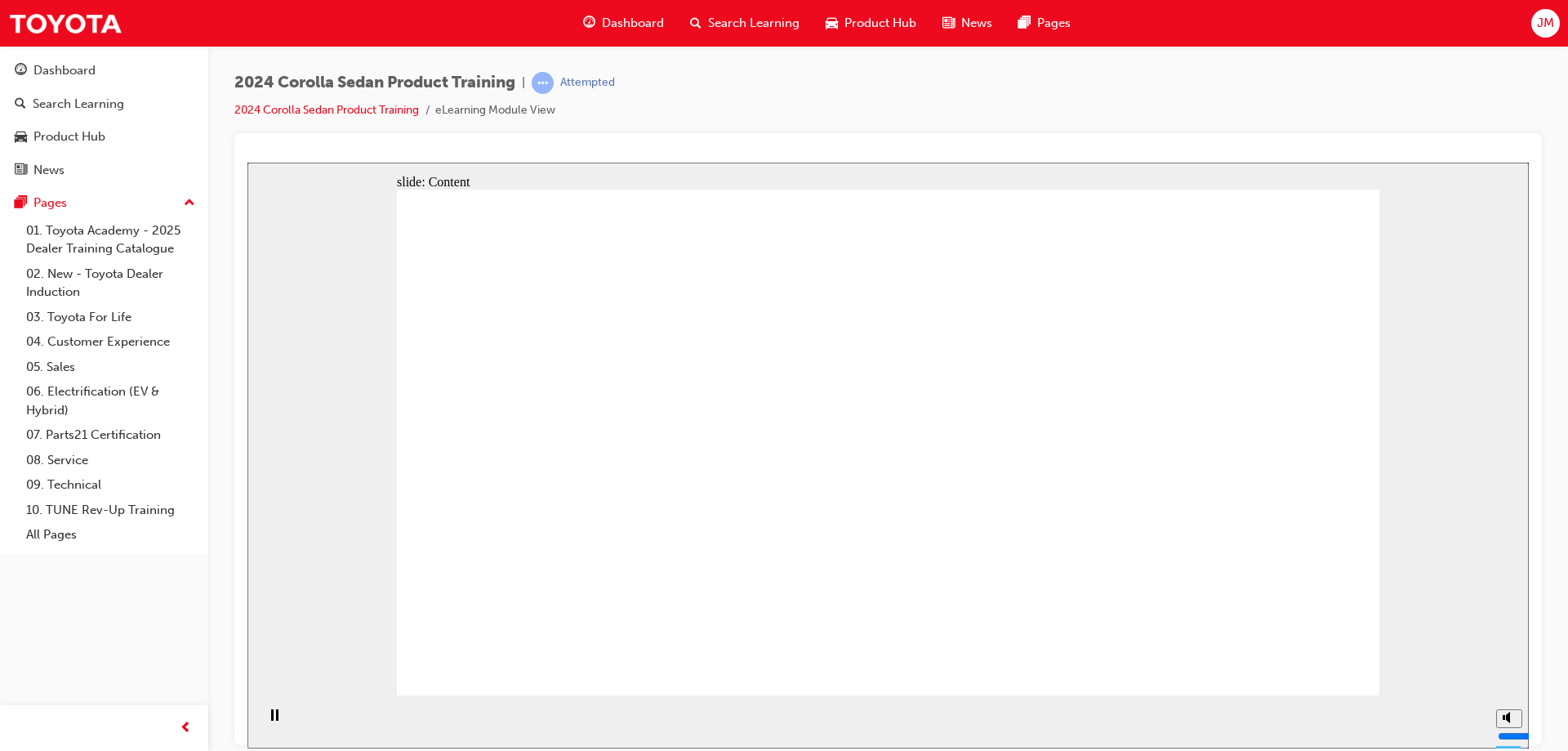 click 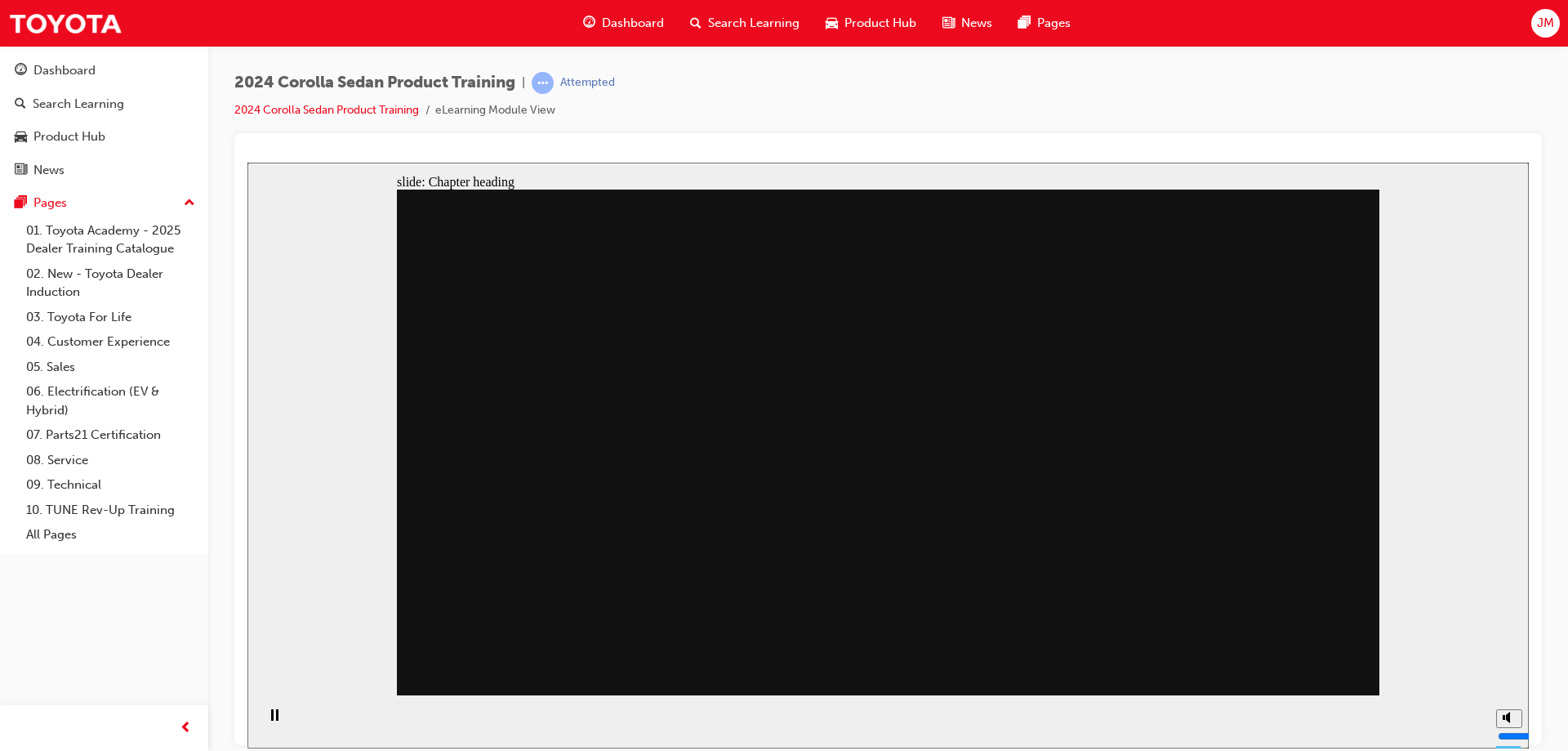 click 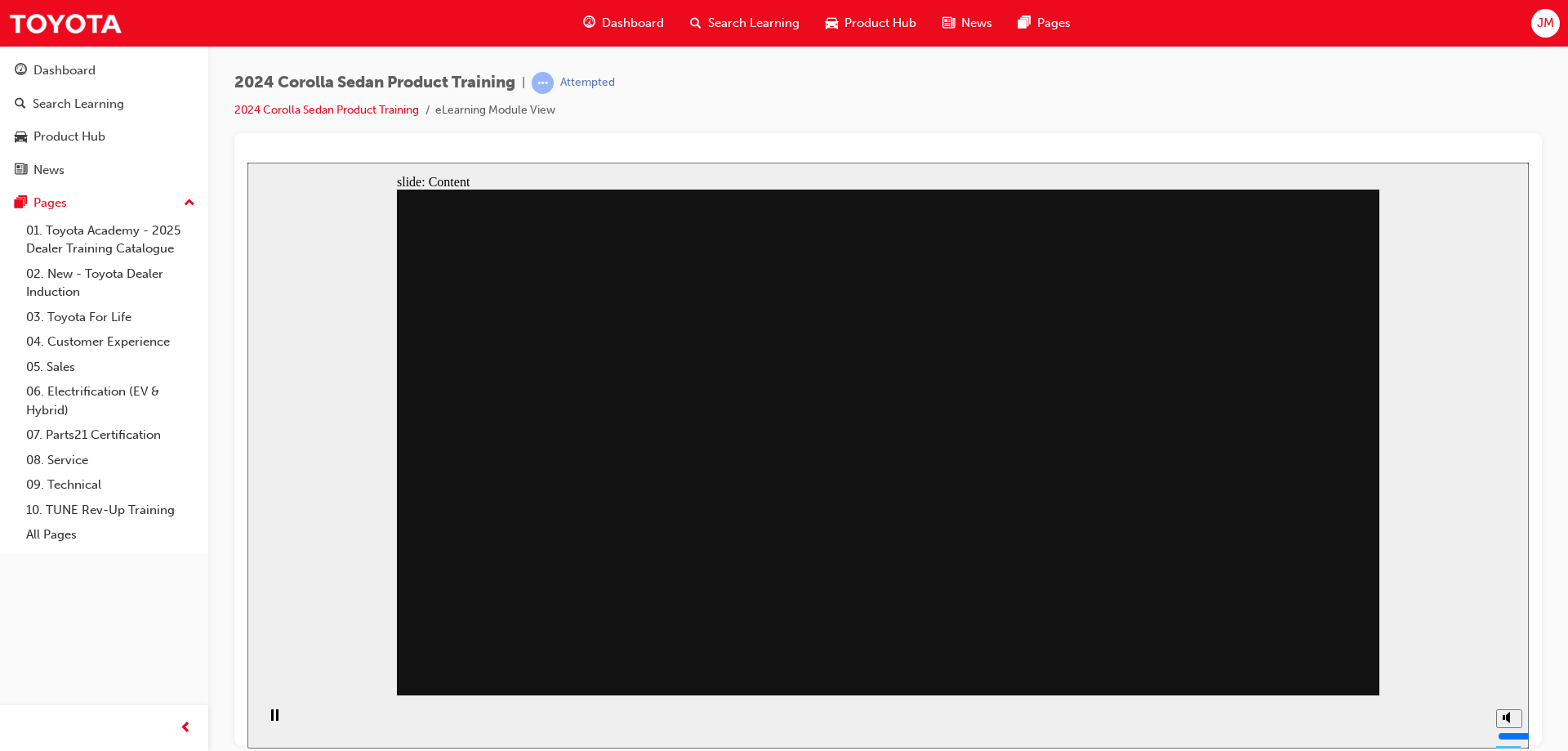click 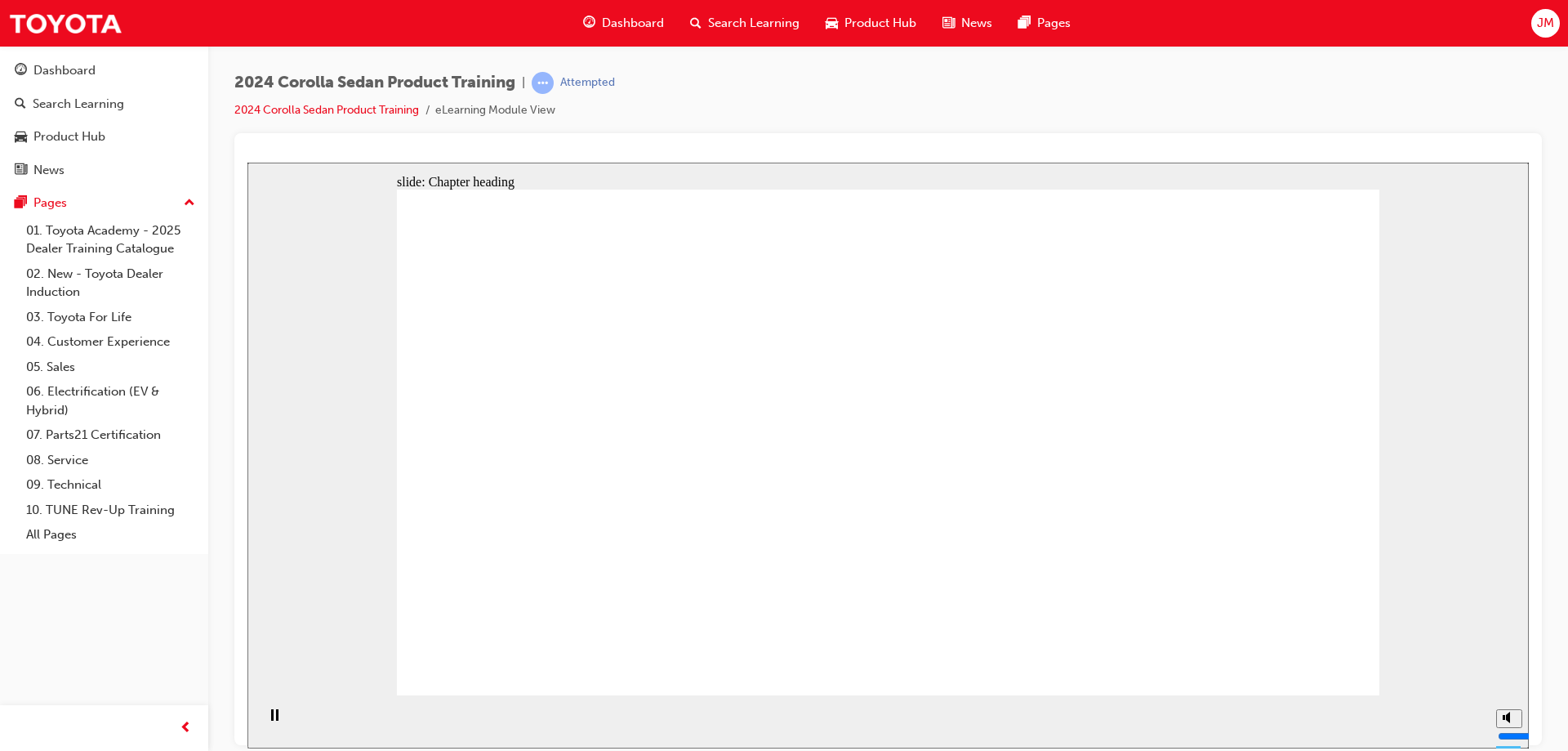 click 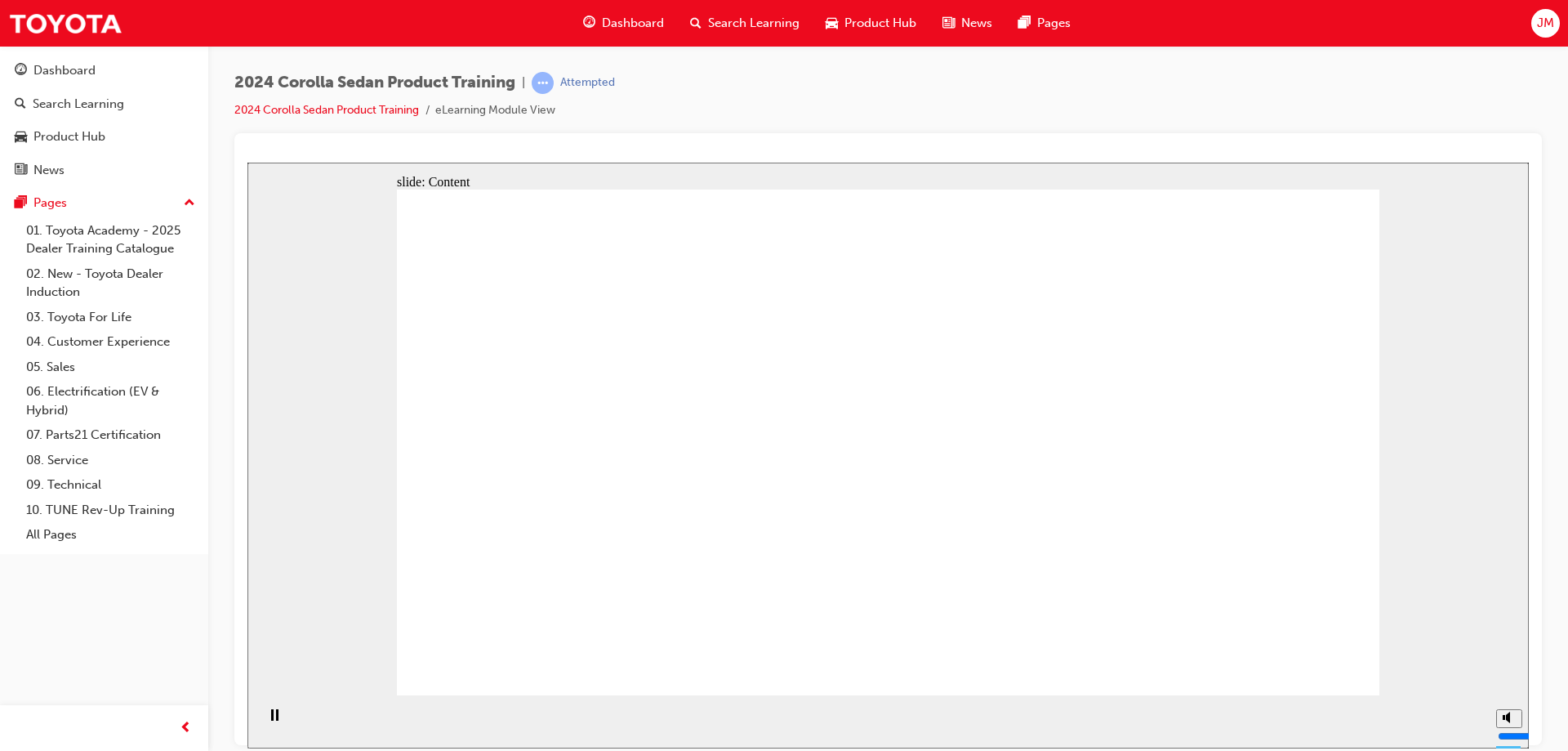 click 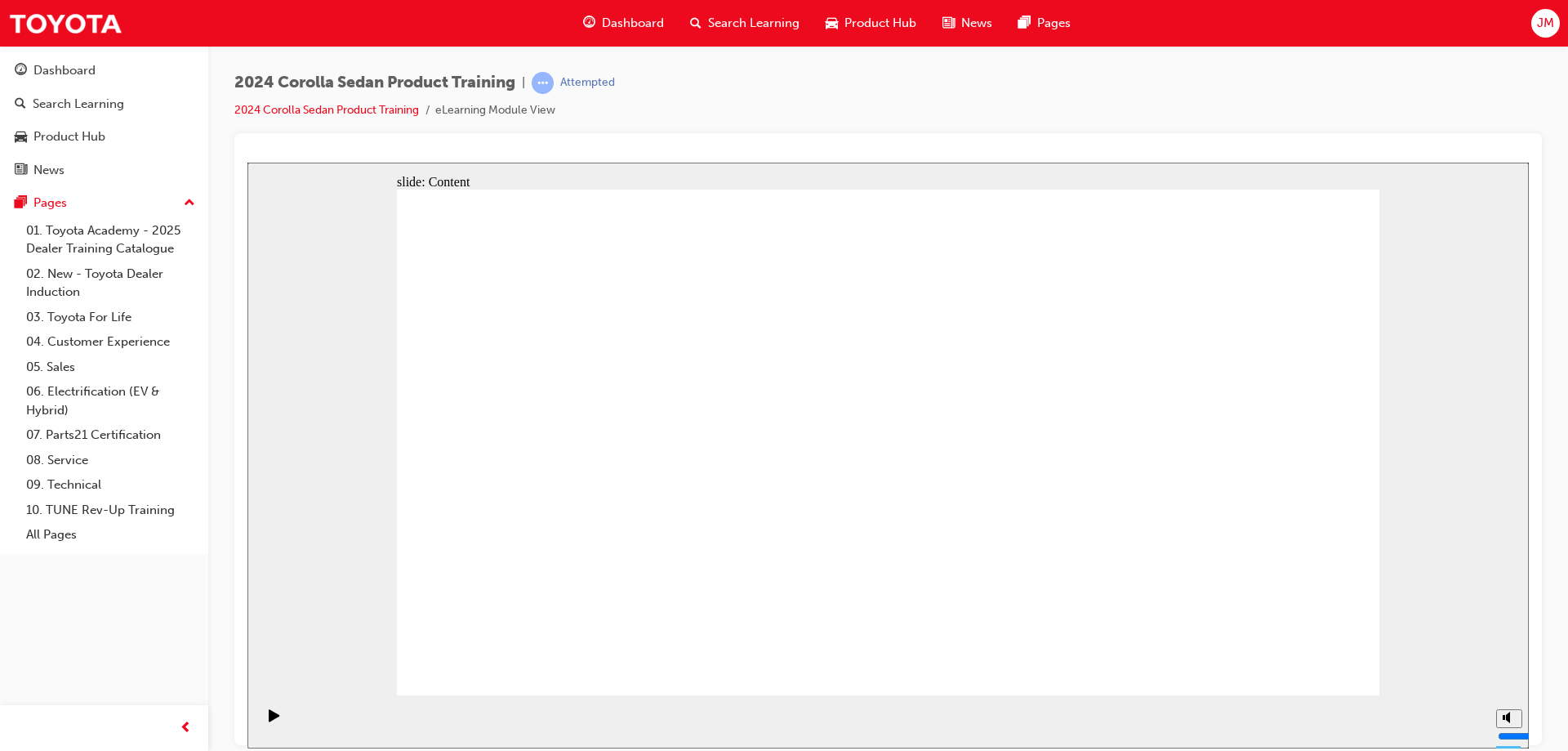 click 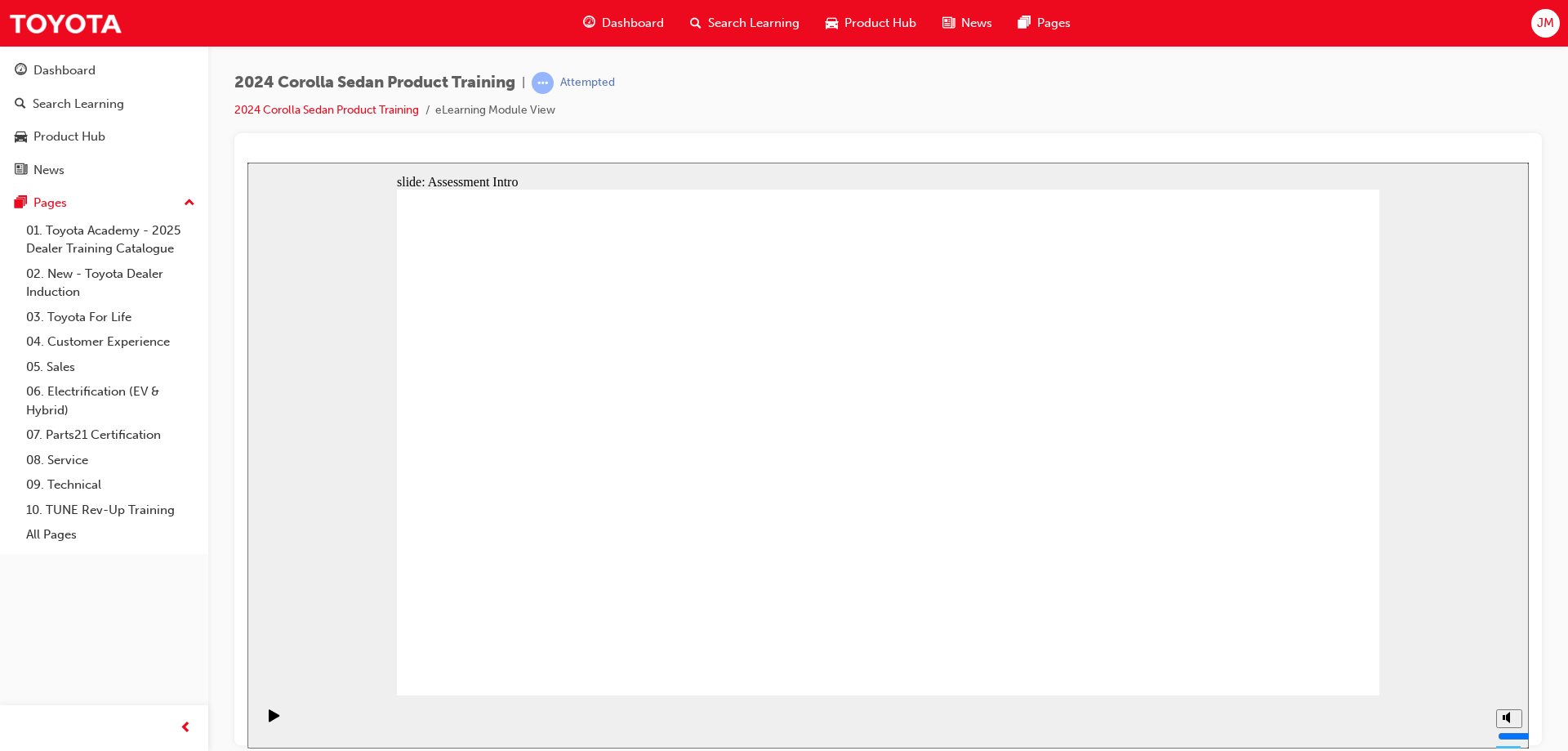click 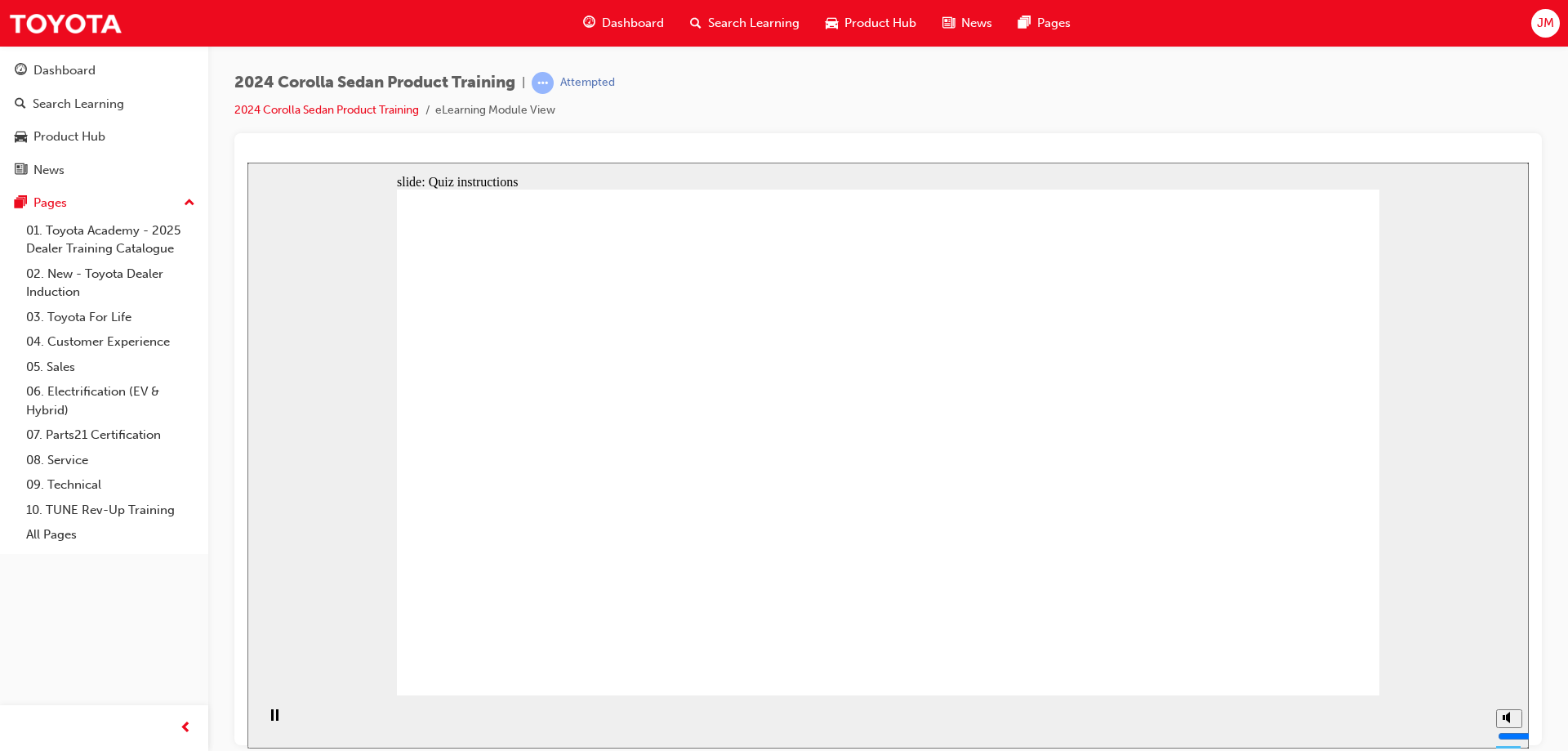 click 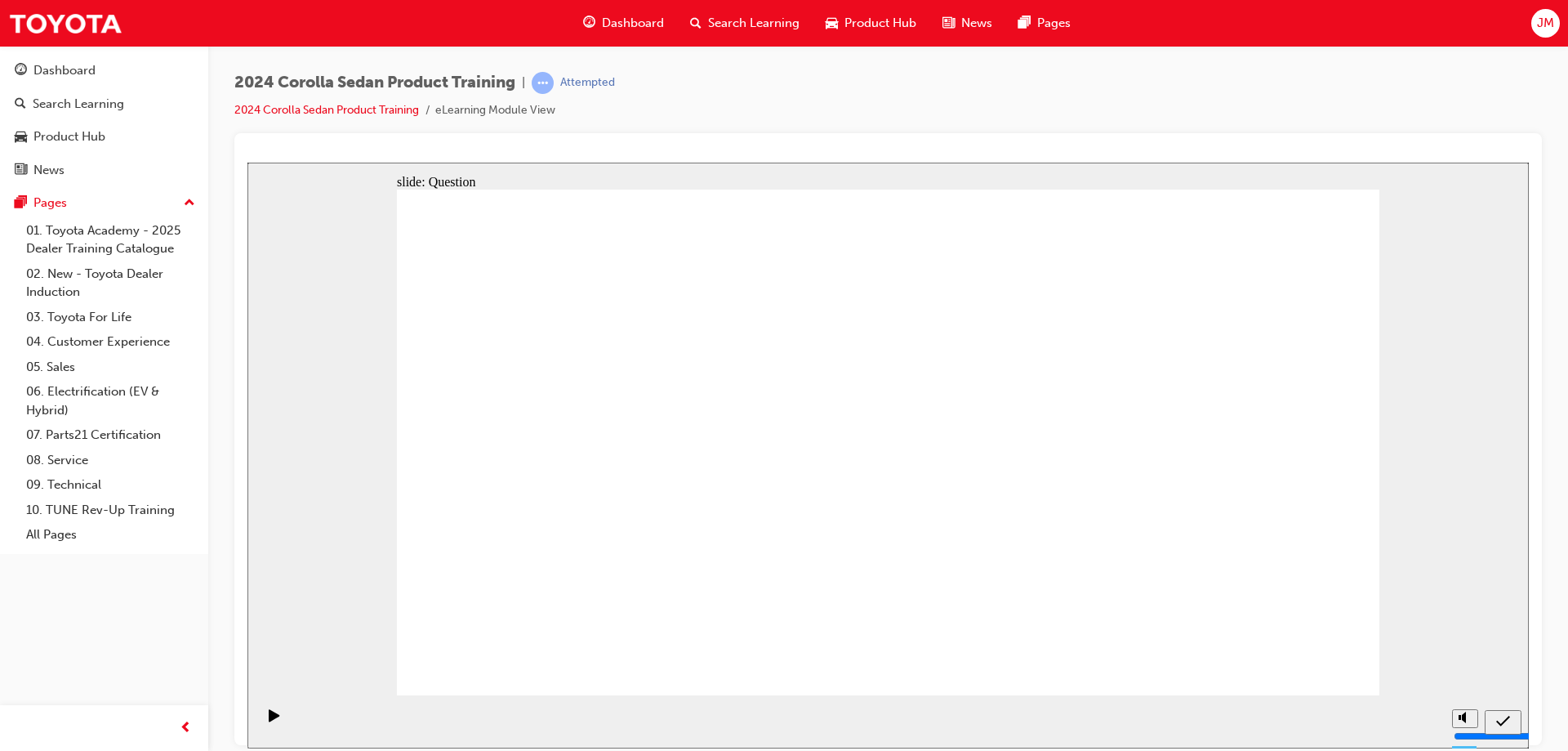 click 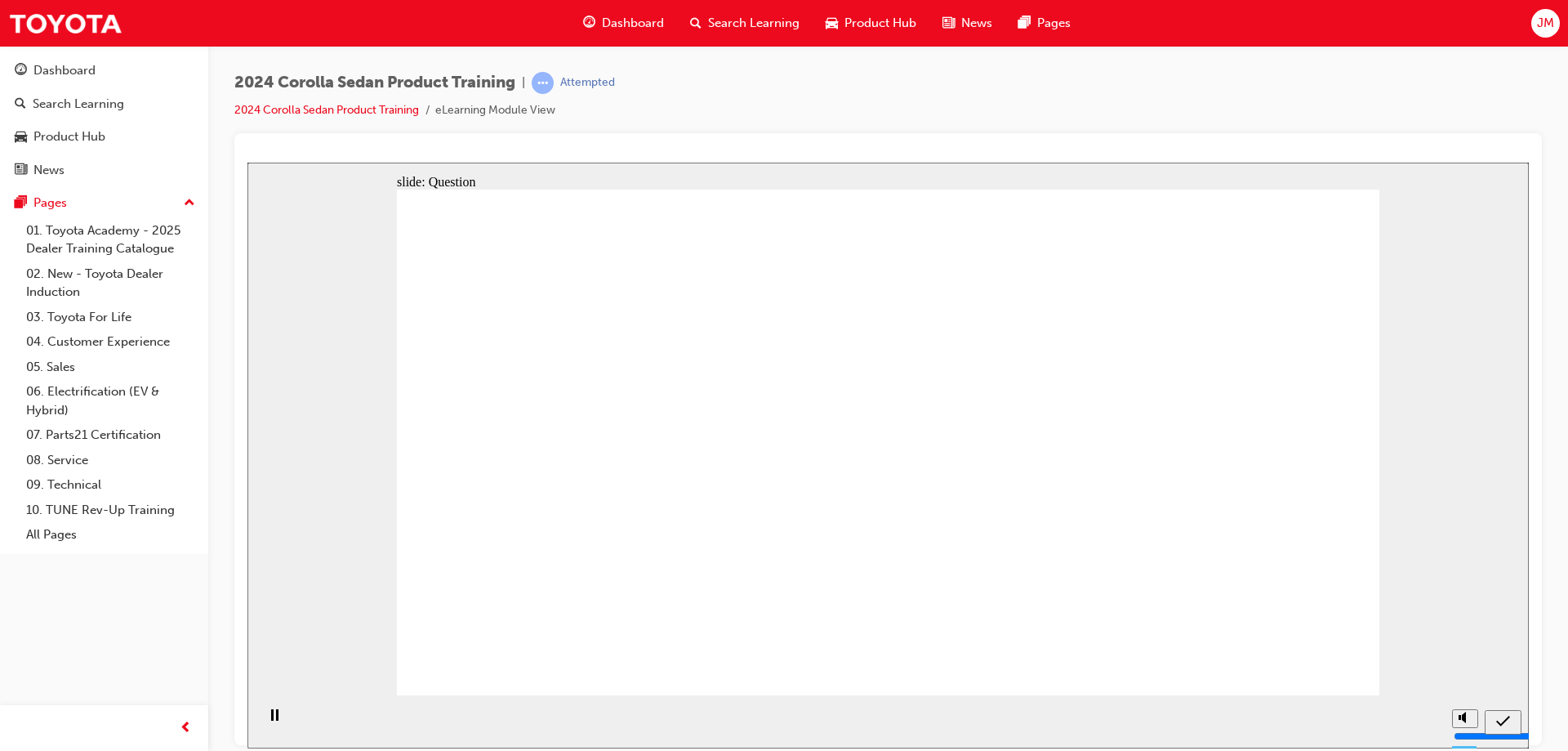 click 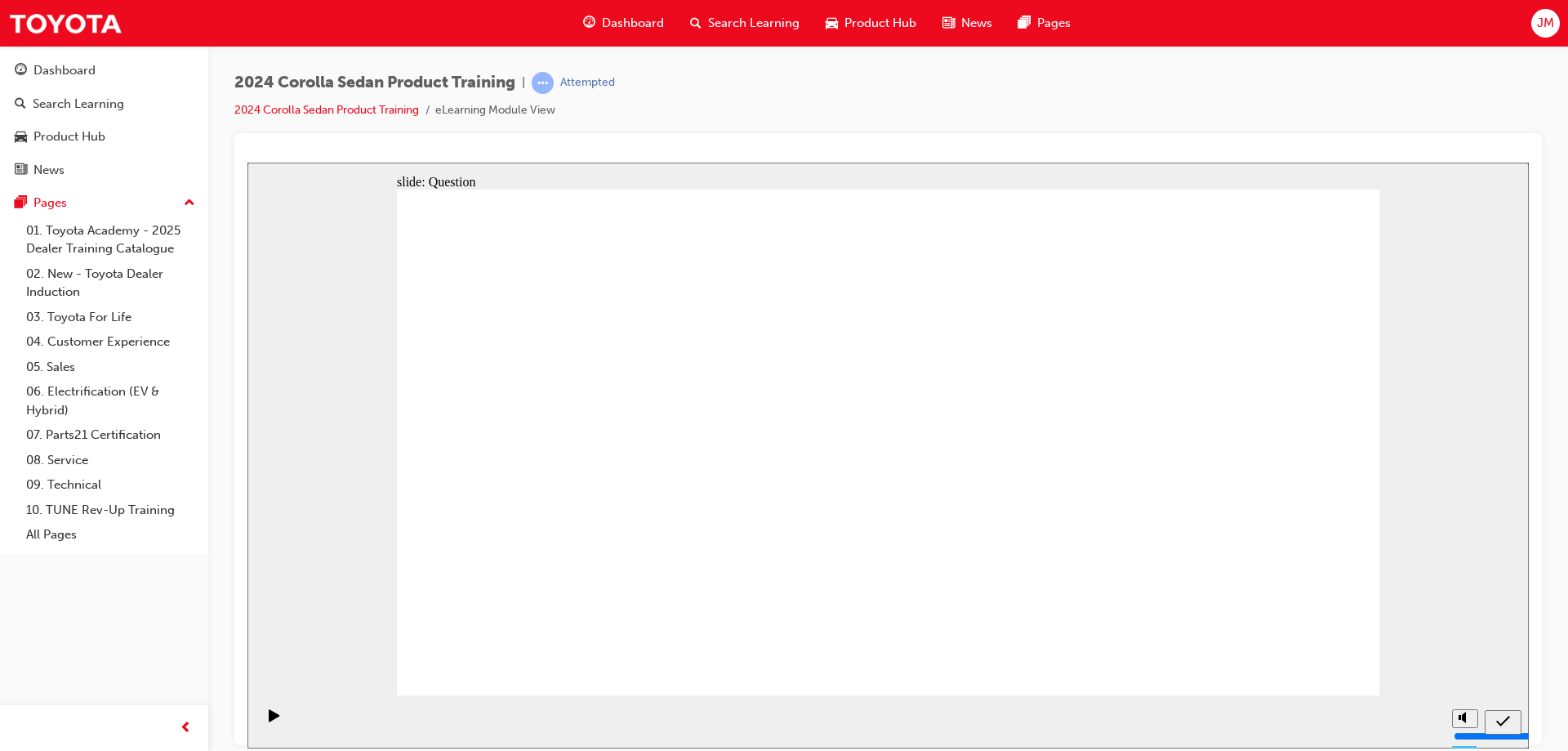 click 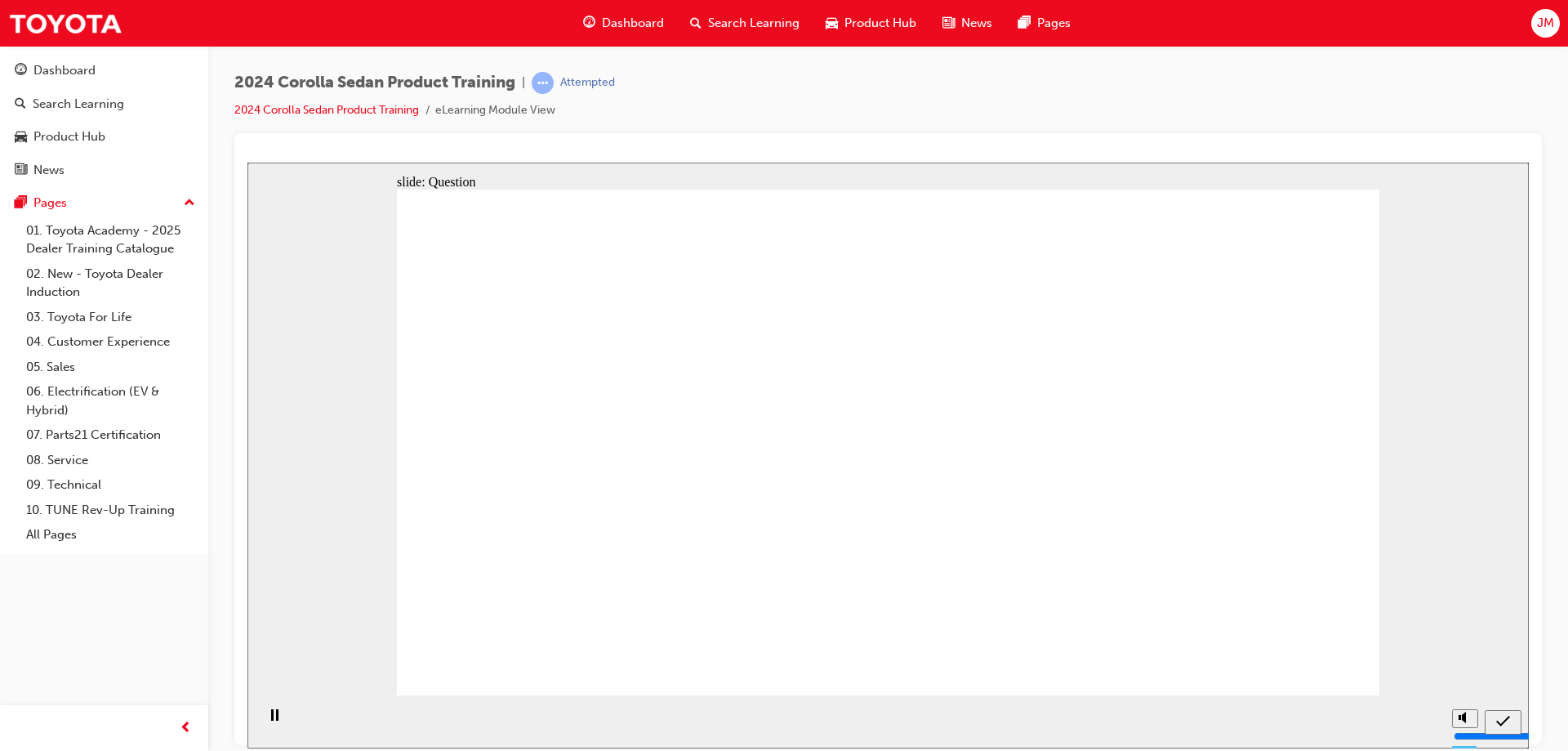 drag, startPoint x: 820, startPoint y: 440, endPoint x: 604, endPoint y: 577, distance: 255.78311 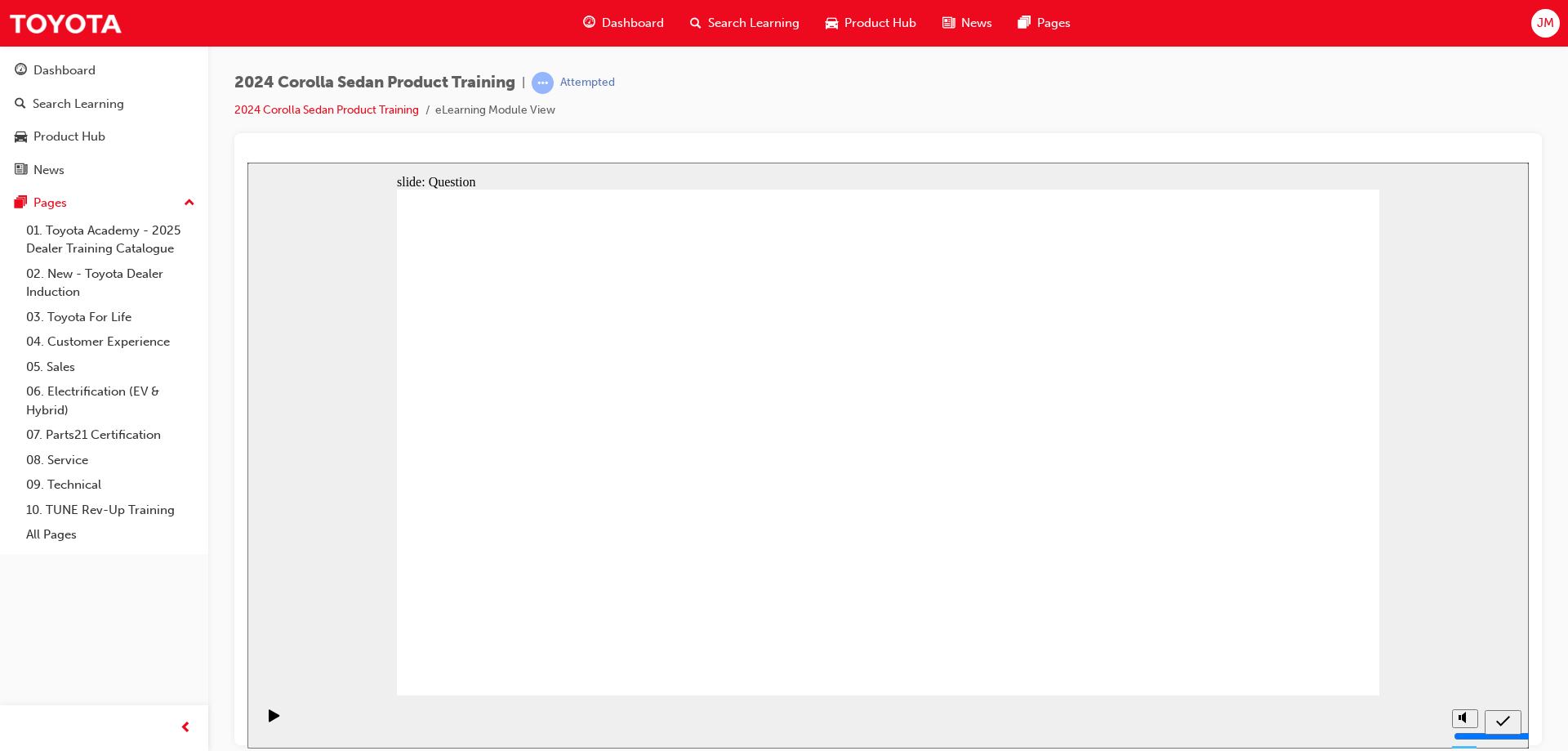 drag, startPoint x: 646, startPoint y: 405, endPoint x: 644, endPoint y: 392, distance: 13.152946 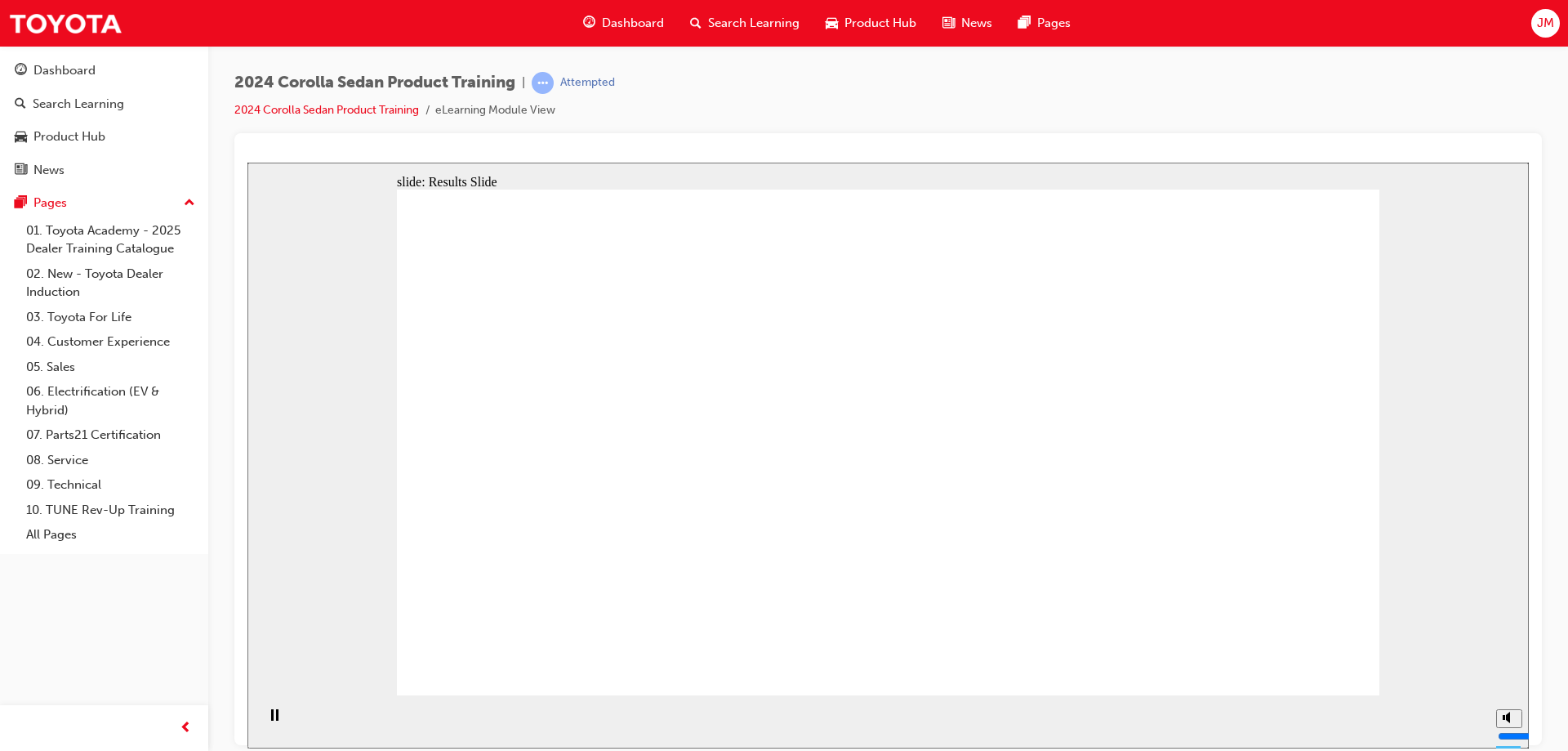 click 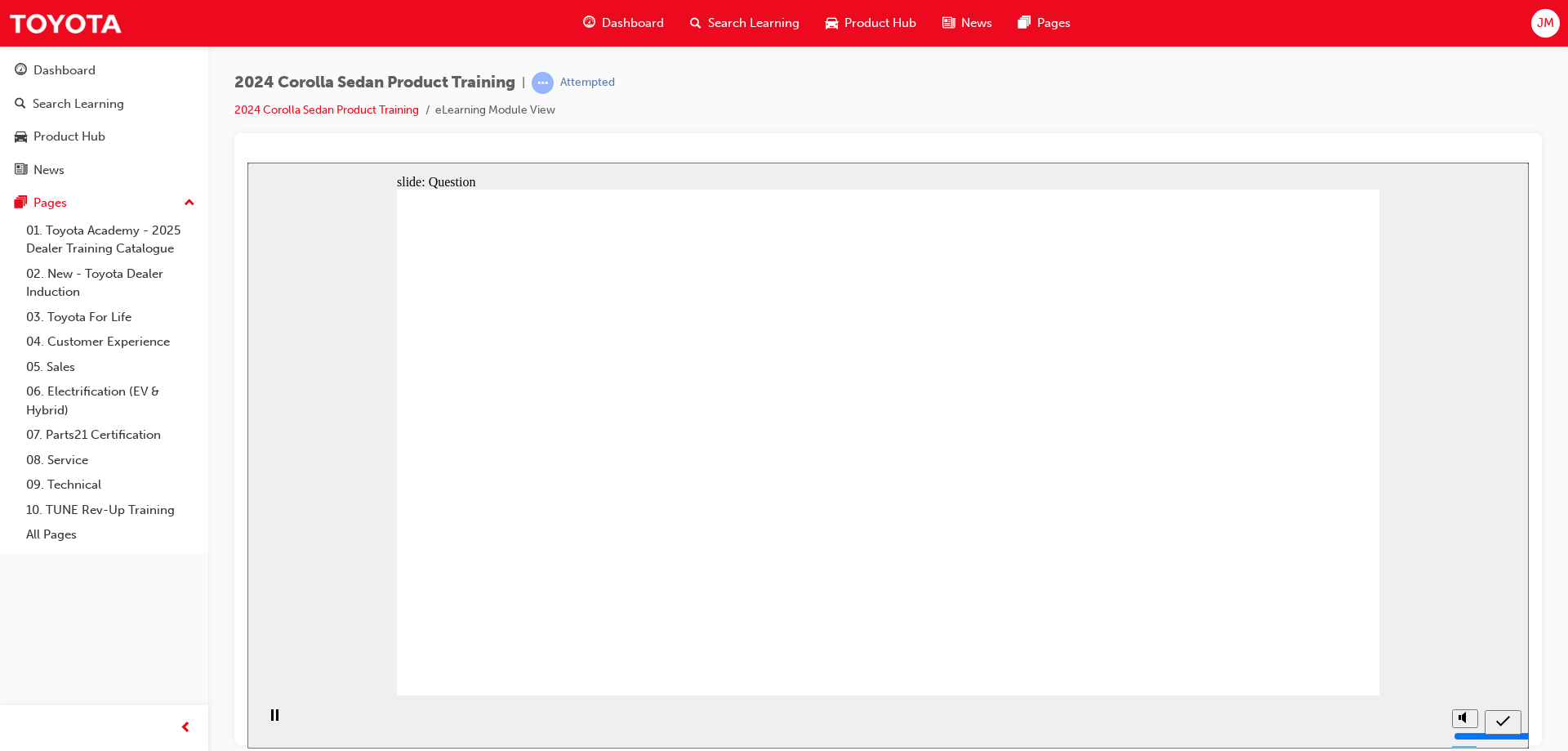 click 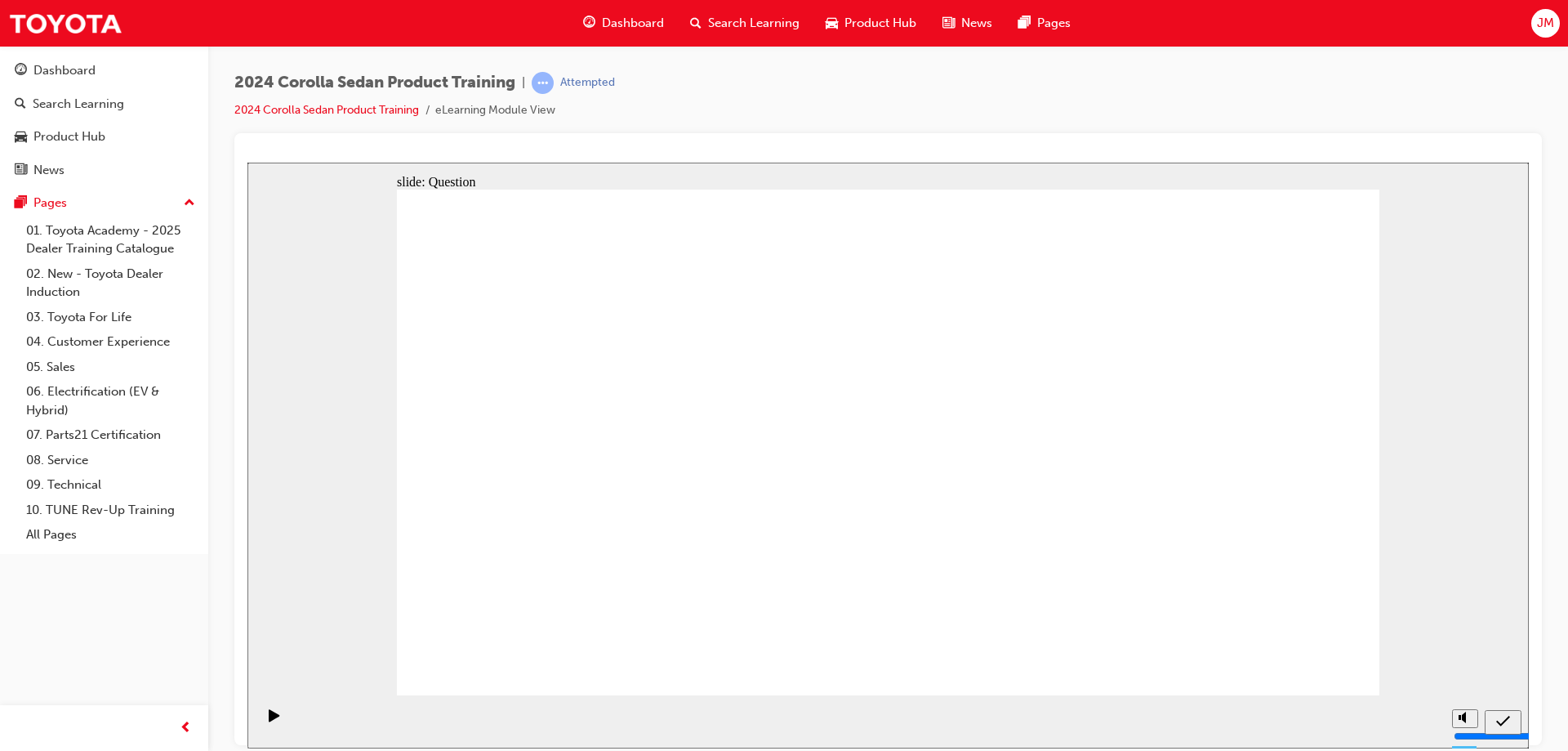 click 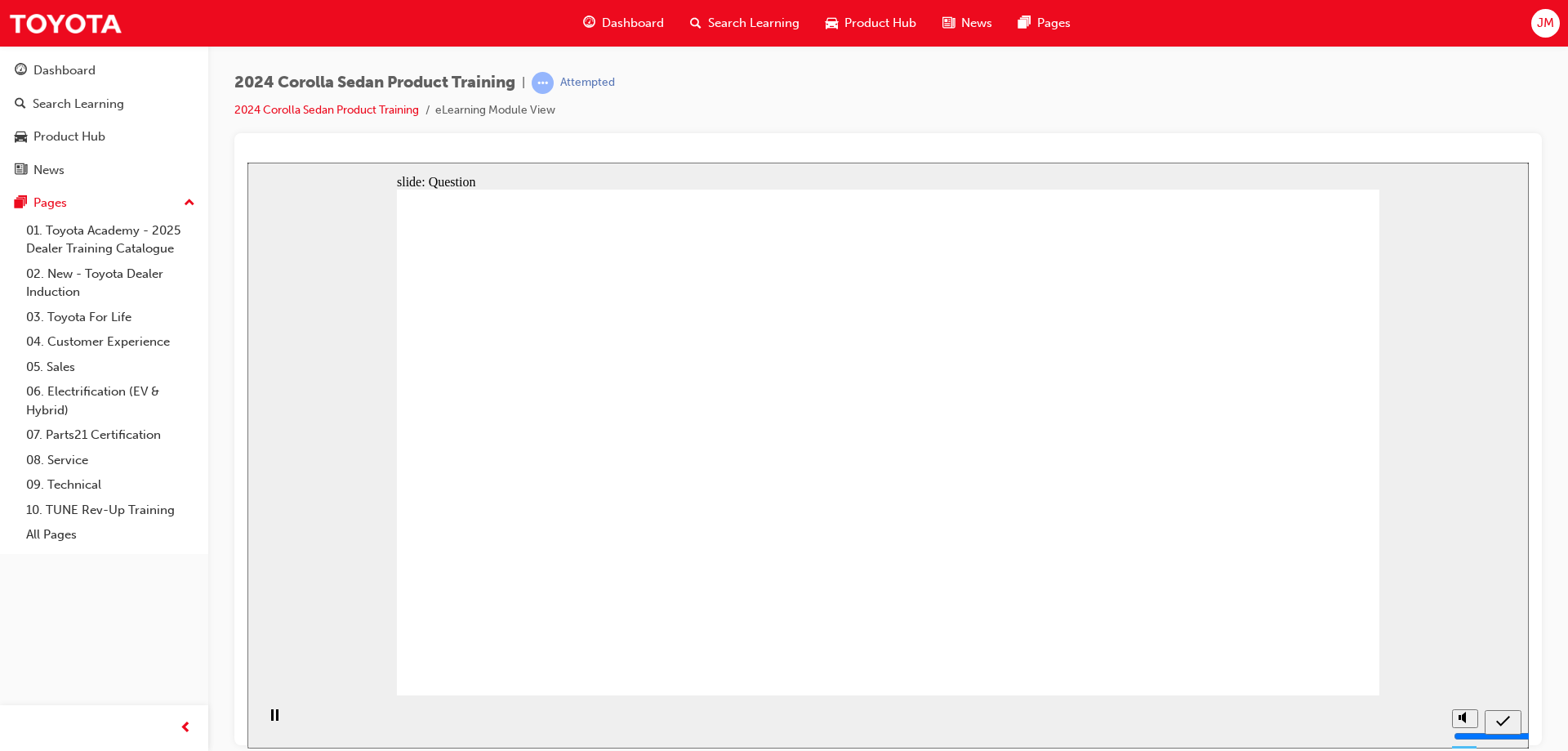 click 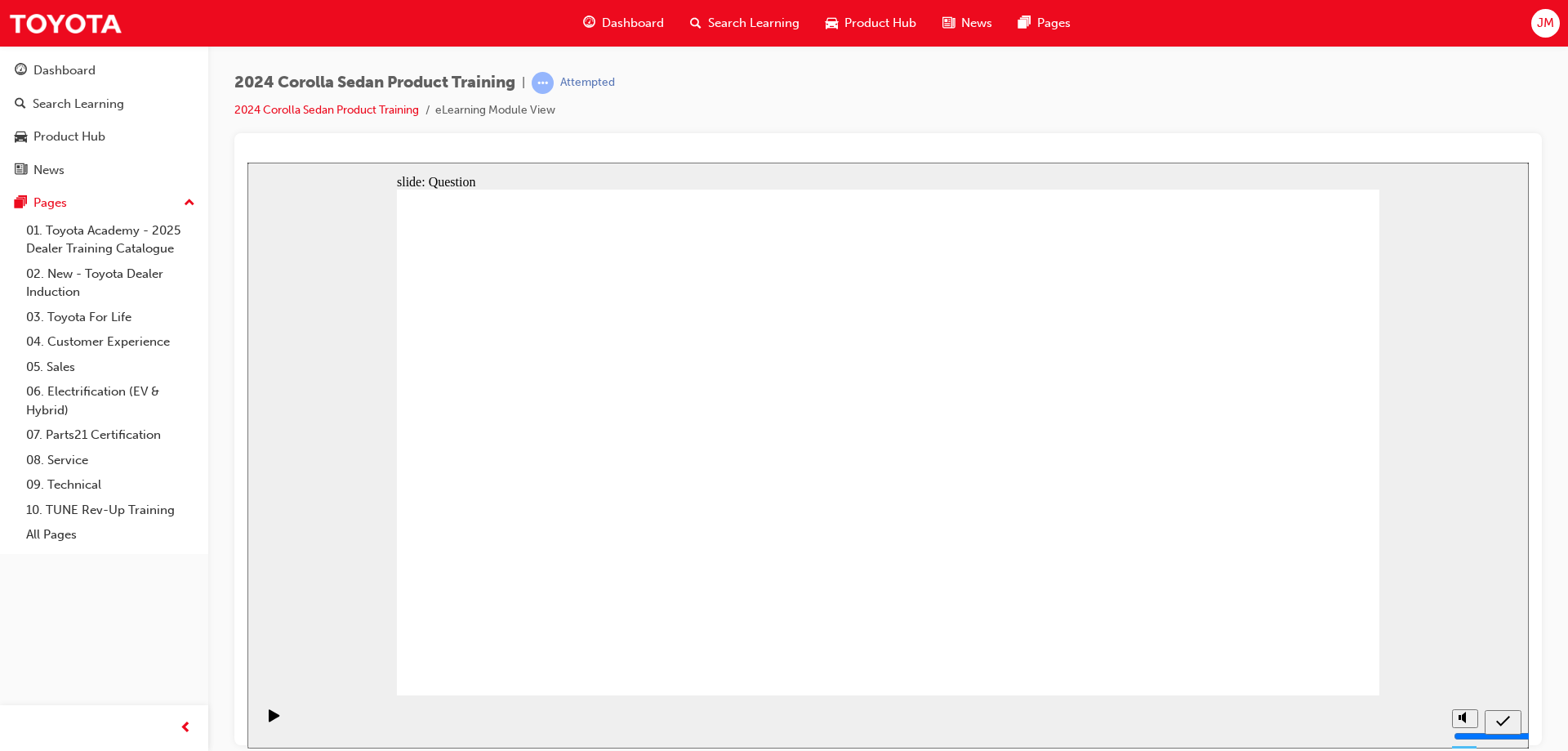 click 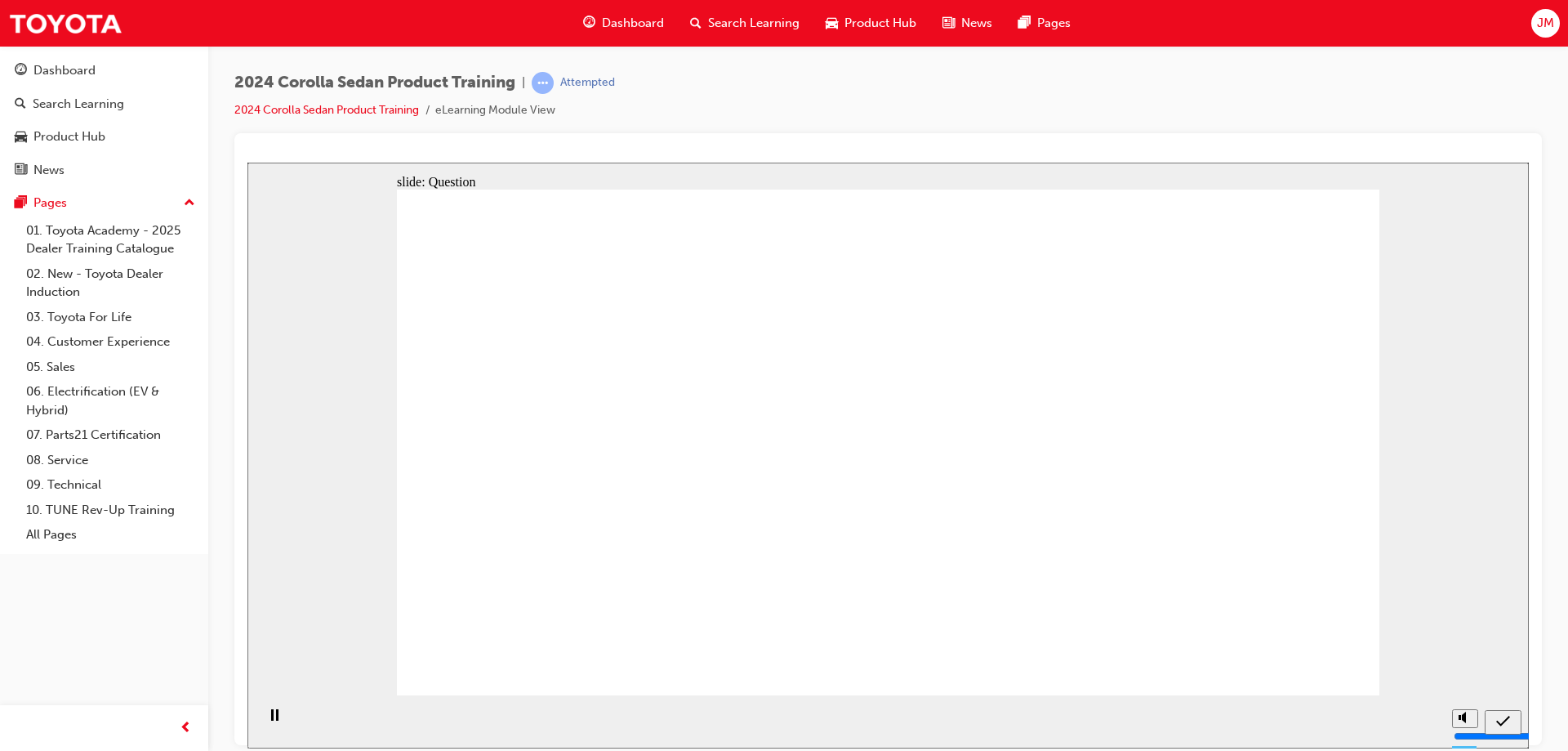 click 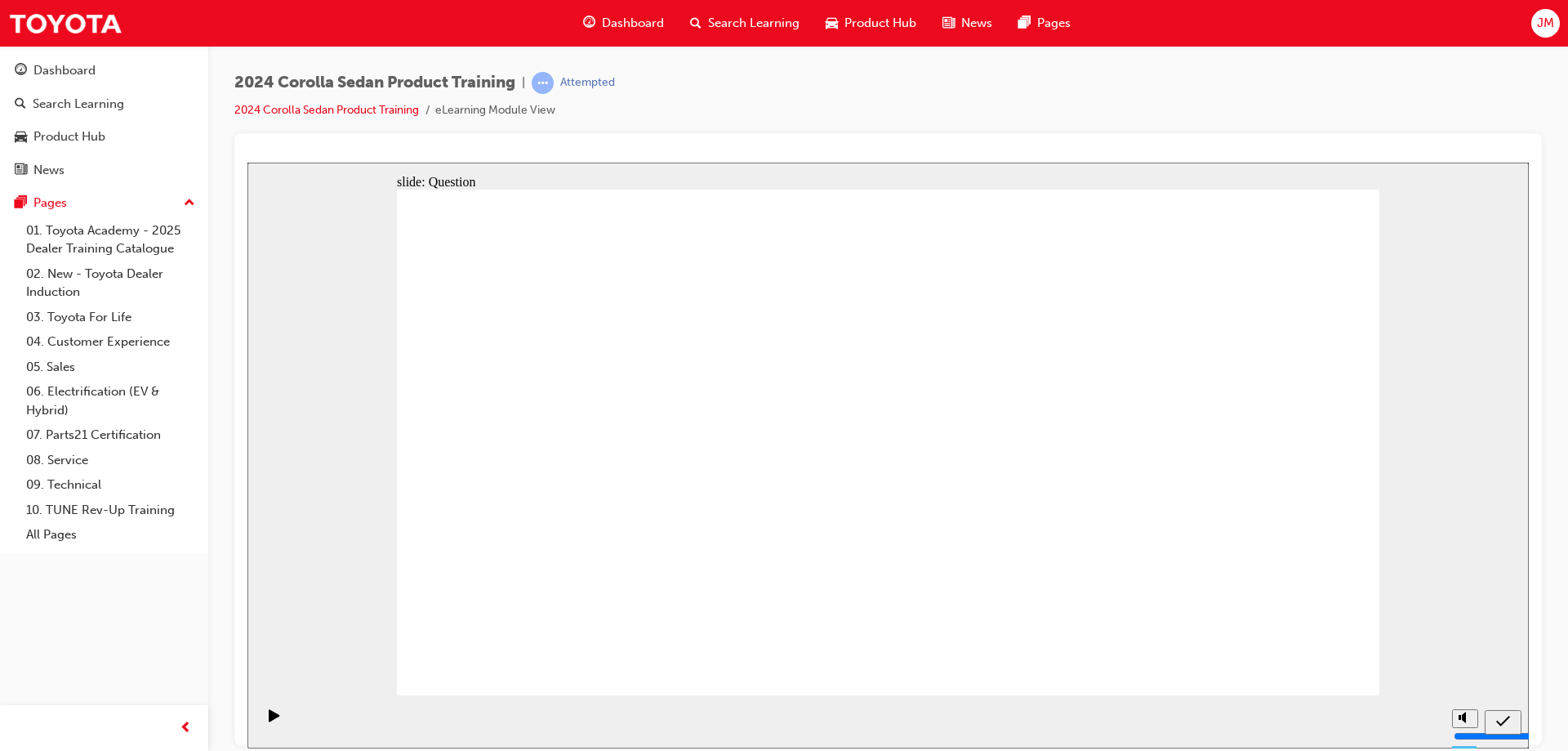 click 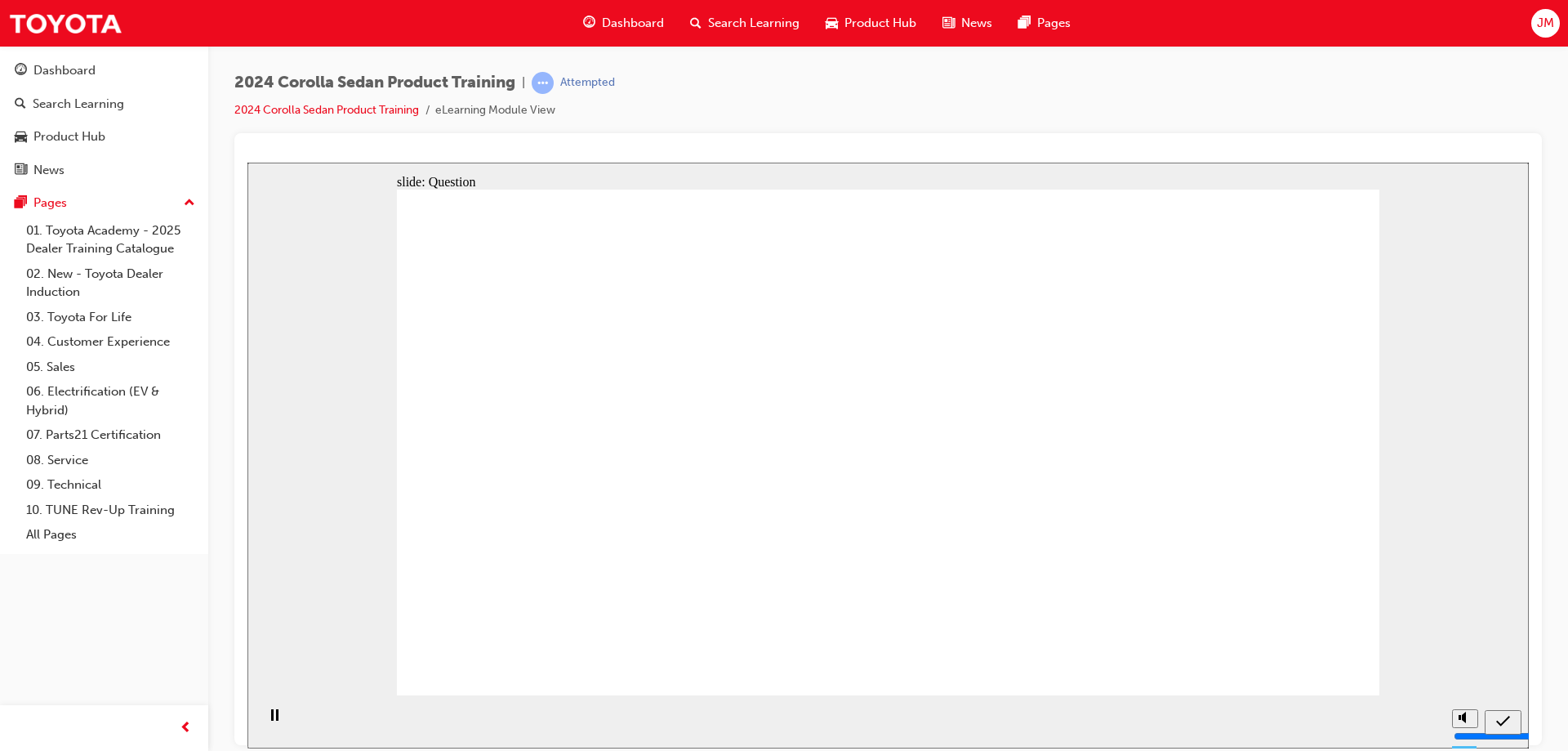 drag, startPoint x: 972, startPoint y: 410, endPoint x: 629, endPoint y: 550, distance: 370.47132 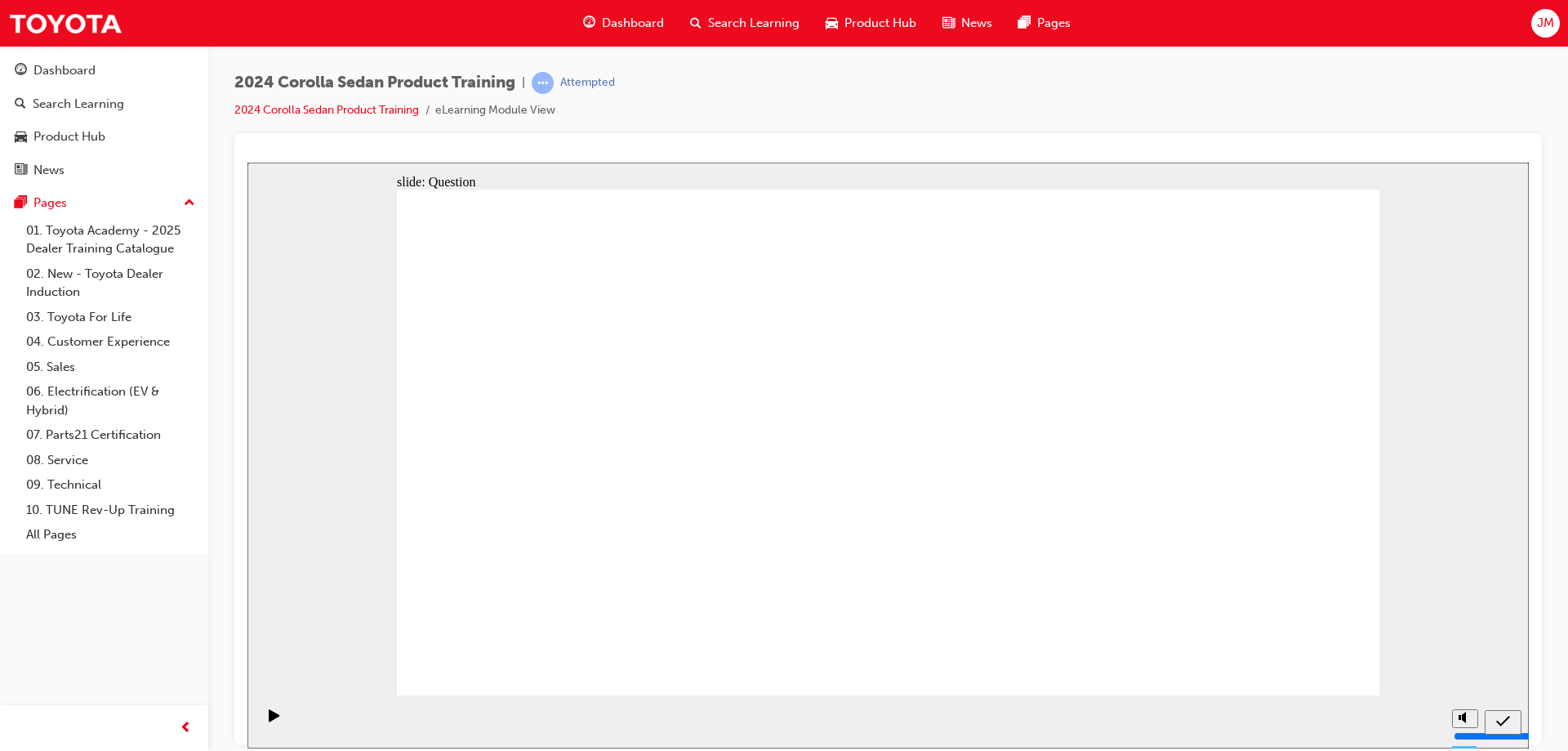 drag, startPoint x: 656, startPoint y: 431, endPoint x: 1132, endPoint y: 522, distance: 484.6205 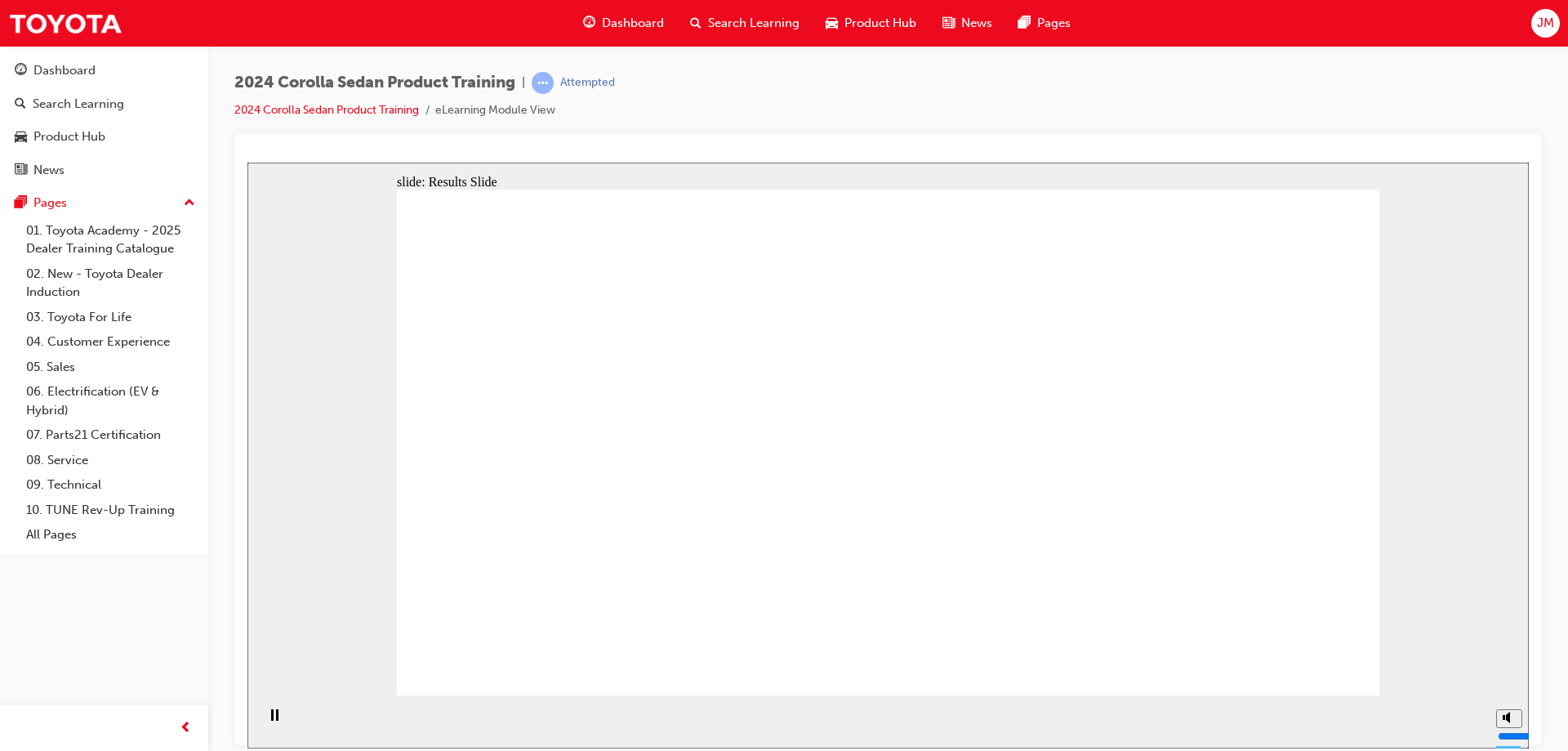 click 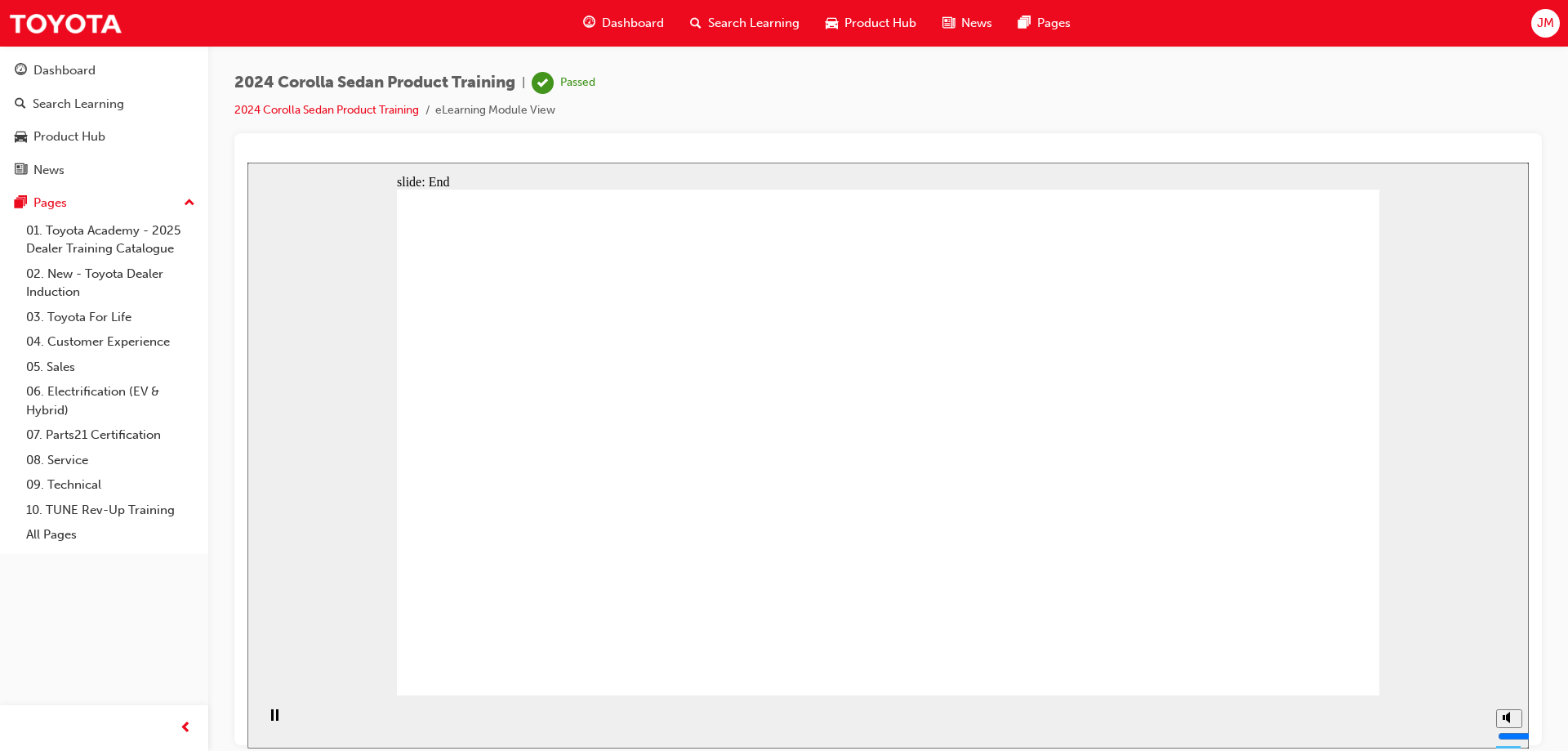 click 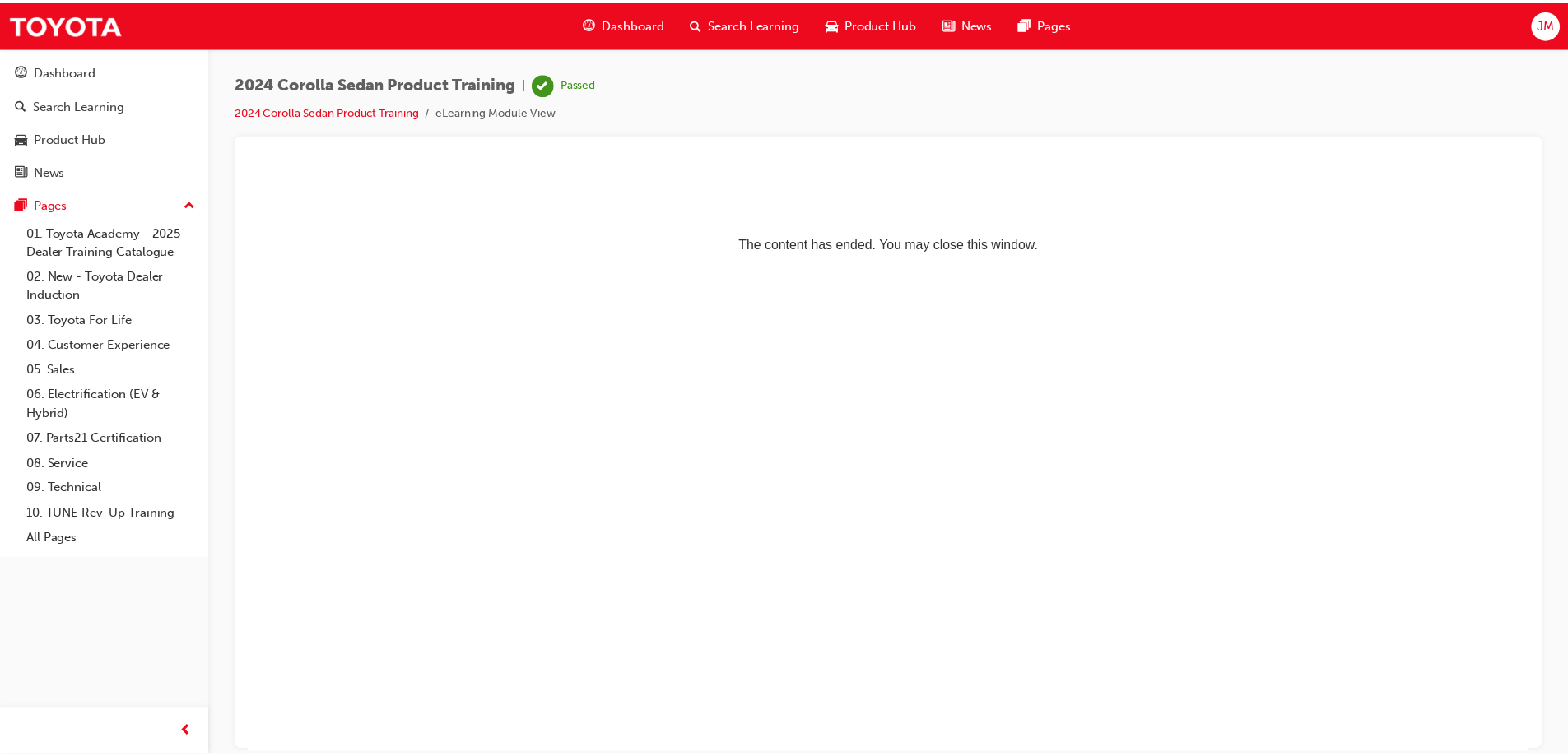 scroll, scrollTop: 0, scrollLeft: 0, axis: both 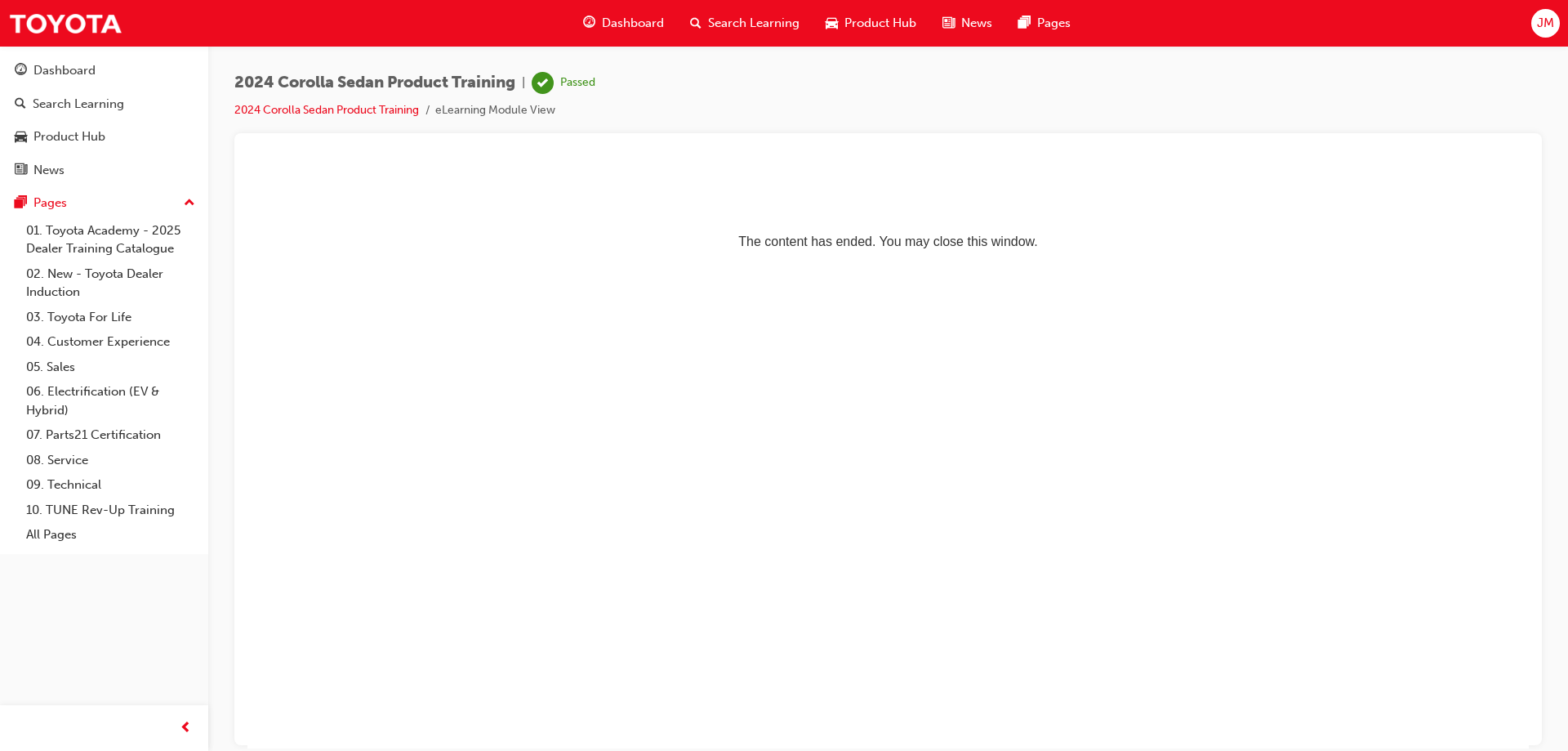 click on "Dashboard" at bounding box center (633, 23) 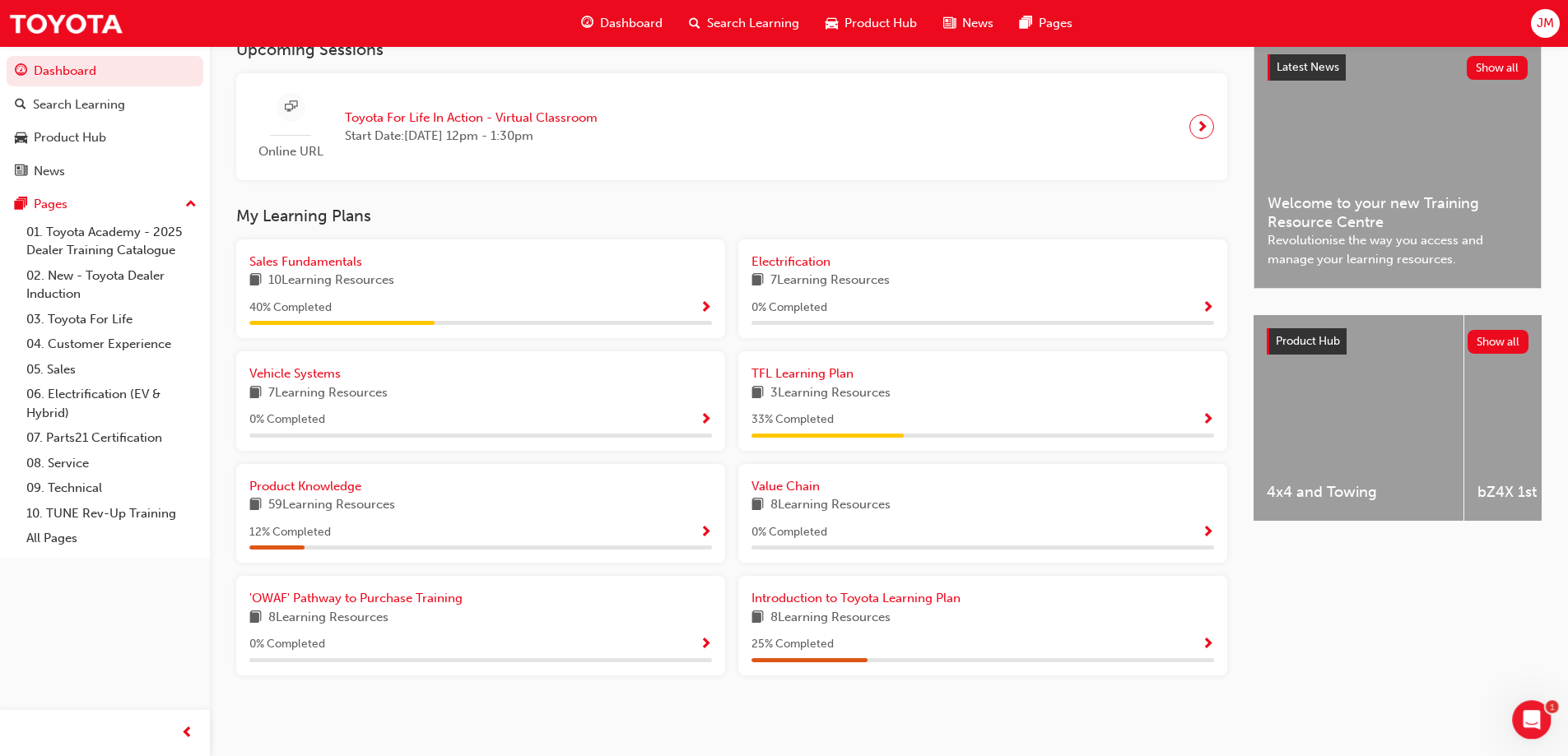 scroll, scrollTop: 385, scrollLeft: 0, axis: vertical 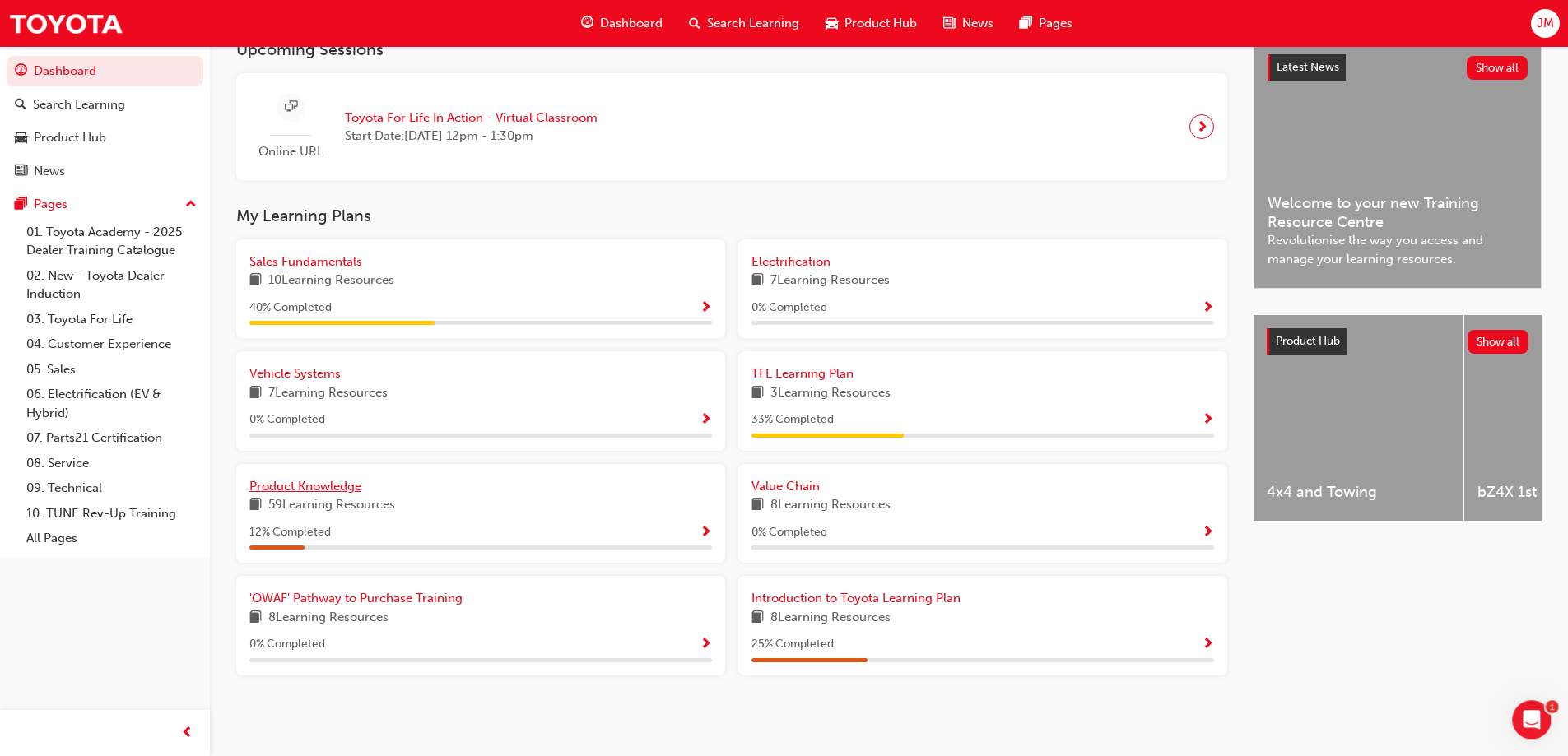 click on "Product Knowledge" at bounding box center [305, 486] 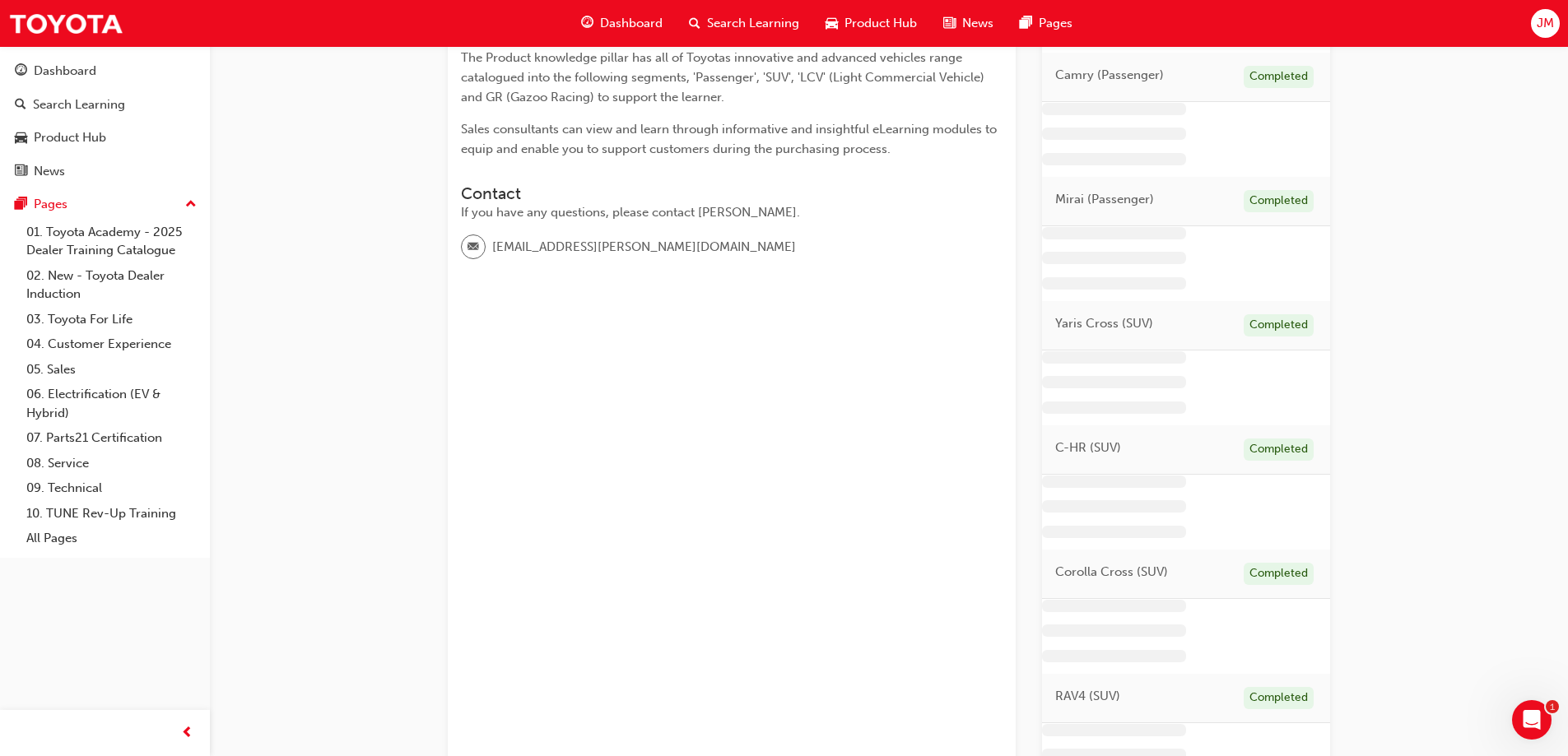 scroll, scrollTop: 0, scrollLeft: 0, axis: both 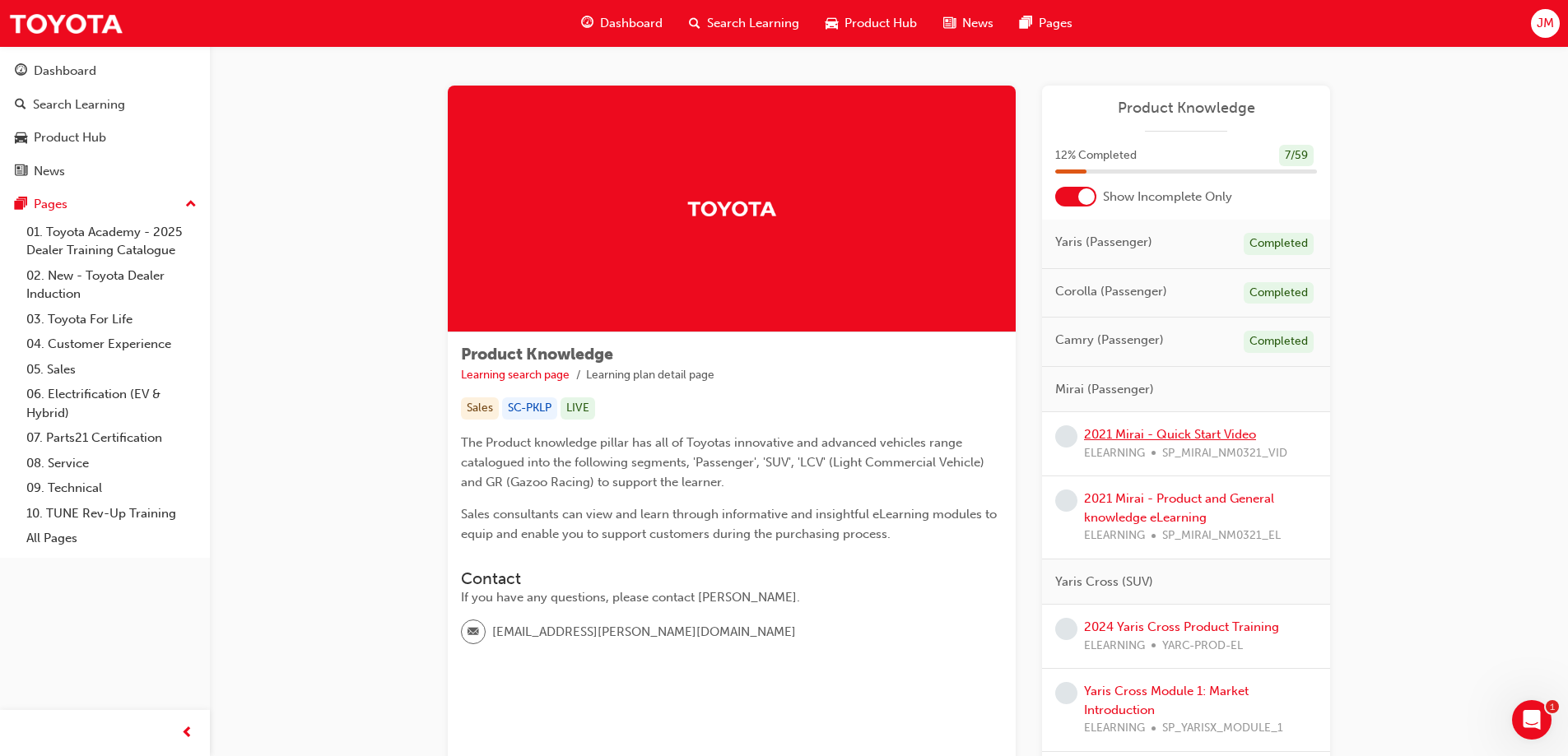 click on "2021 Mirai - Quick Start Video" at bounding box center (1170, 434) 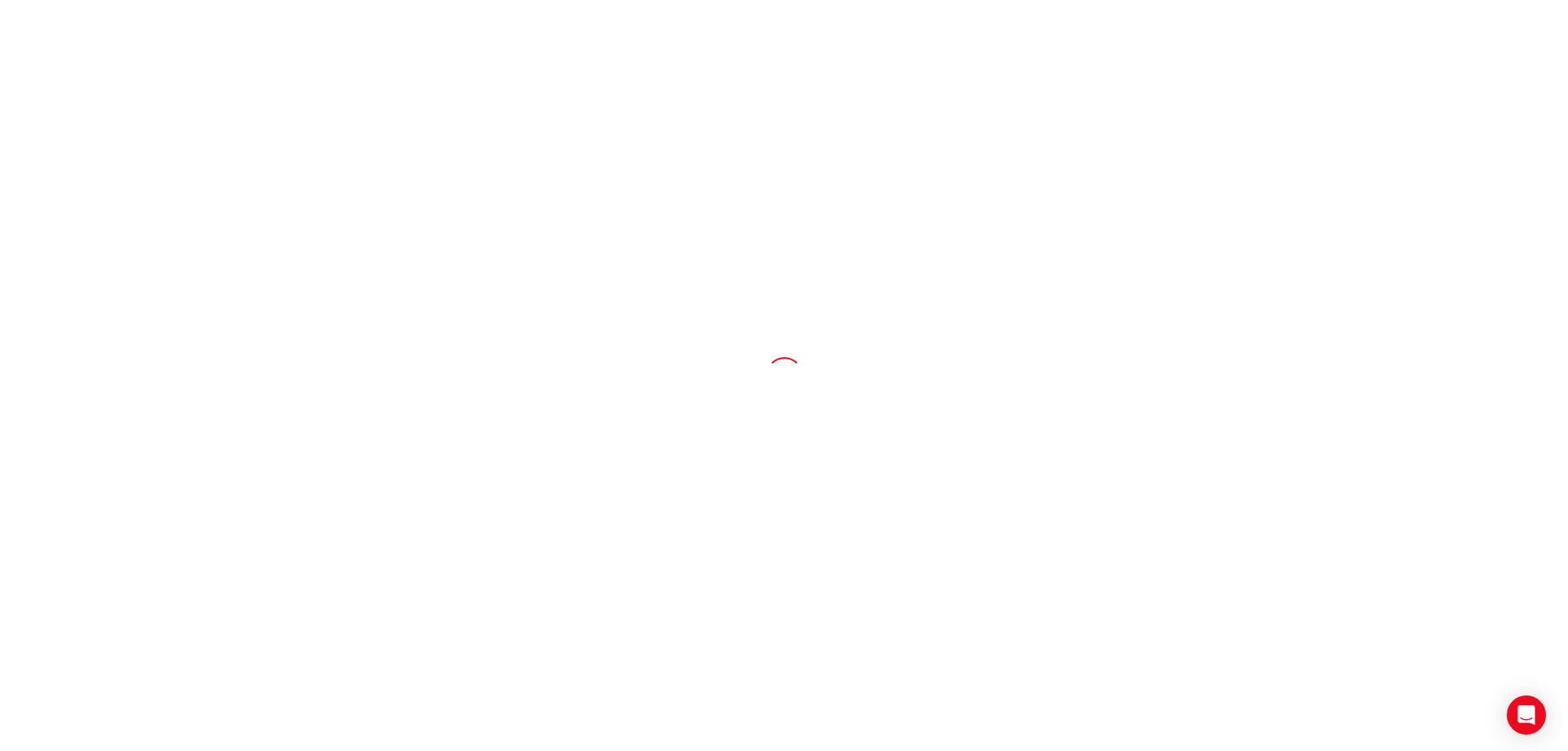 scroll, scrollTop: 0, scrollLeft: 0, axis: both 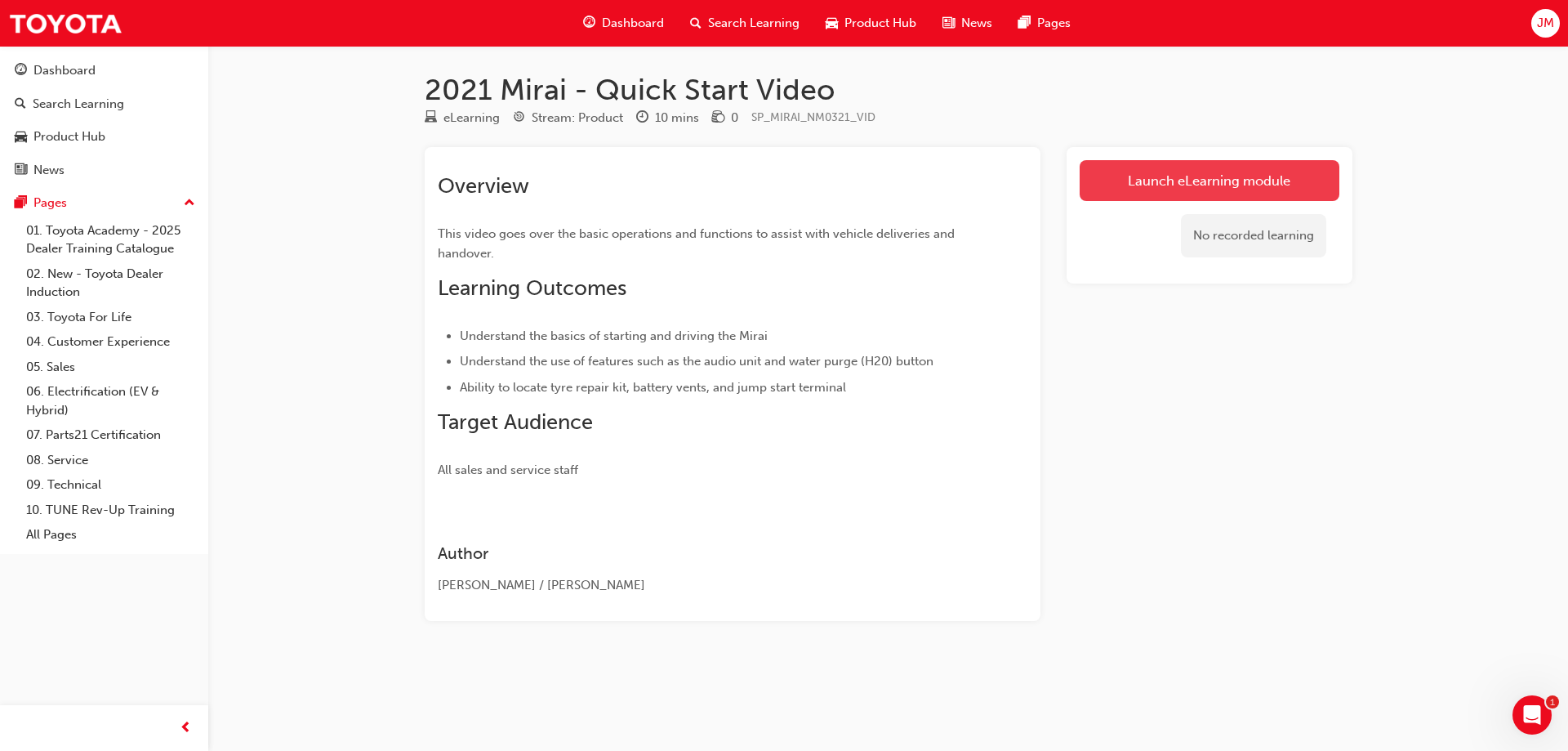 click on "Launch eLearning module" at bounding box center [1209, 181] 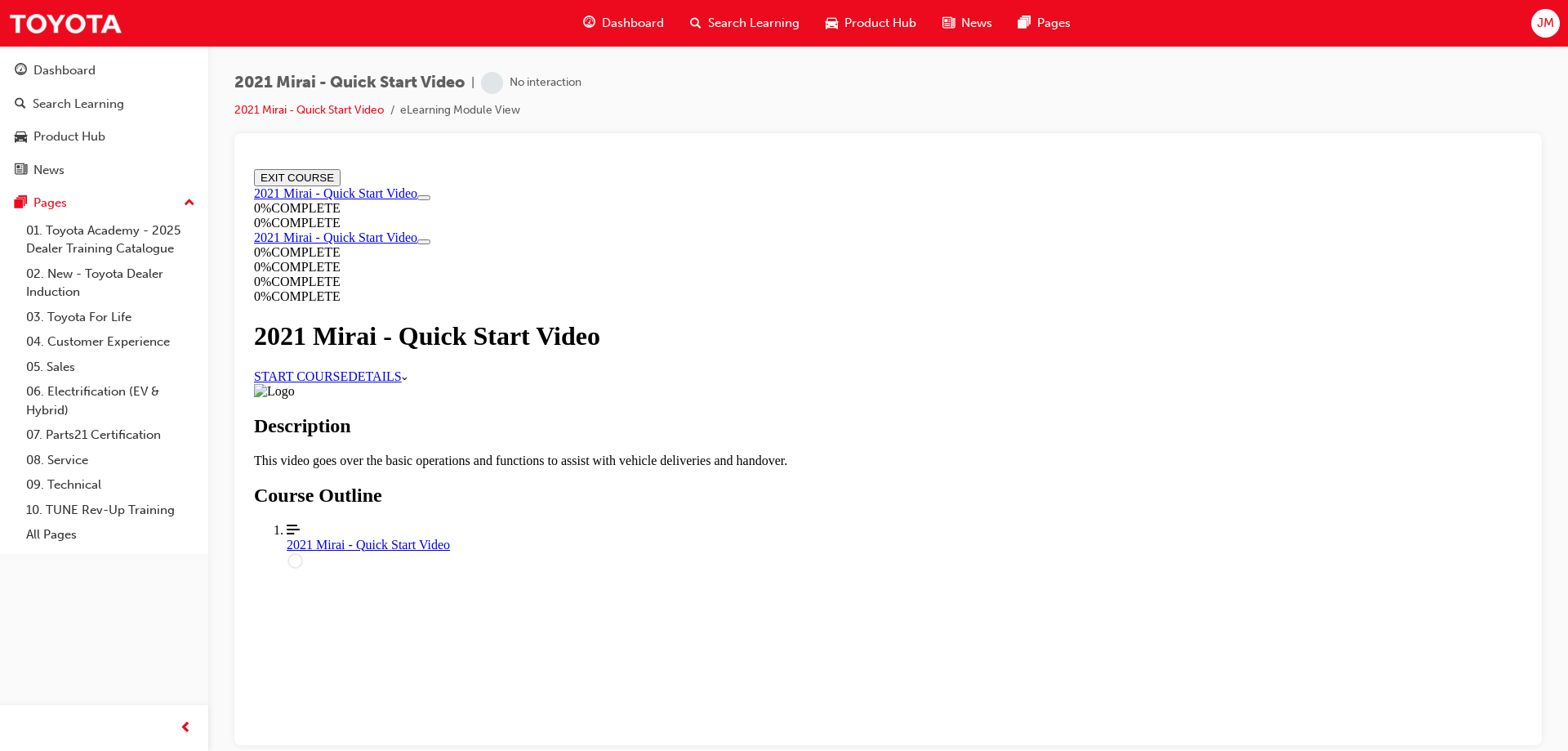 scroll, scrollTop: 0, scrollLeft: 0, axis: both 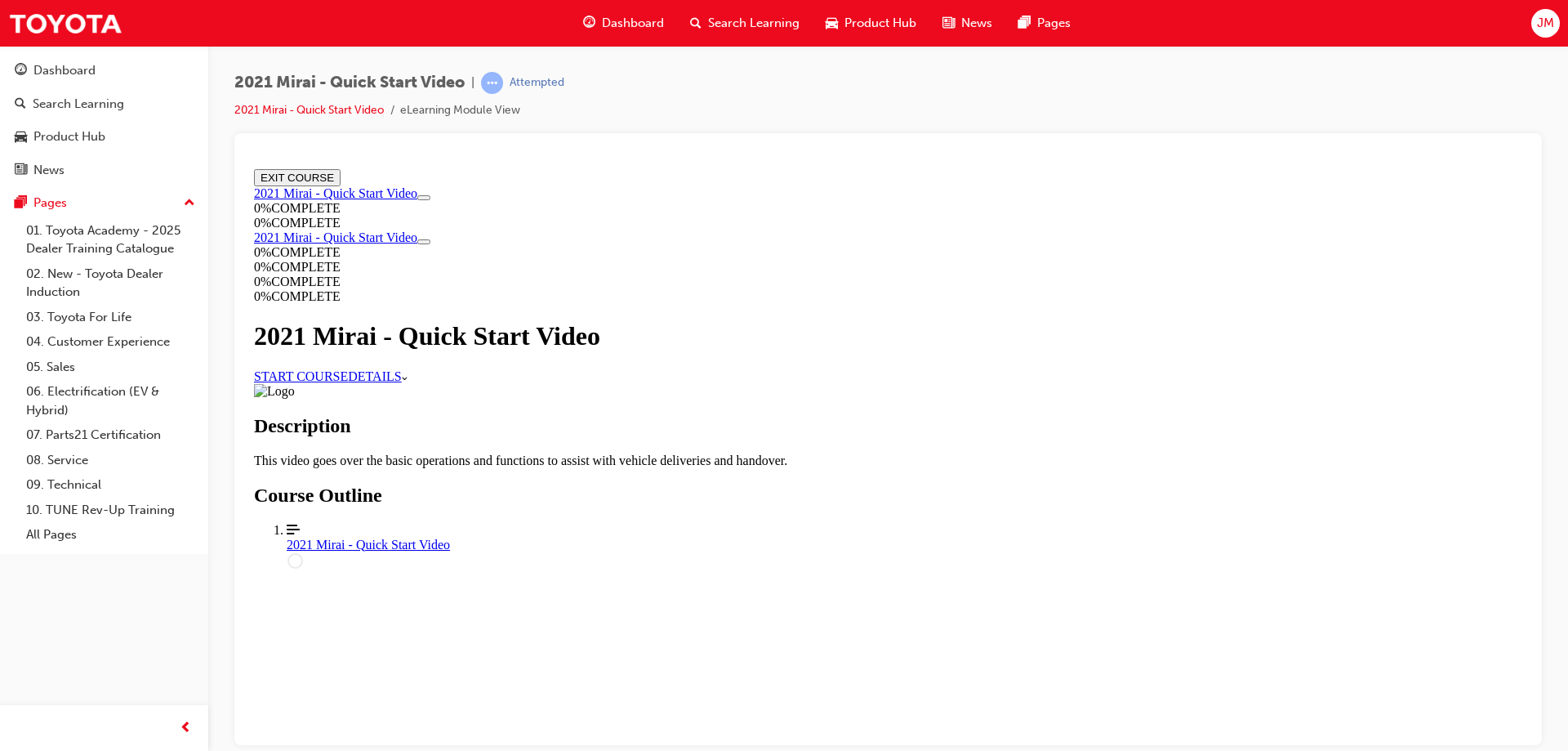 click on "START COURSE" at bounding box center [301, 375] 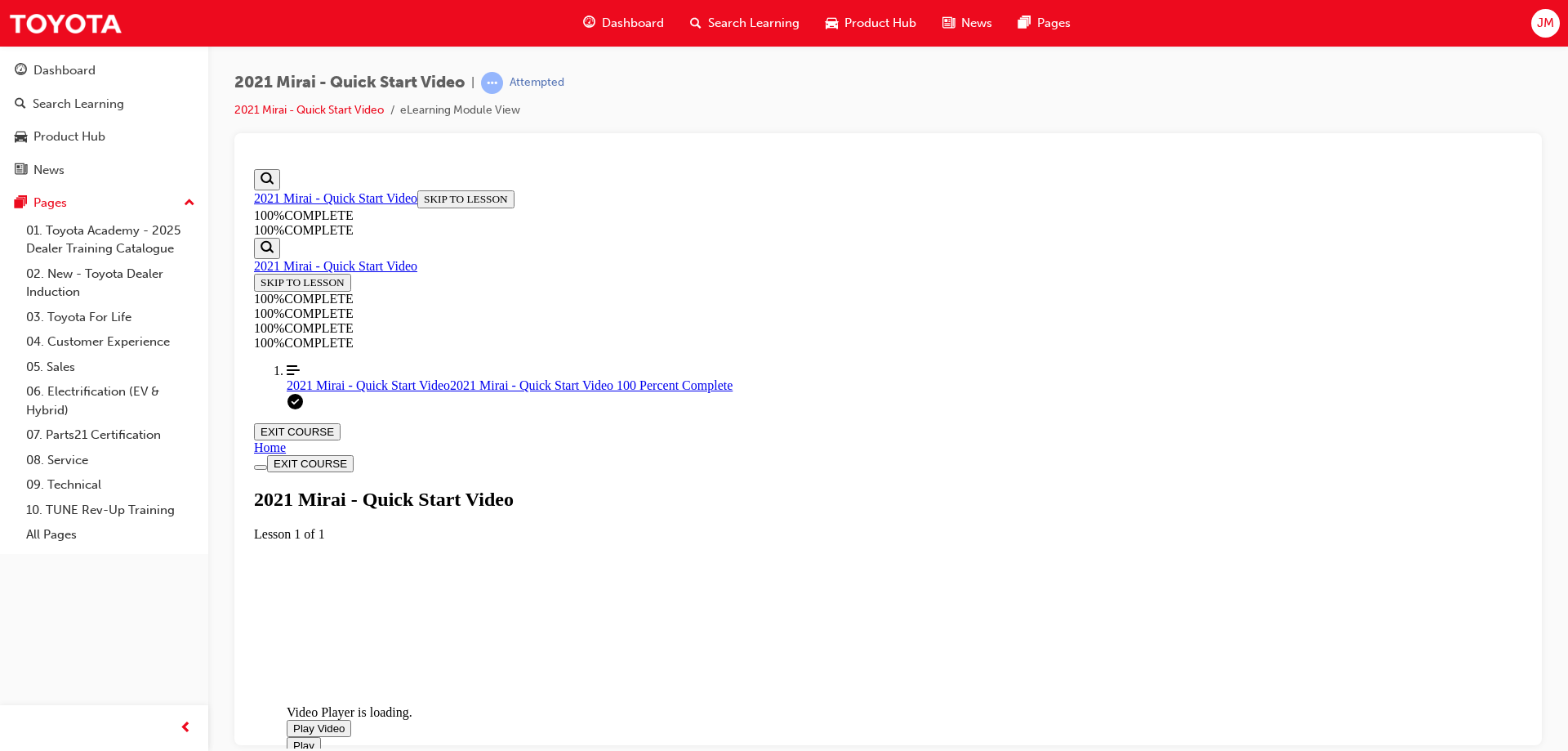 scroll, scrollTop: 220, scrollLeft: 0, axis: vertical 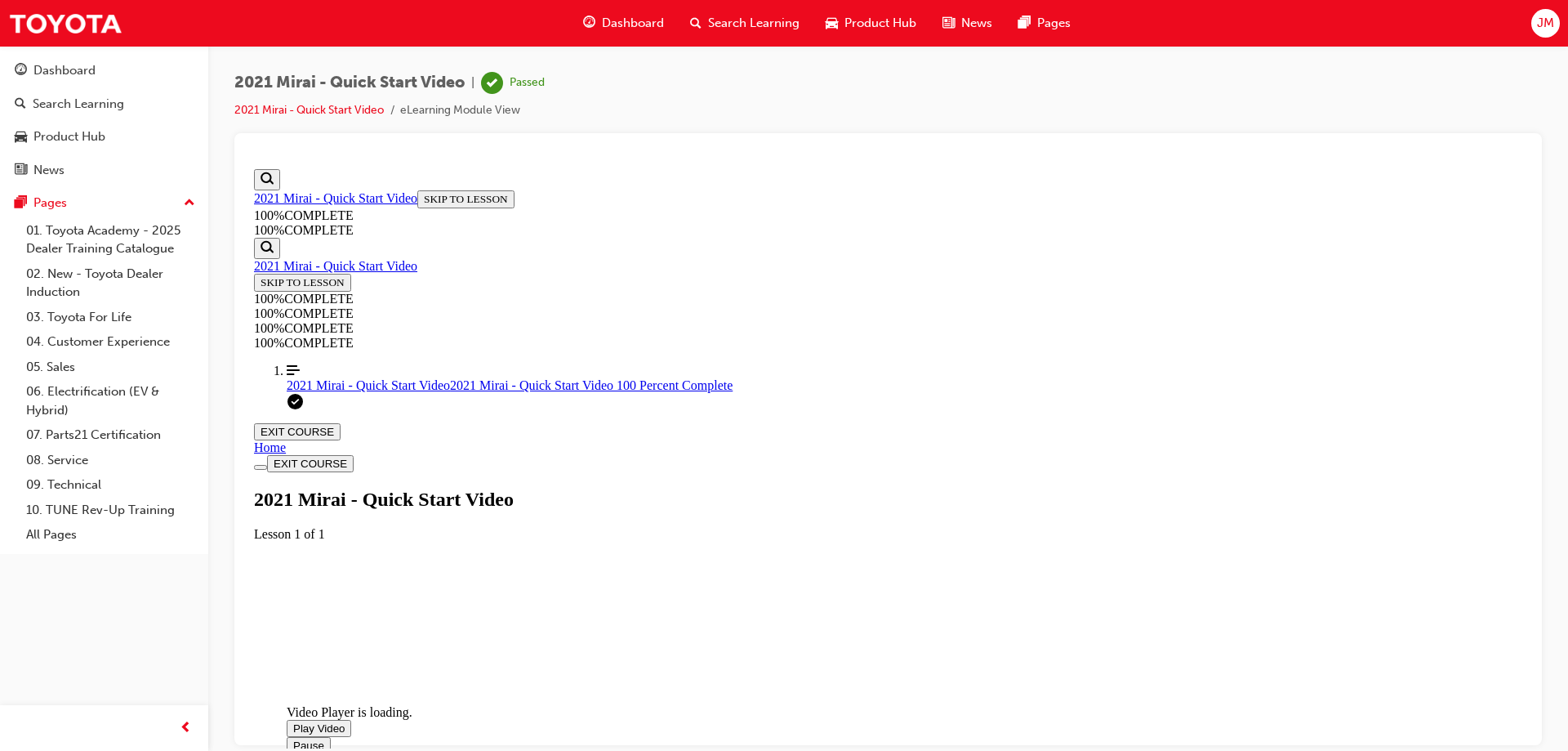 click on "2x" at bounding box center [826, 958] 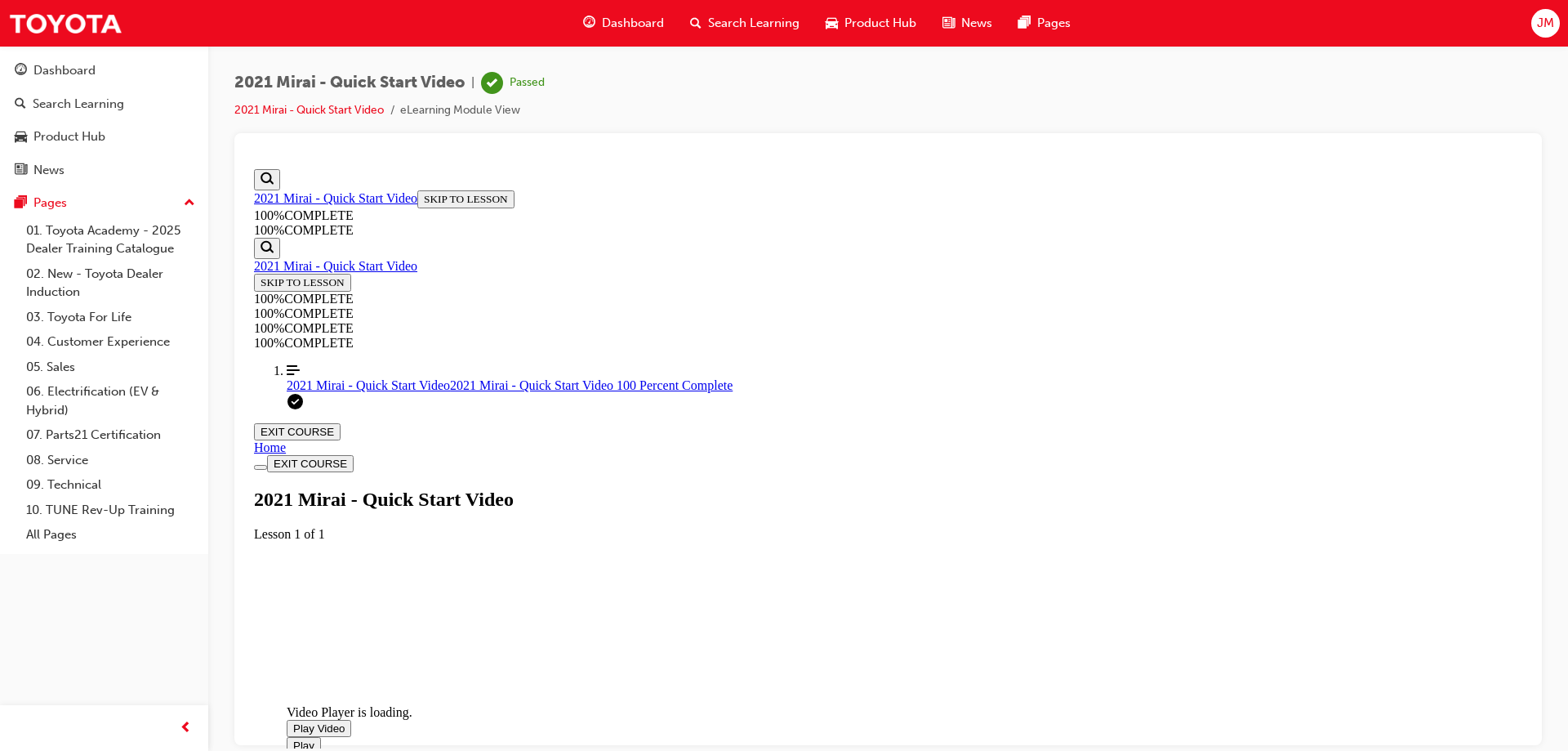 drag, startPoint x: 635, startPoint y: 632, endPoint x: 1275, endPoint y: 665, distance: 640.8502 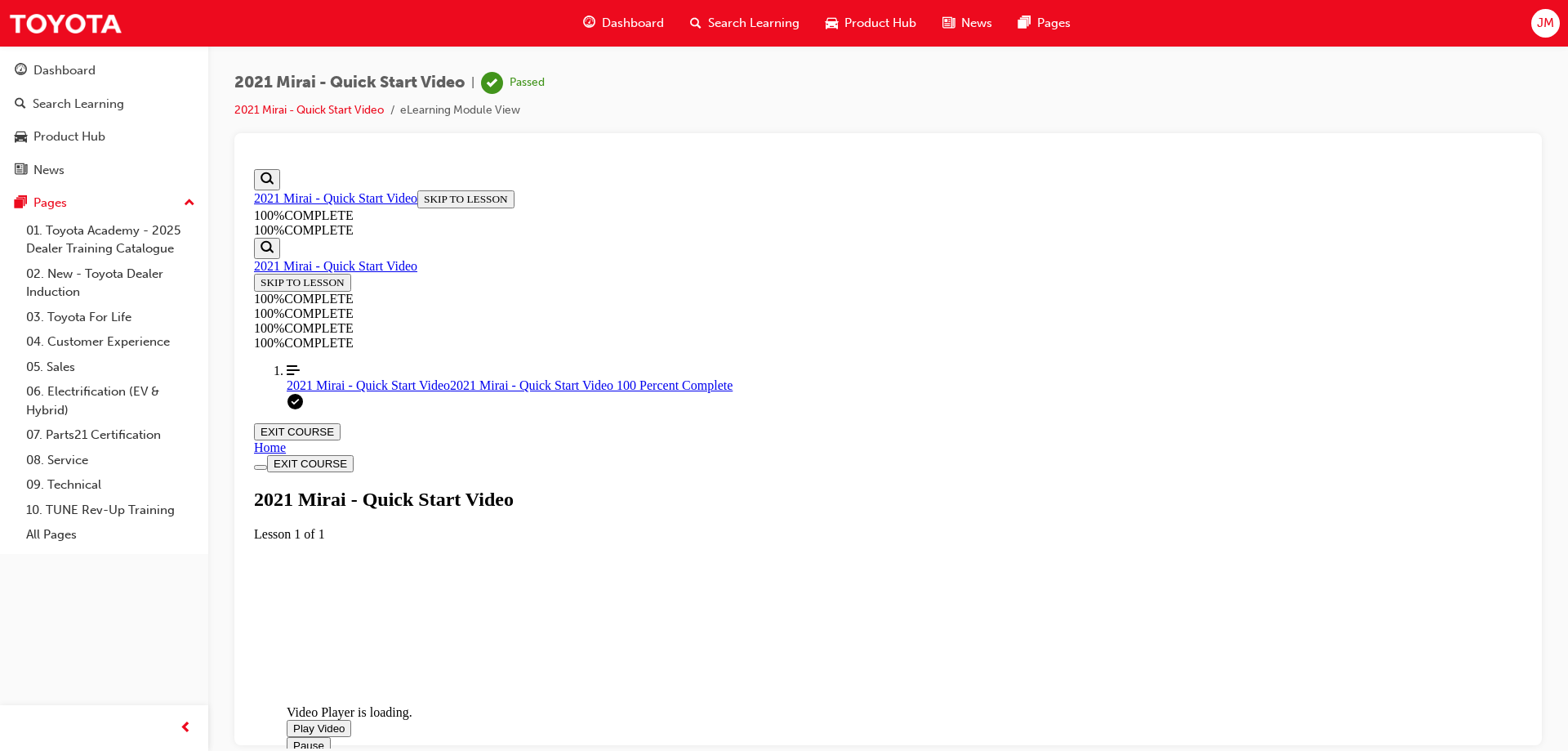 click on "Loaded :  14.62% 2:13 5:32" at bounding box center [809, 837] 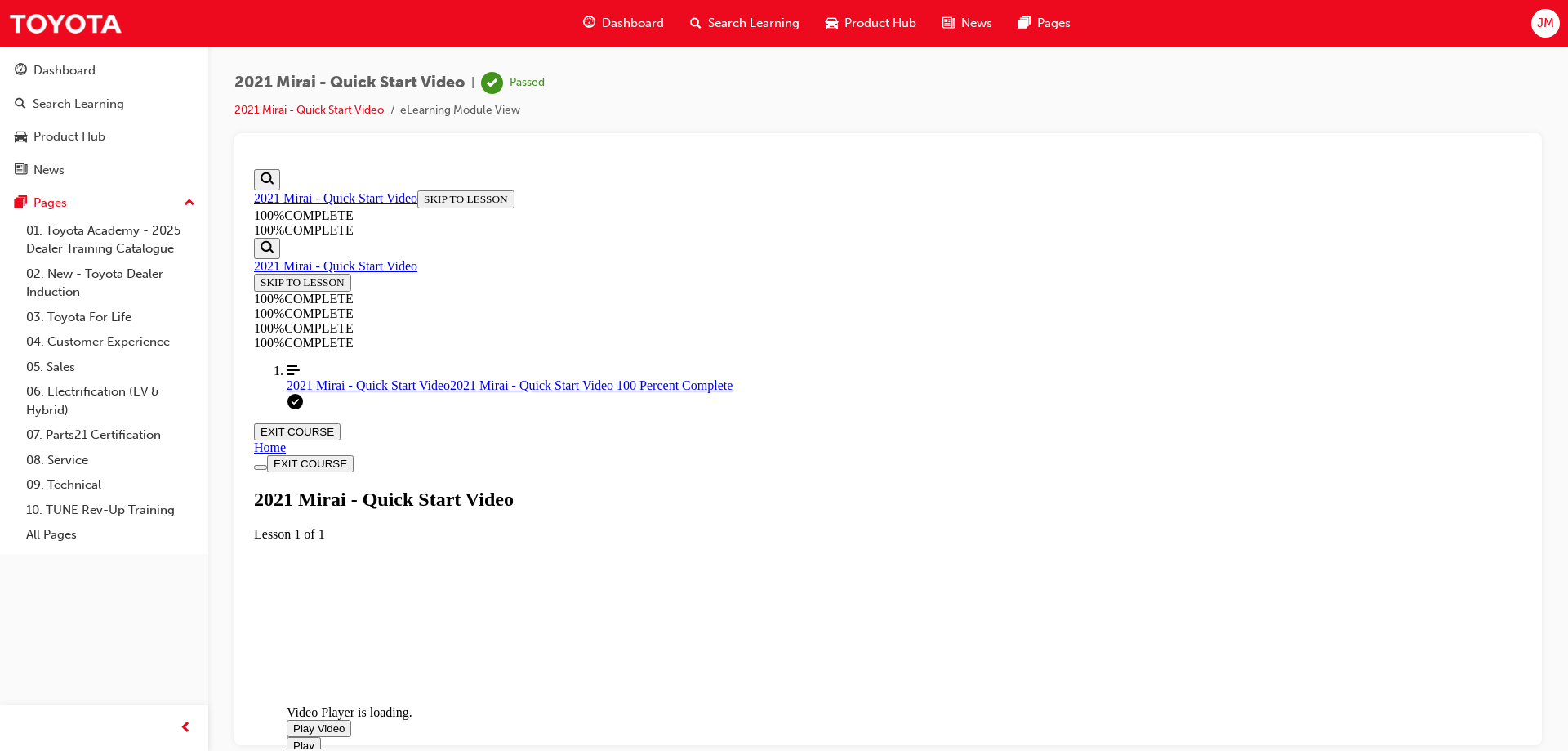 click on "Loaded :  14.62% 4:41 4:41" at bounding box center [809, 837] 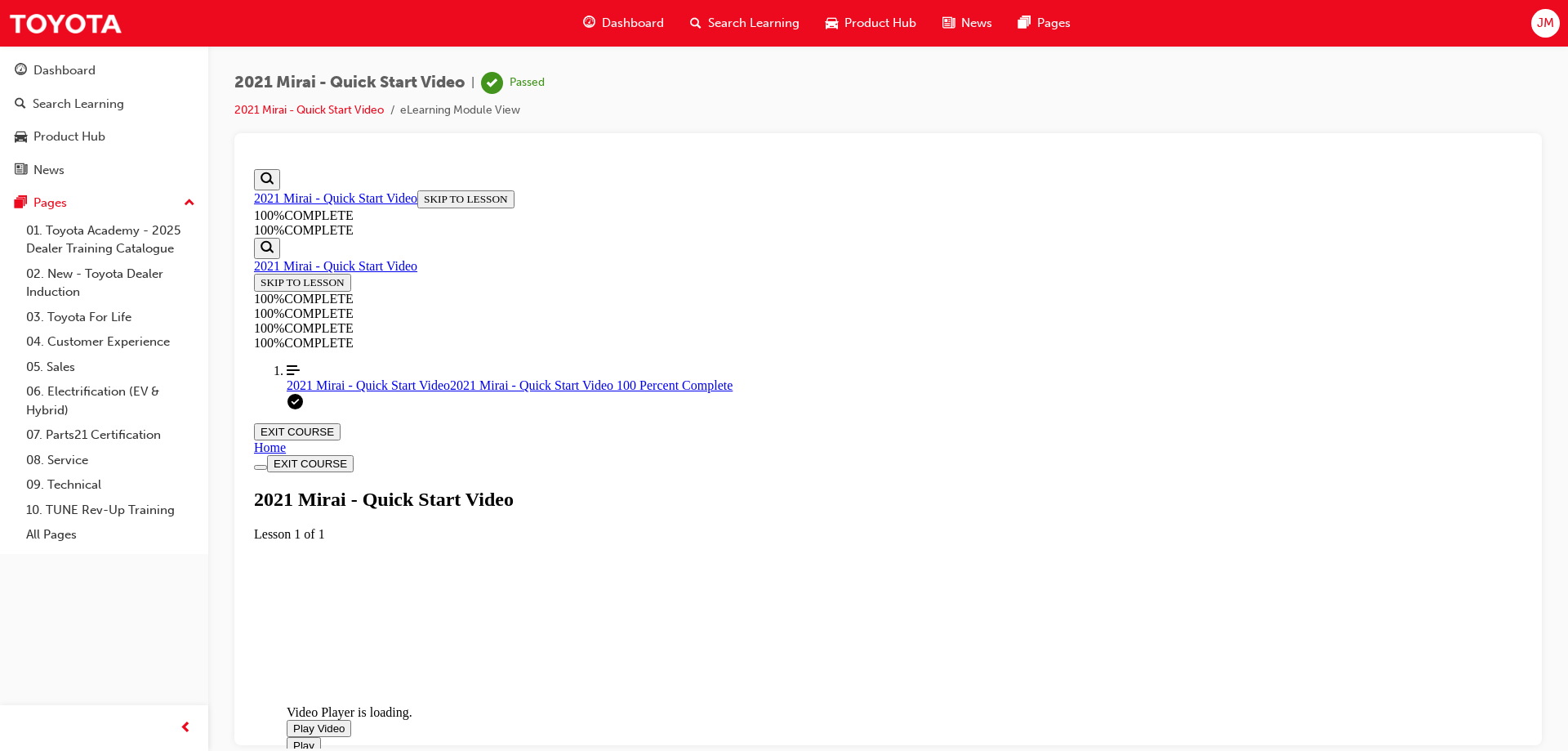 drag, startPoint x: 1195, startPoint y: 629, endPoint x: 1213, endPoint y: 623, distance: 18.973666 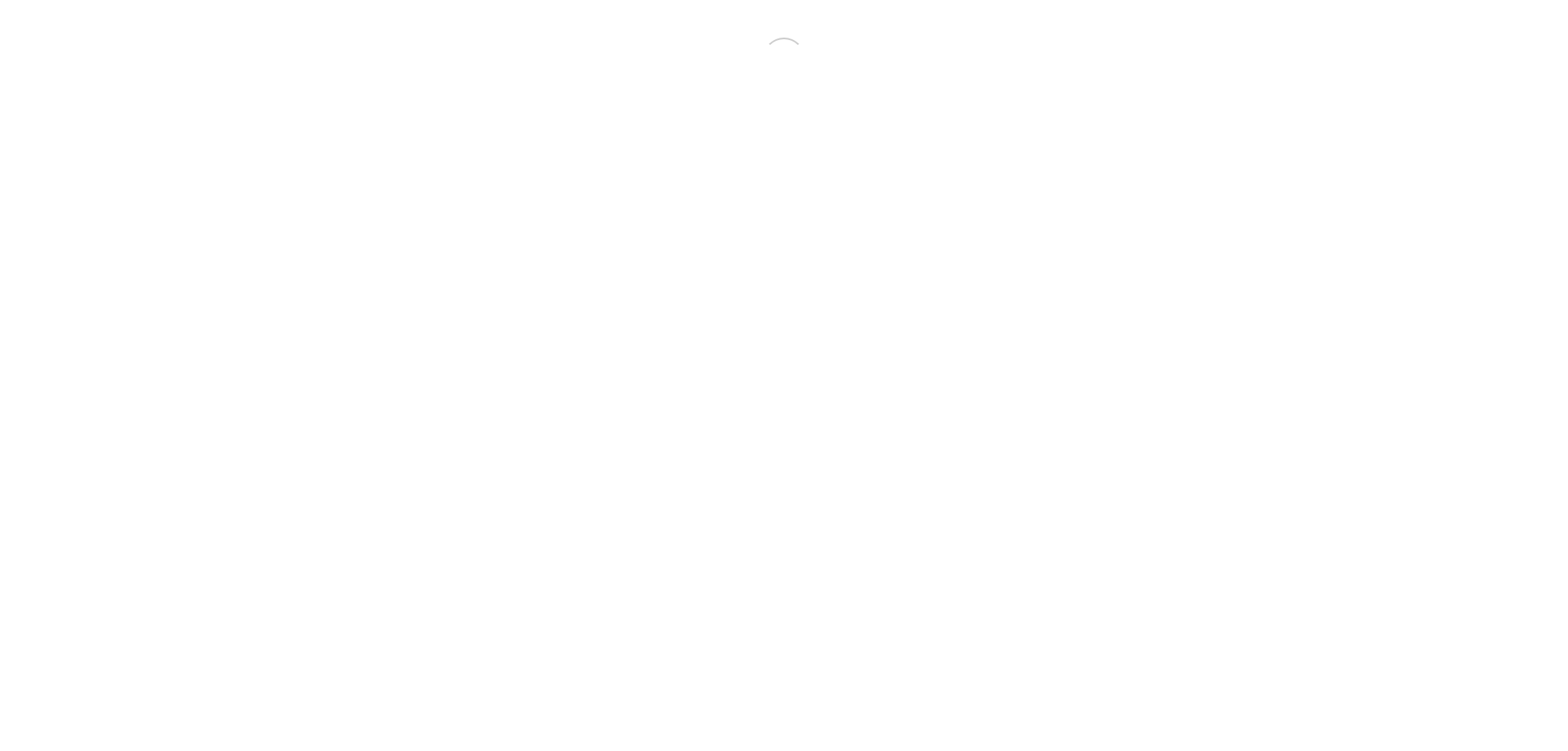 scroll, scrollTop: 0, scrollLeft: 0, axis: both 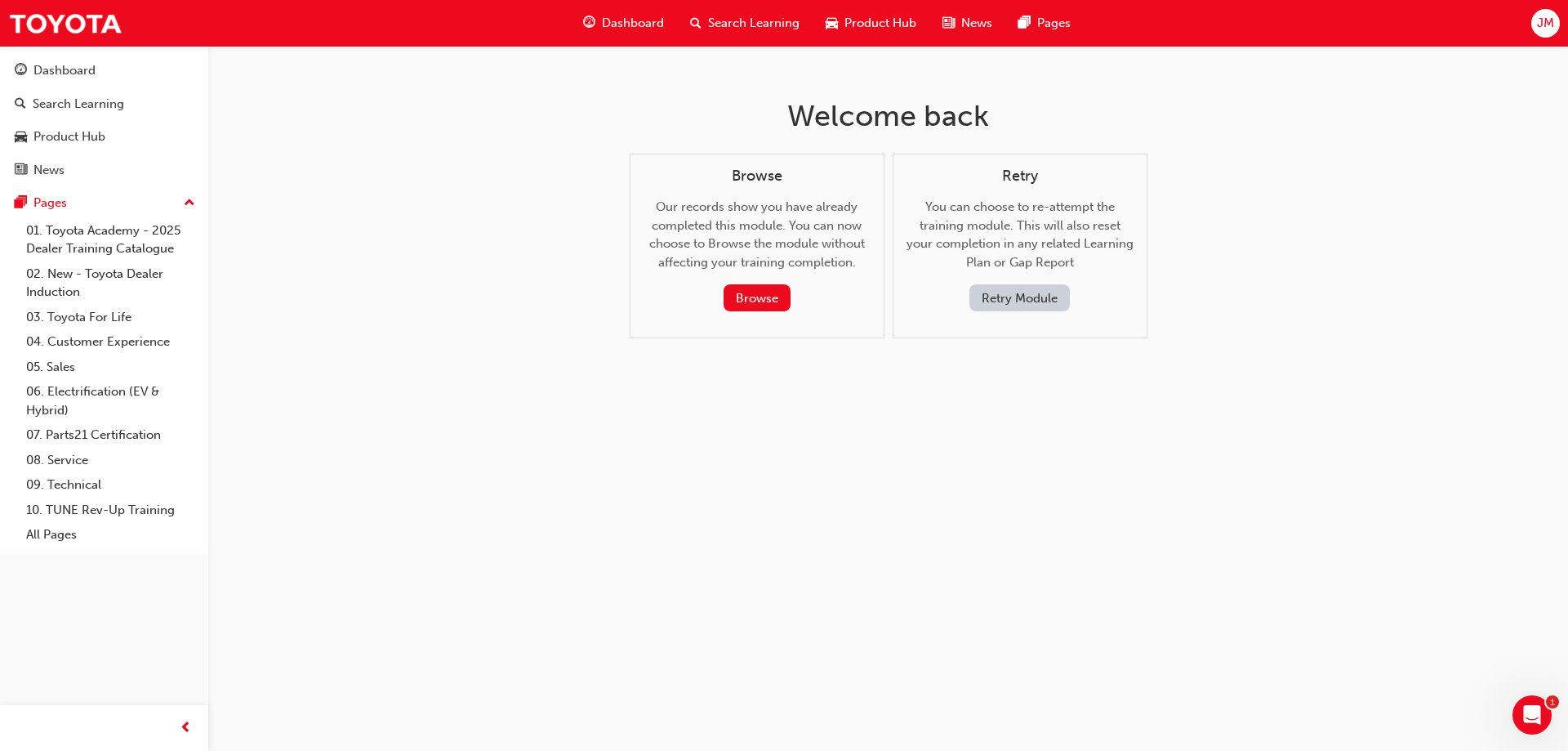 click on "Dashboard" at bounding box center (633, 23) 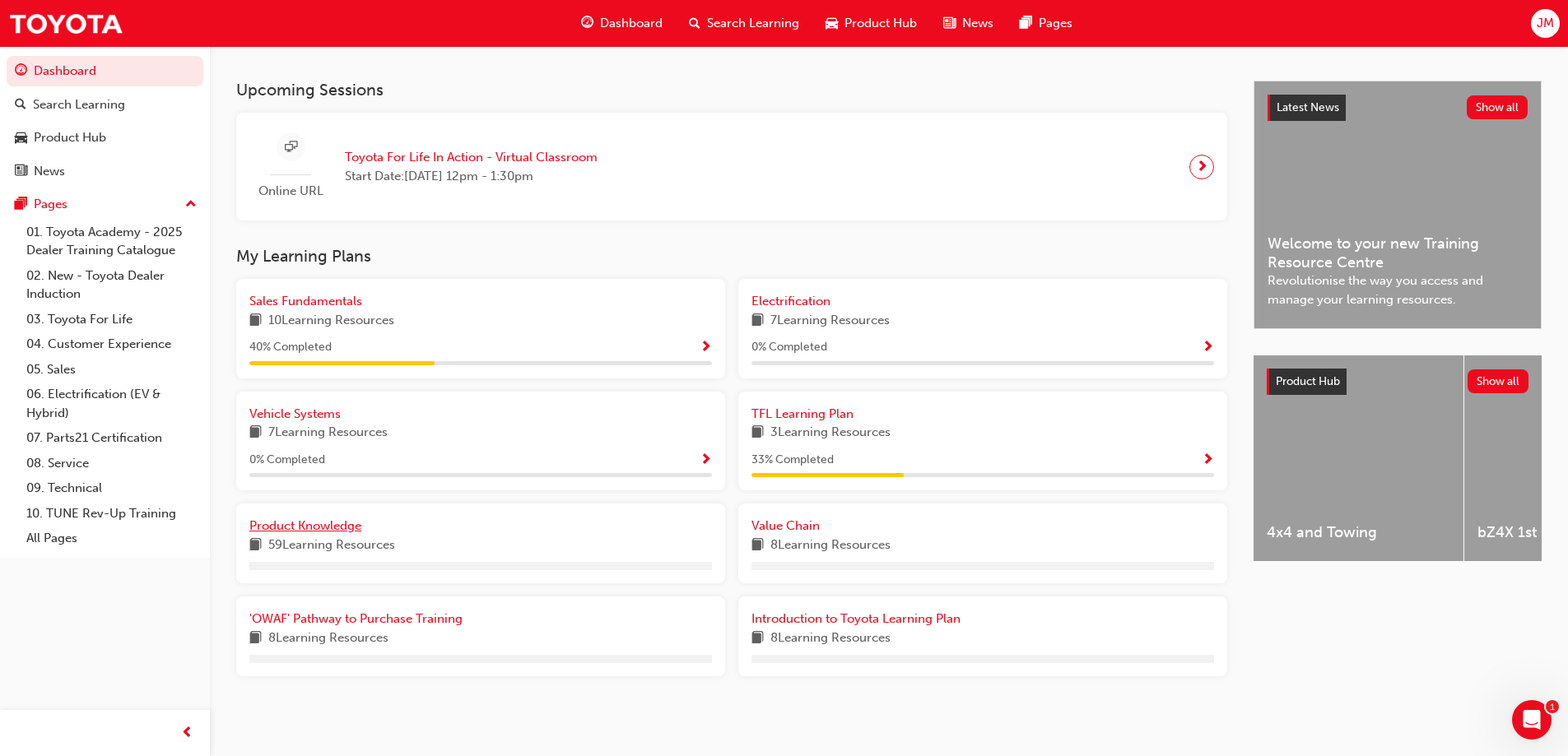 scroll, scrollTop: 281, scrollLeft: 0, axis: vertical 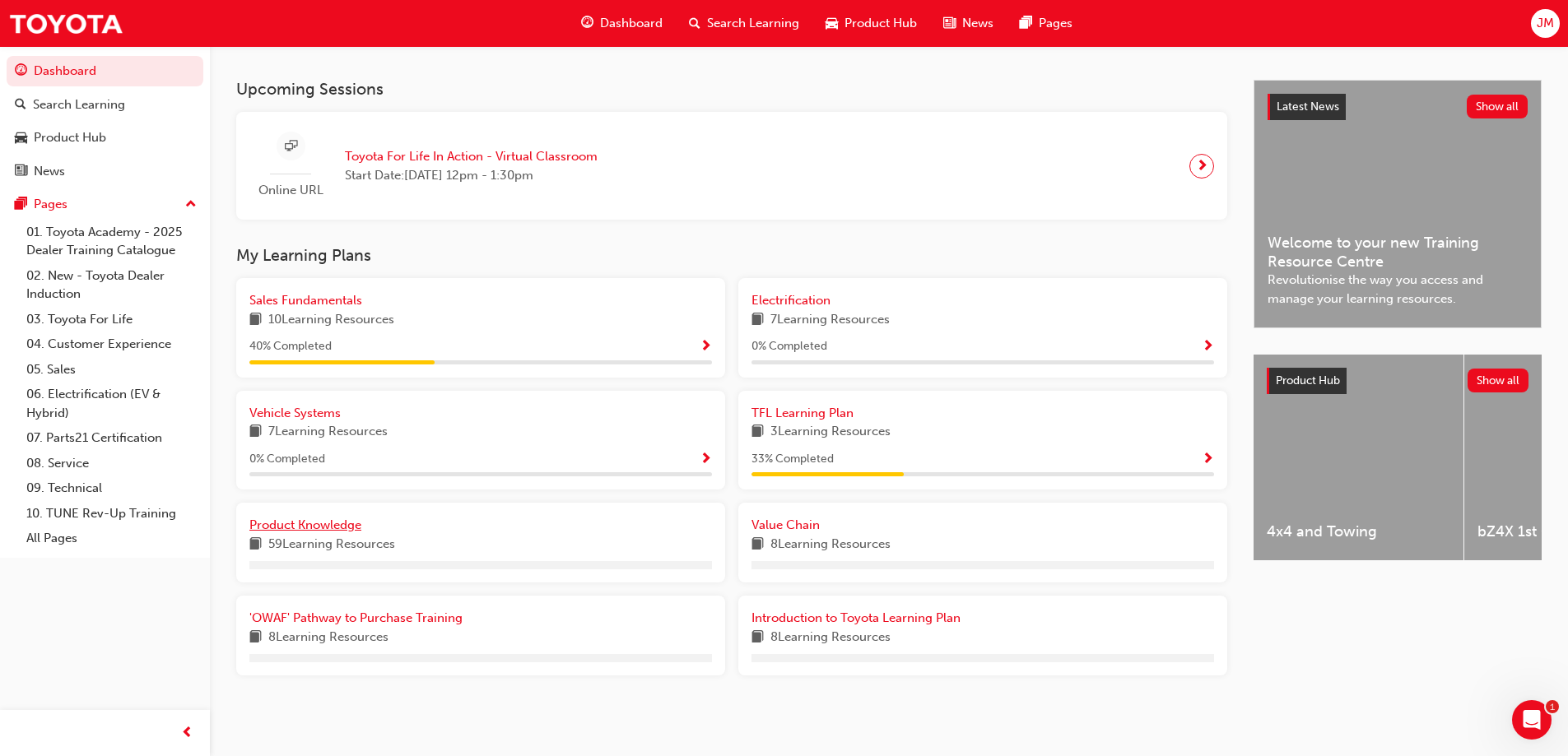 click on "Product Knowledge" at bounding box center (305, 525) 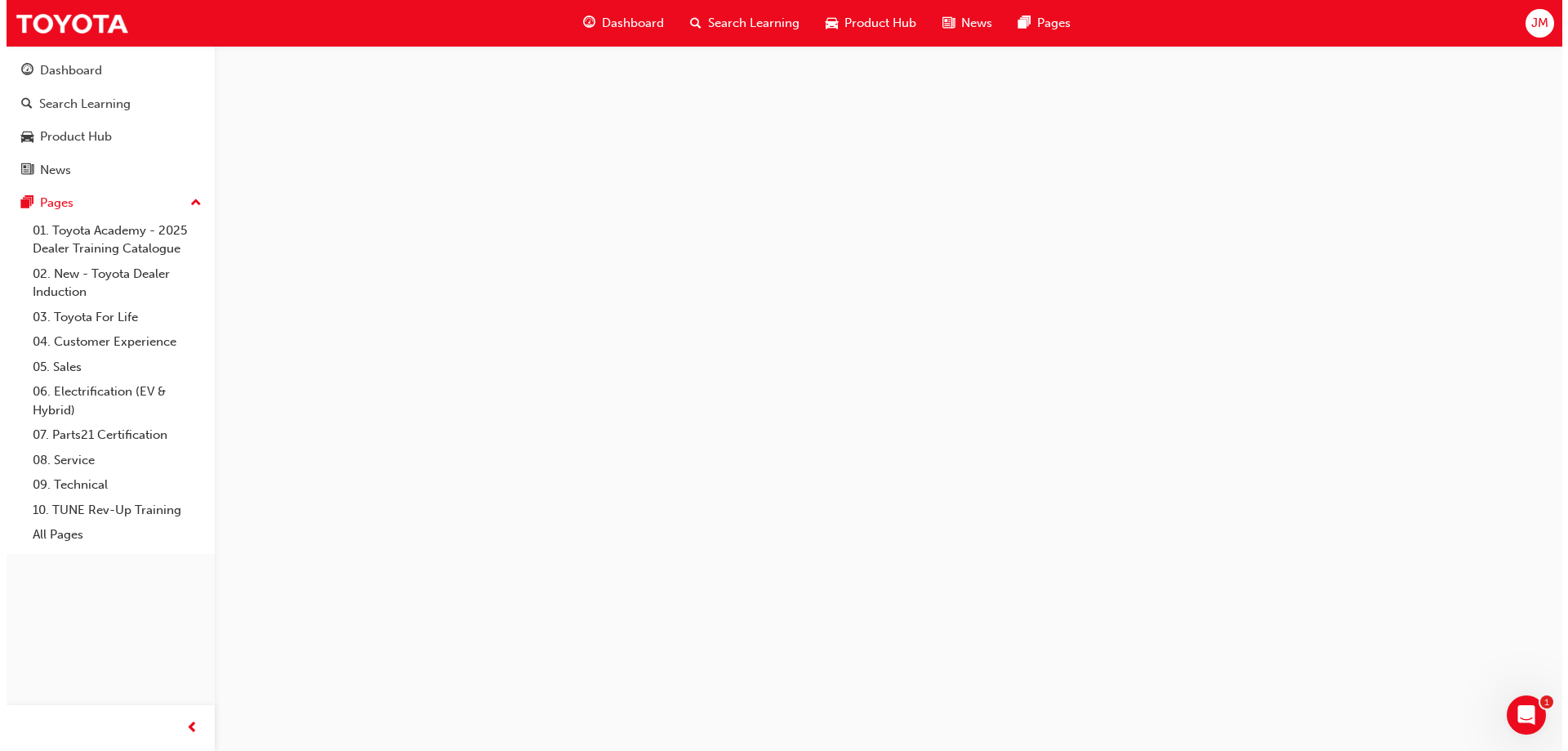 scroll, scrollTop: 0, scrollLeft: 0, axis: both 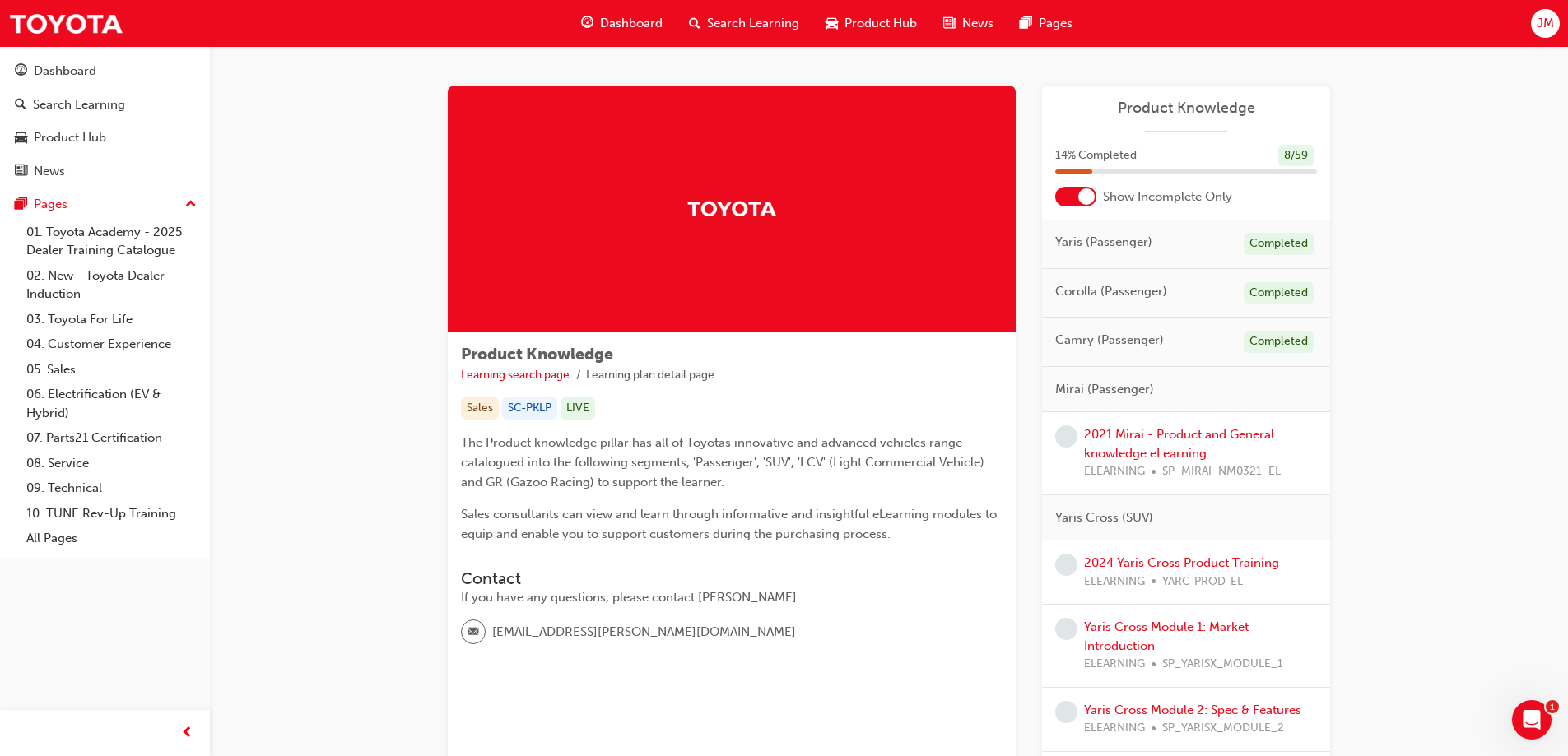 click on "2021 Mirai - Product and General knowledge eLearning ELEARNING SP_MIRAI_NM0321_EL" at bounding box center (1186, 453) 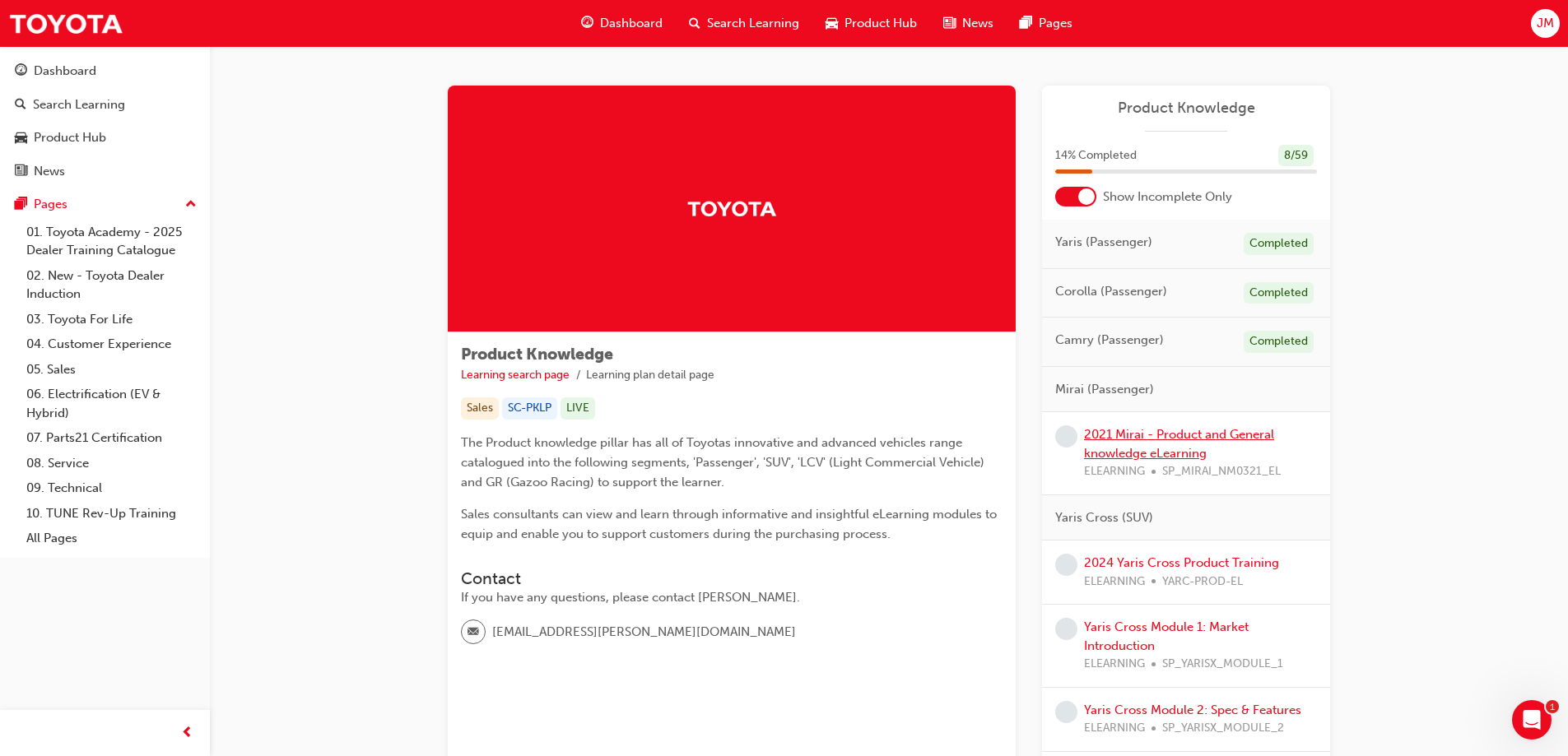 click on "2021 Mirai - Product and General knowledge eLearning" at bounding box center (1179, 443) 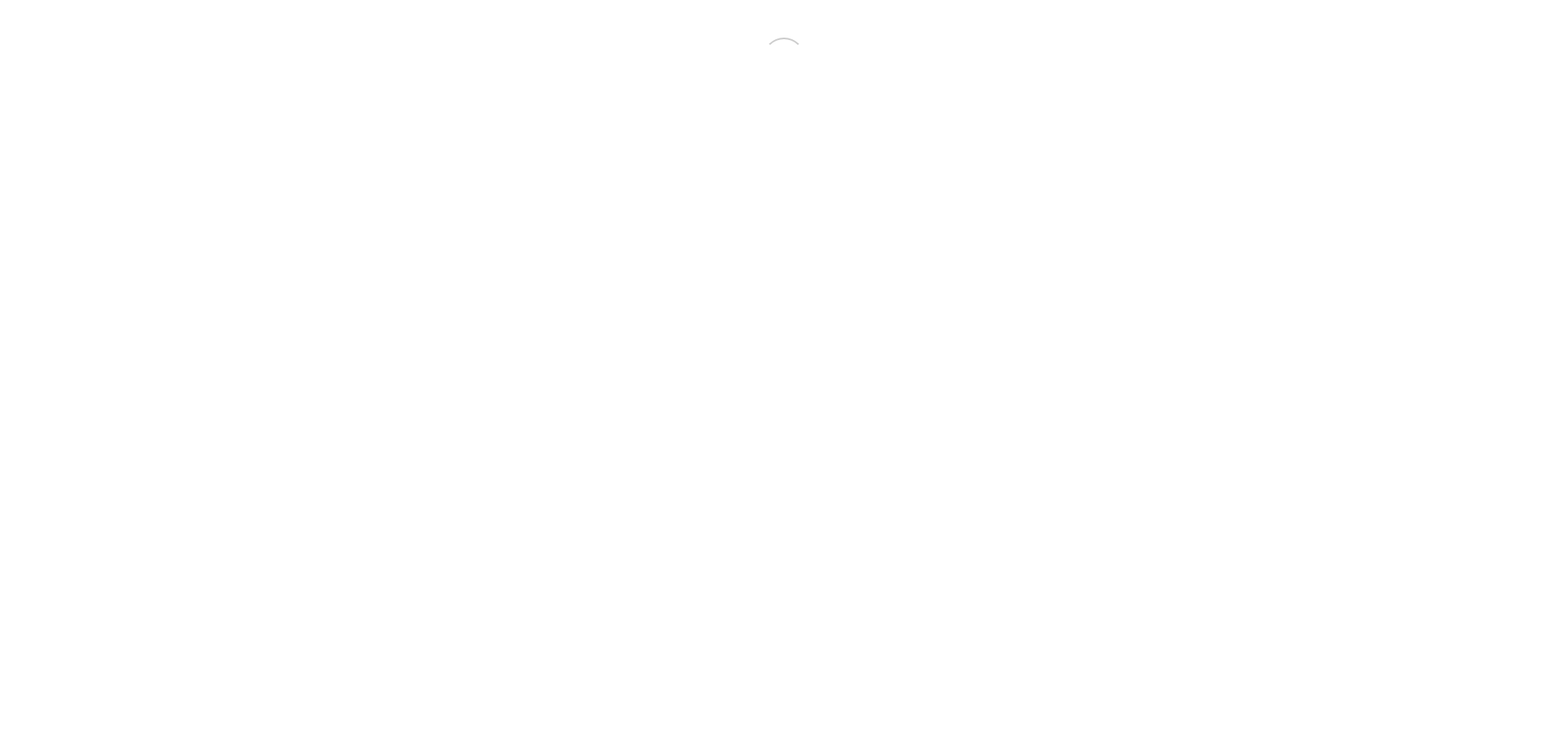 scroll, scrollTop: 0, scrollLeft: 0, axis: both 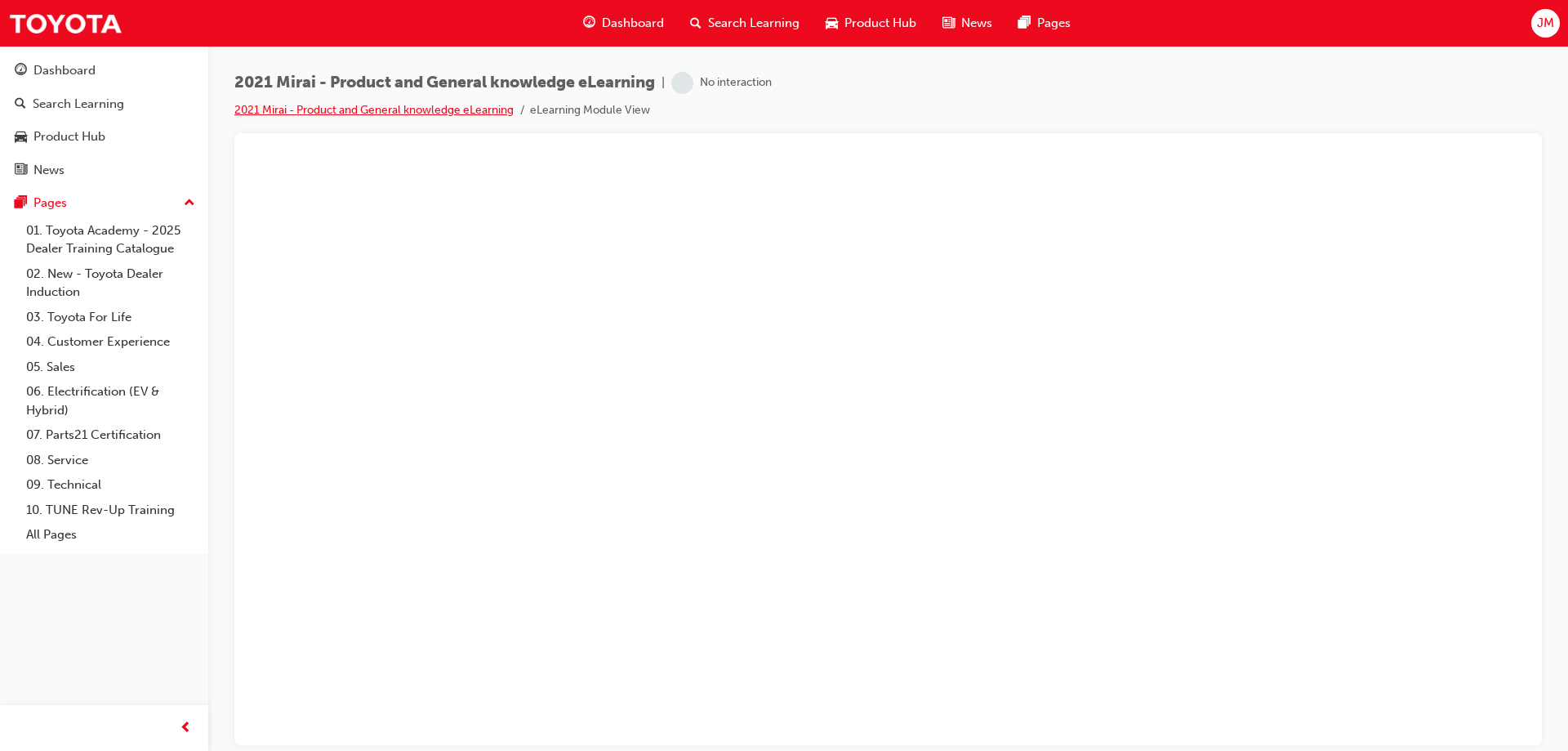 click on "2021 Mirai - Product and General knowledge eLearning" at bounding box center (374, 110) 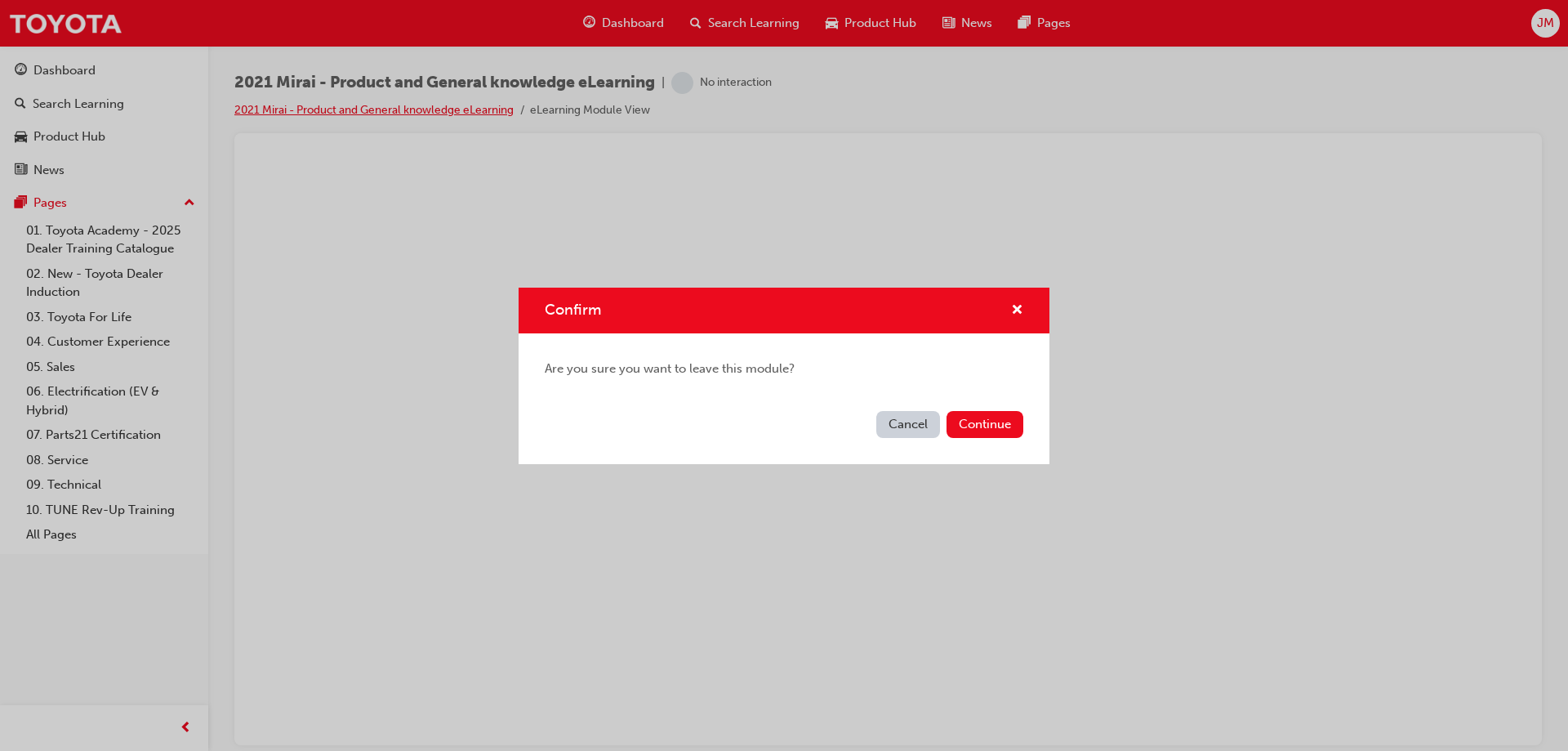 scroll, scrollTop: 0, scrollLeft: 0, axis: both 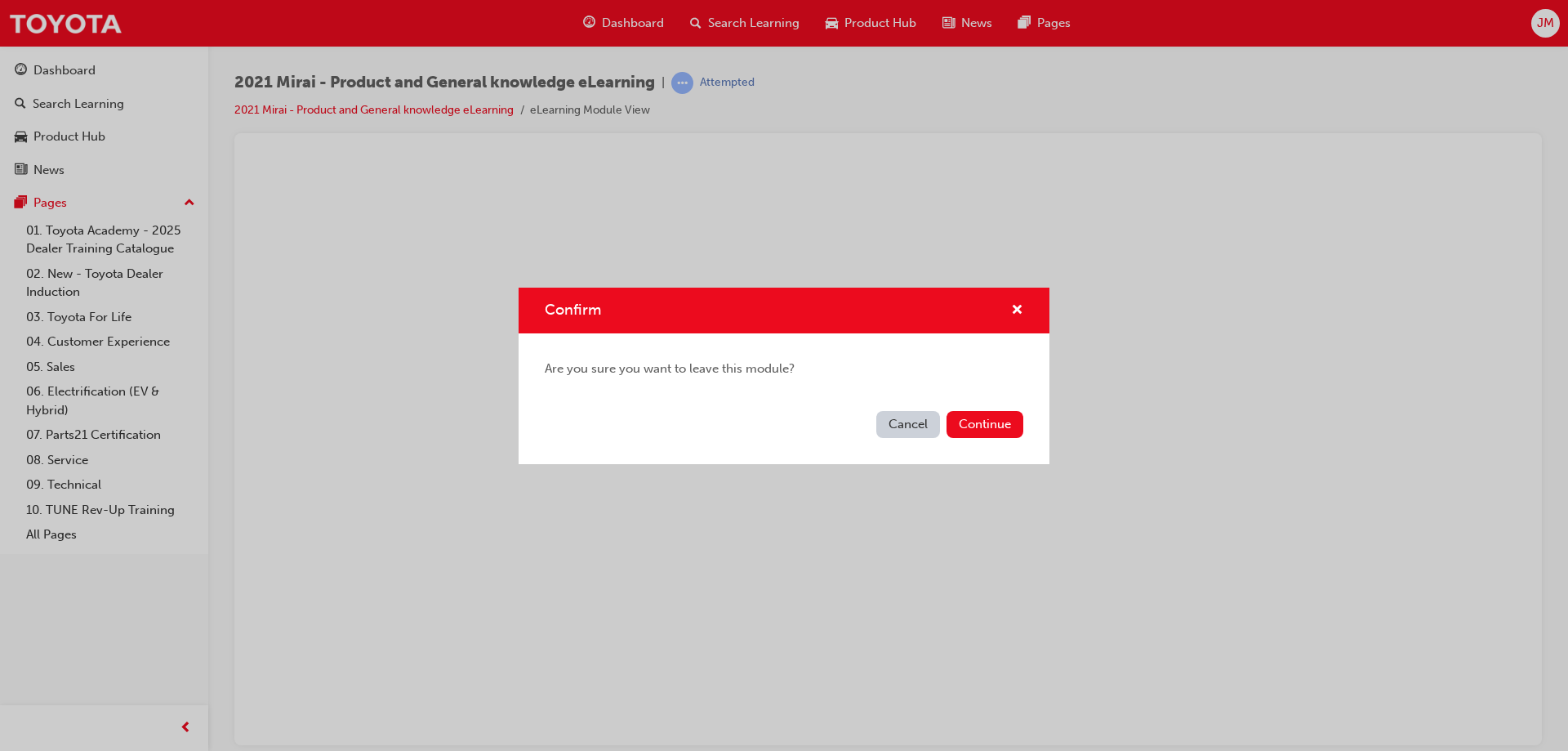 click on "Cancel" at bounding box center (908, 424) 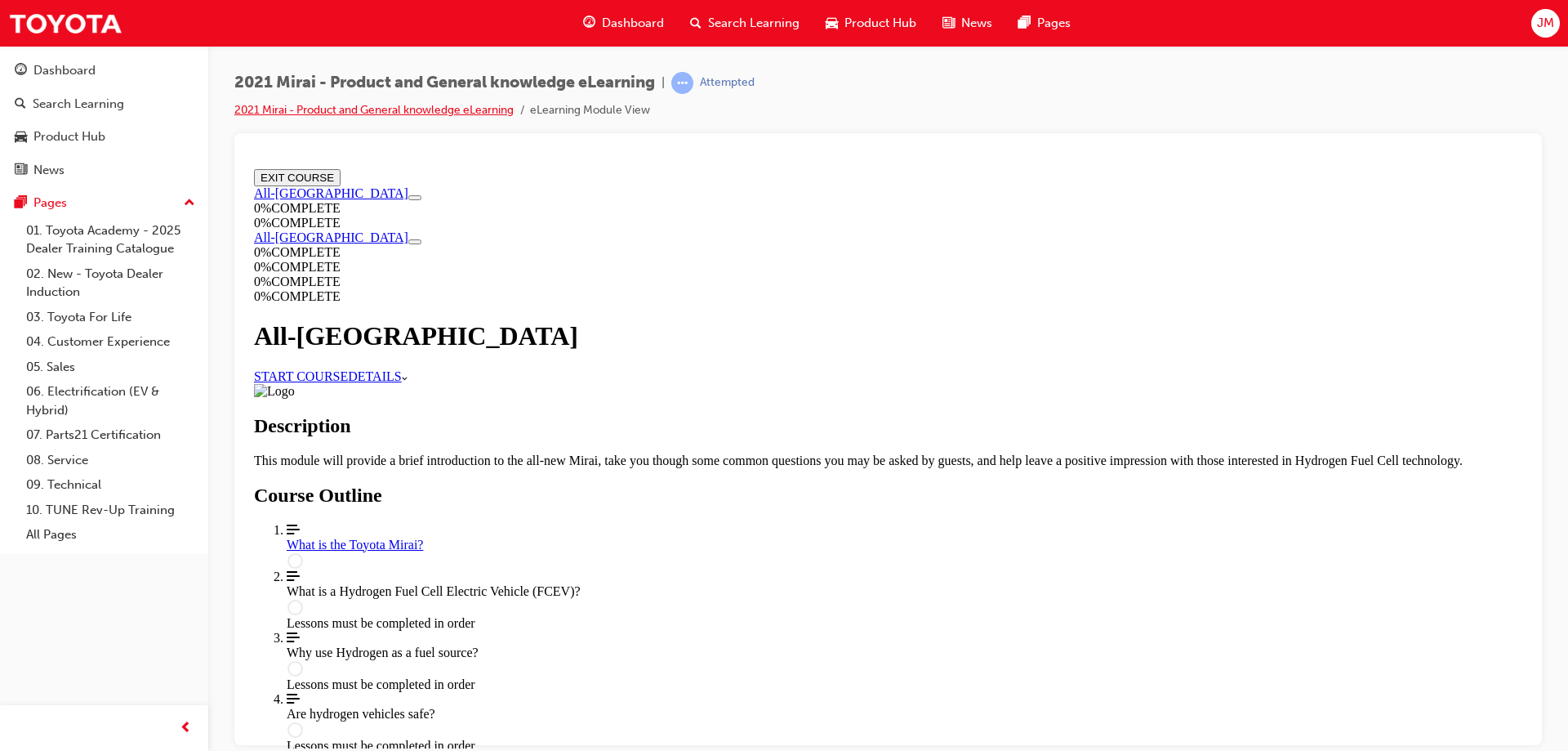 scroll, scrollTop: 0, scrollLeft: 0, axis: both 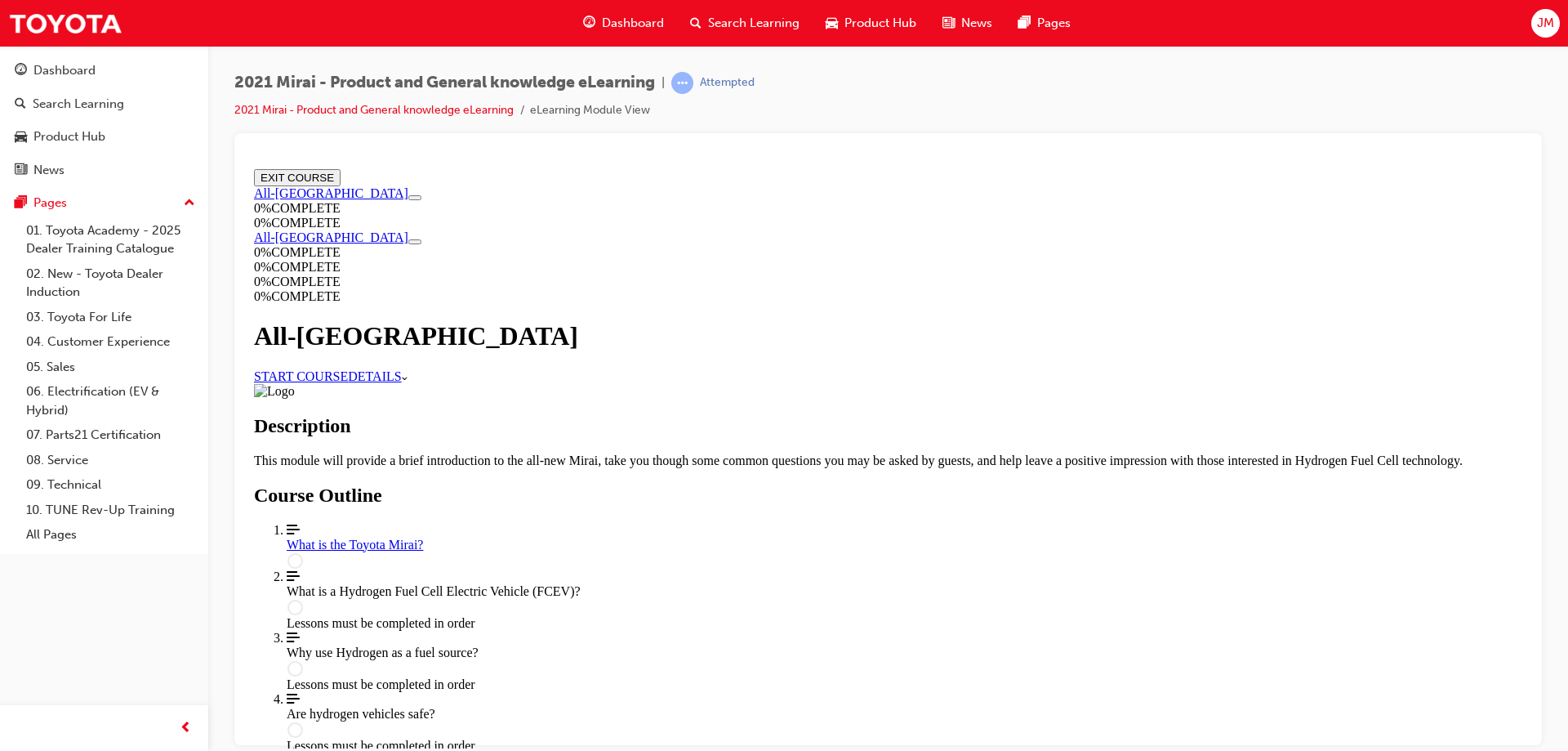 click on "START COURSE" at bounding box center (301, 375) 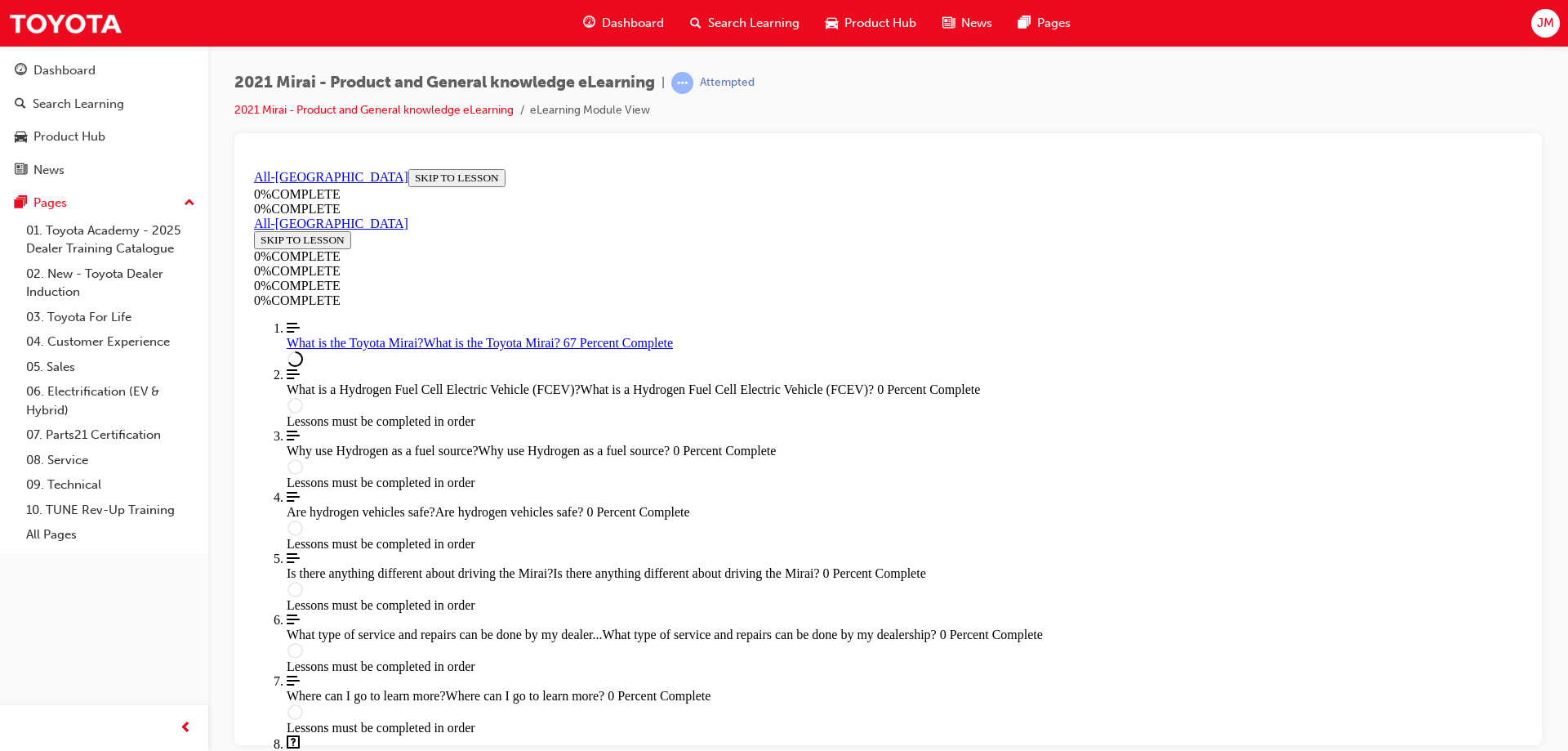 scroll, scrollTop: 2246, scrollLeft: 0, axis: vertical 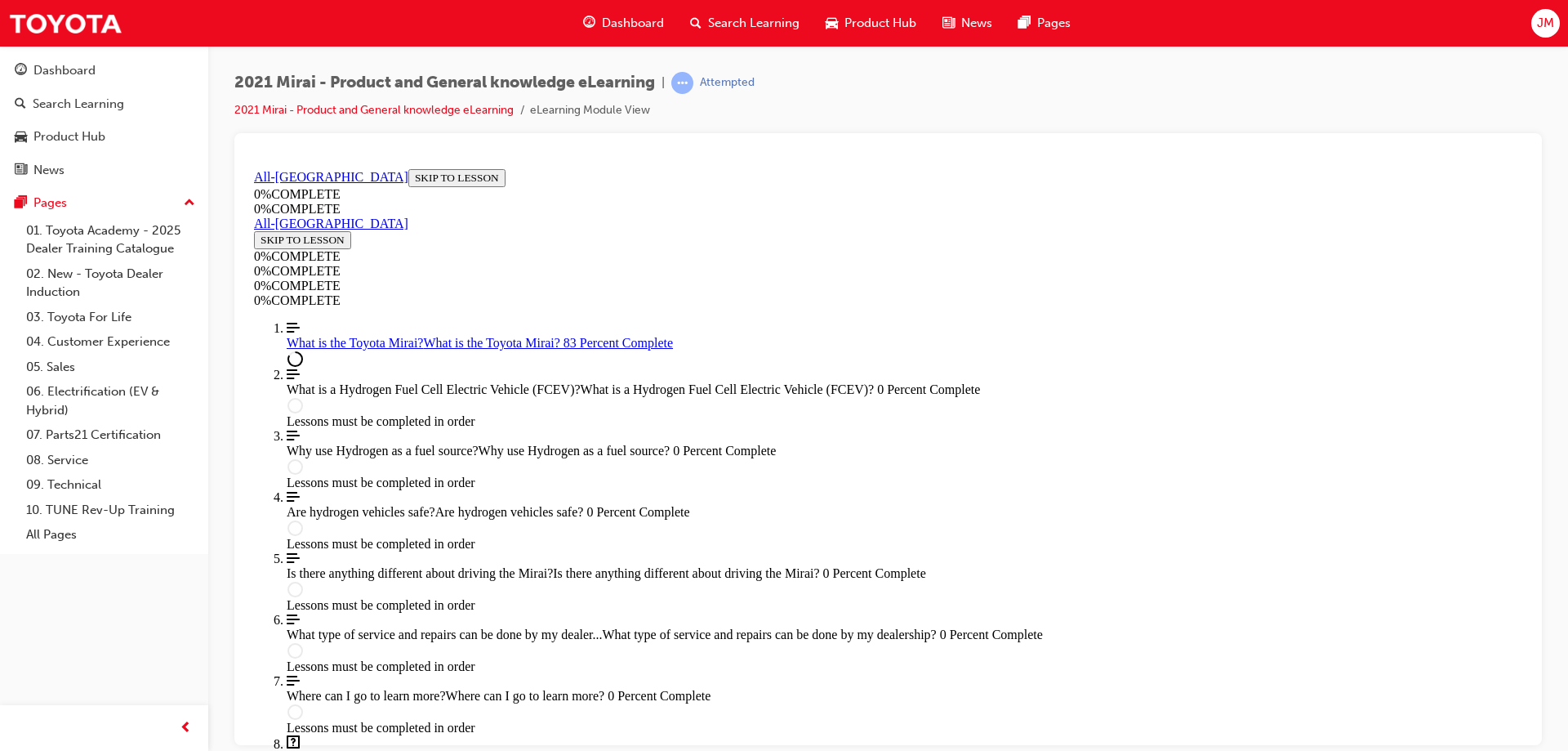 click on "NEXT: What is a Hydrogen Fuel Cell Electric Vehicle (FCEV)?" at bounding box center (409, 2146) 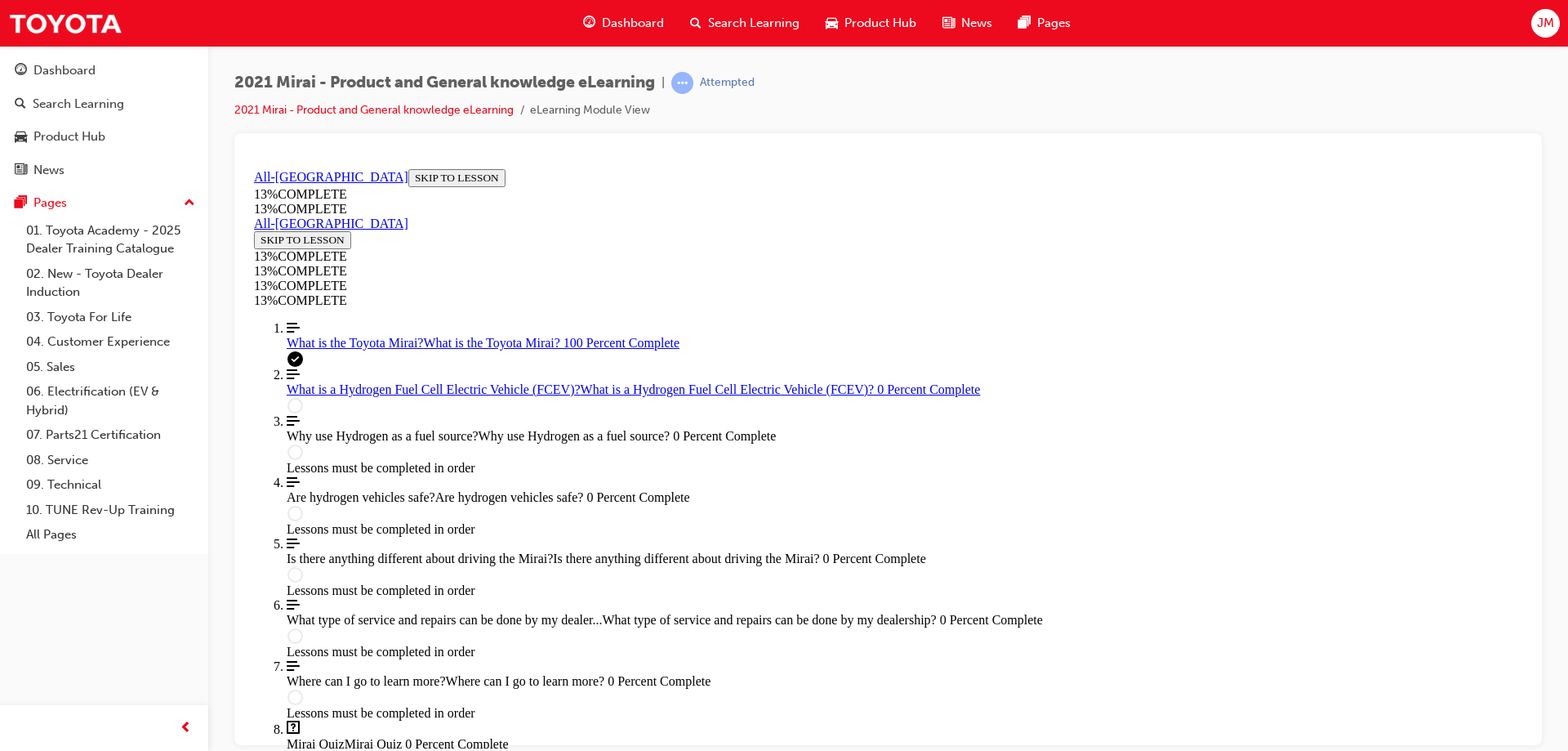 scroll, scrollTop: 0, scrollLeft: 0, axis: both 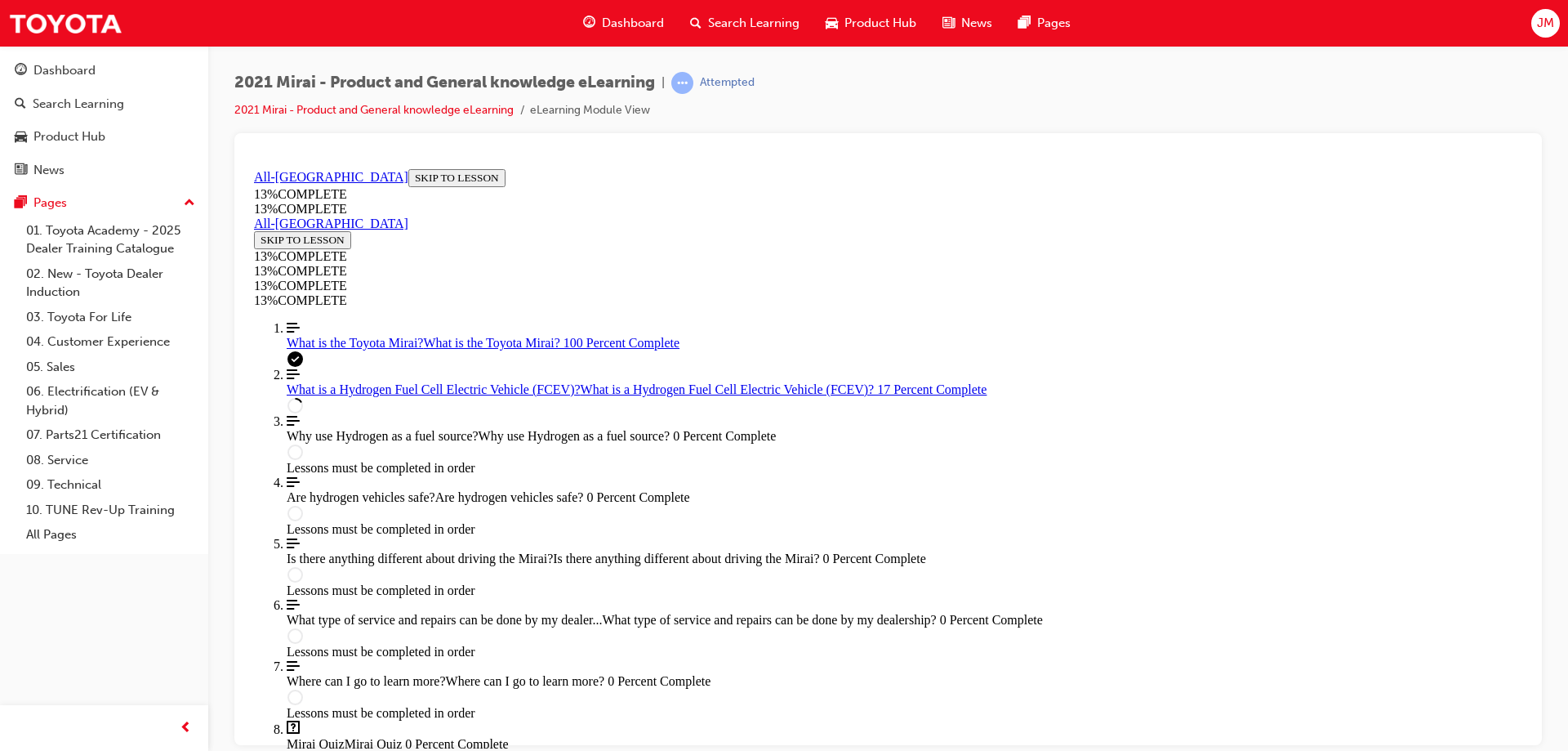 click on "Dashboard" at bounding box center [623, 23] 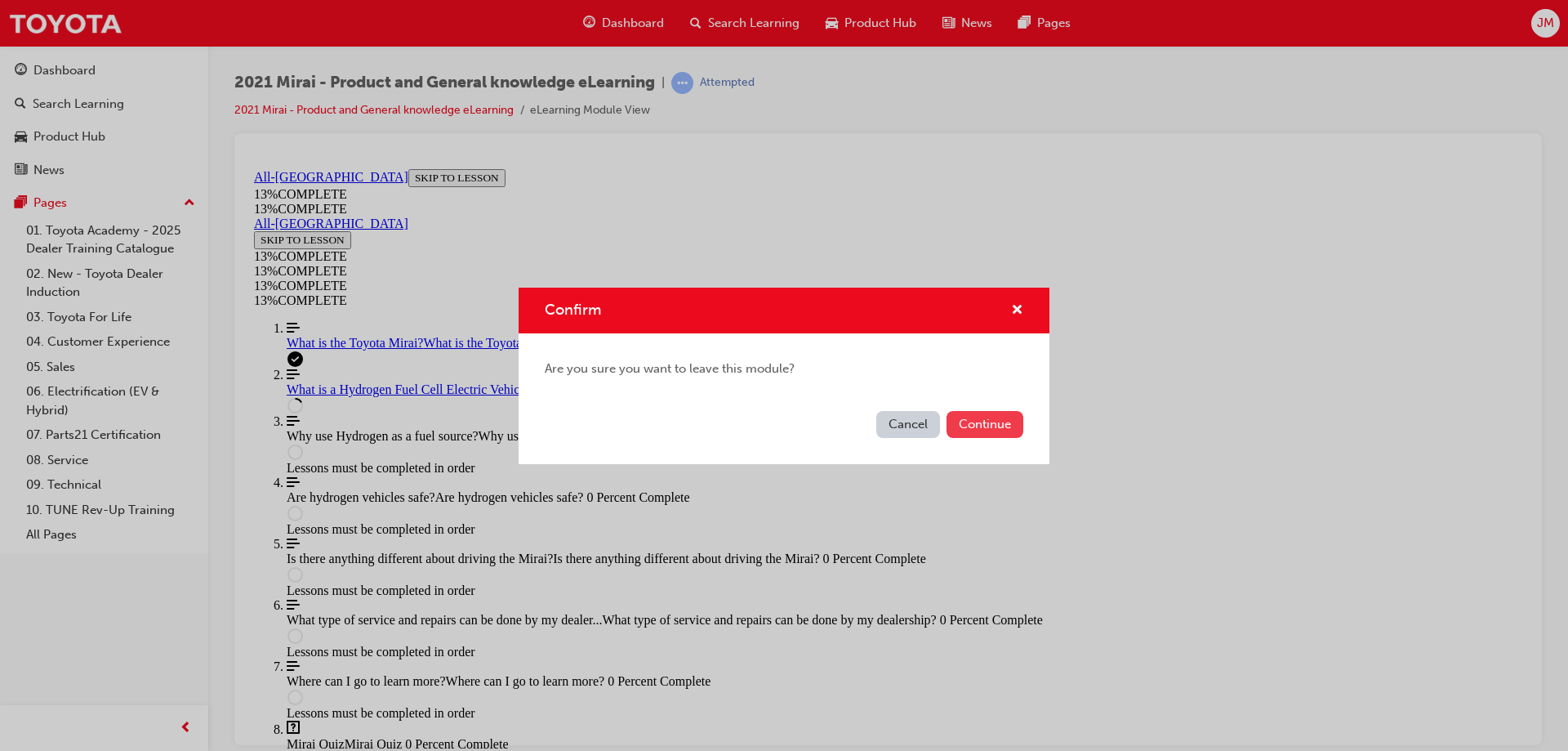 click on "Continue" at bounding box center (985, 424) 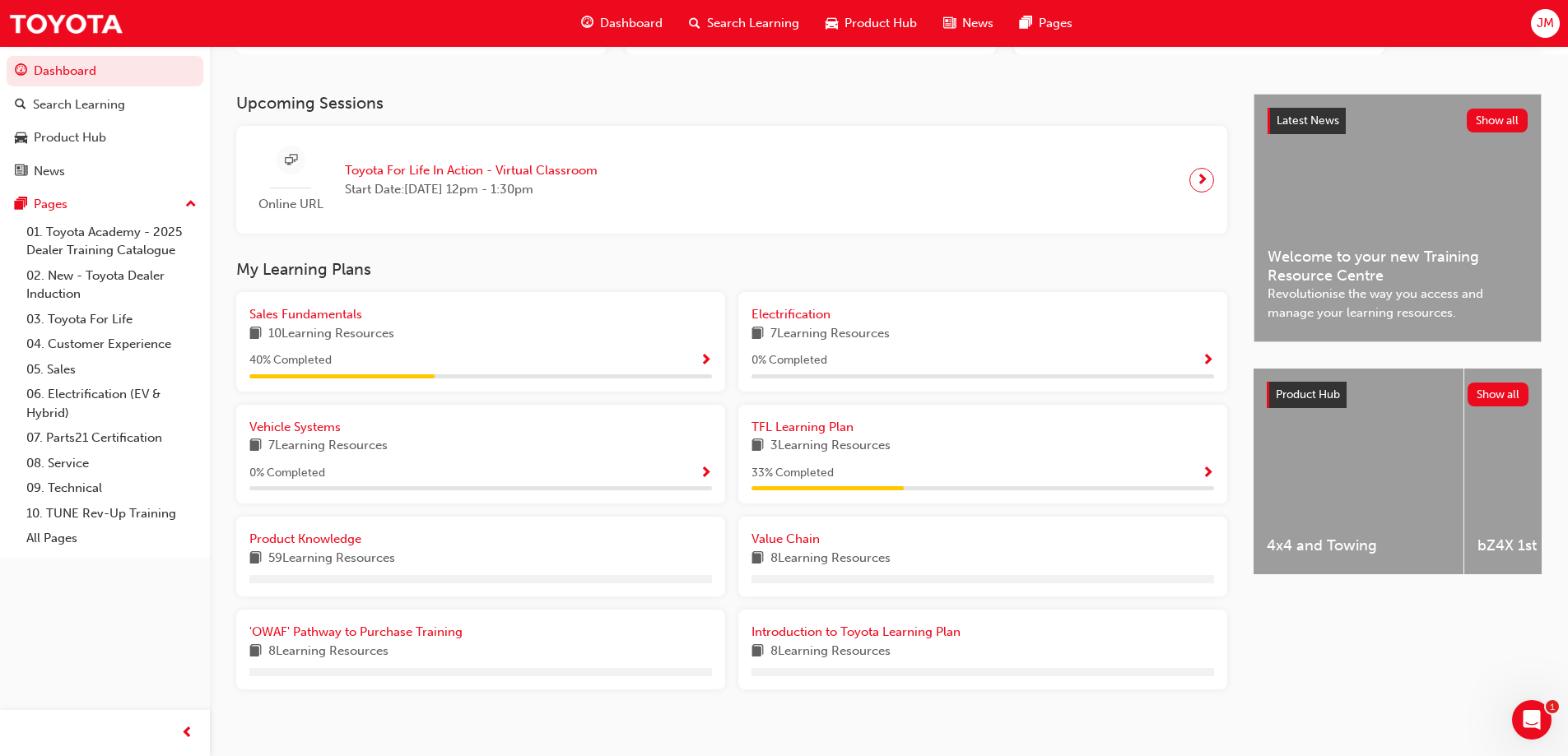 scroll, scrollTop: 281, scrollLeft: 0, axis: vertical 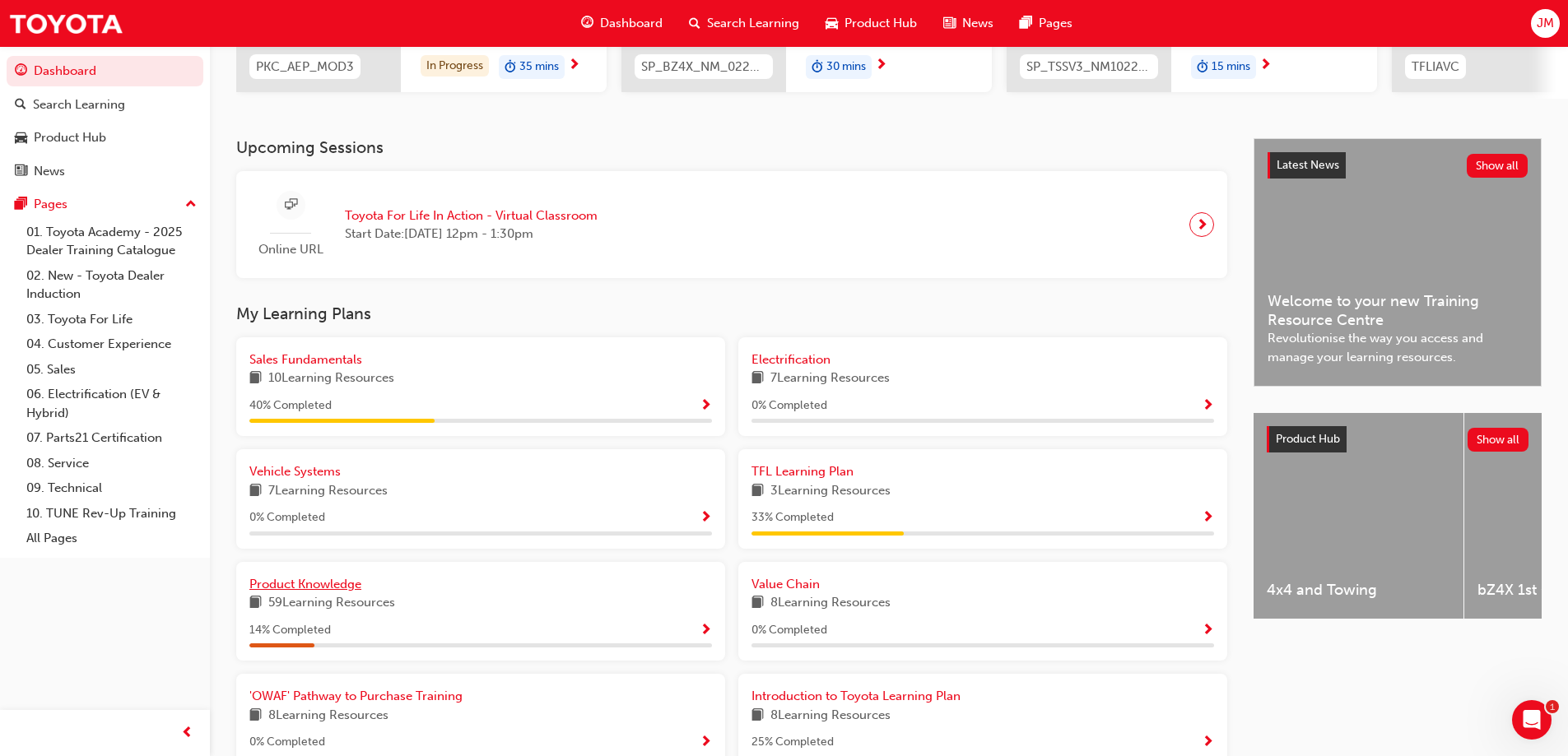 click on "Product Knowledge" at bounding box center [305, 584] 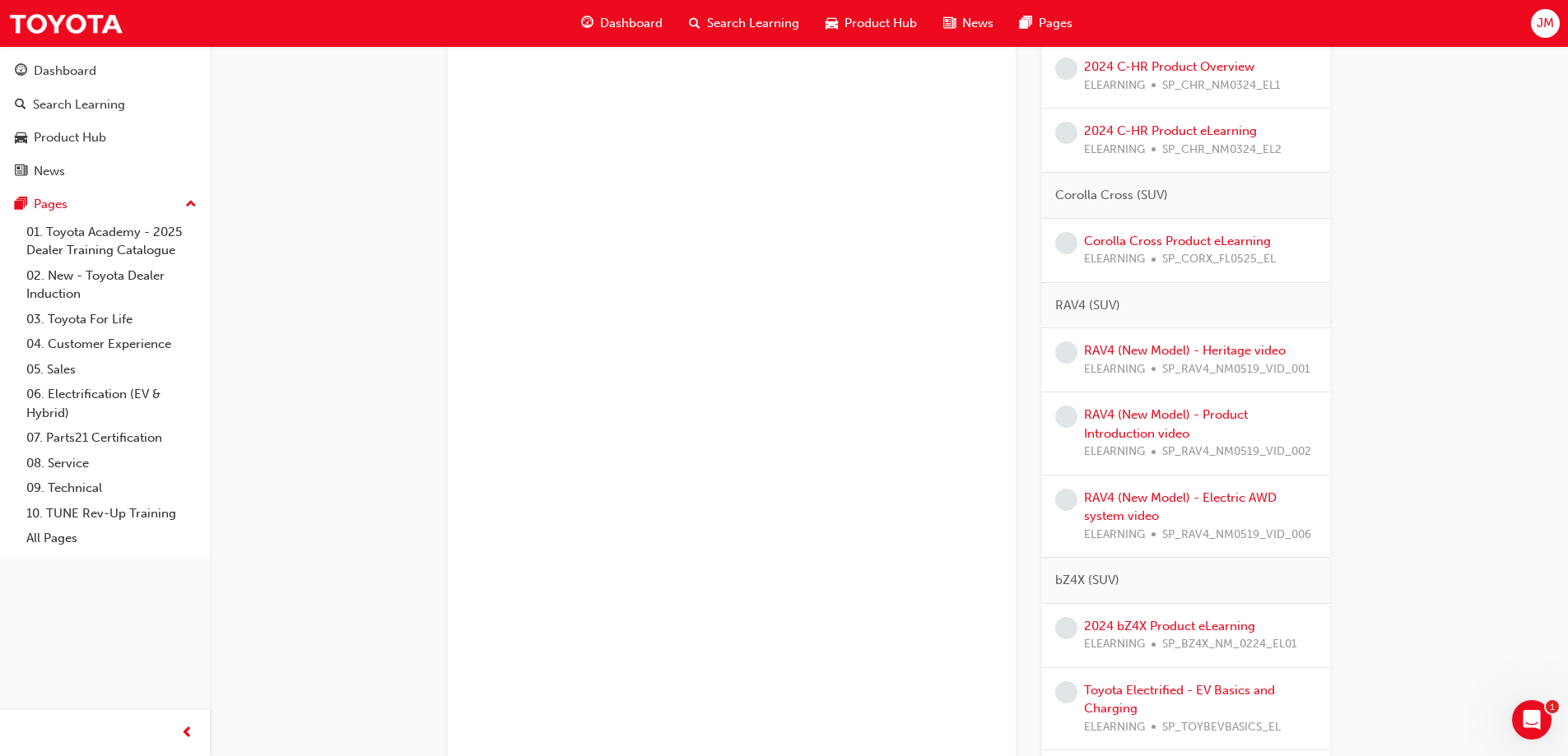 scroll, scrollTop: 823, scrollLeft: 0, axis: vertical 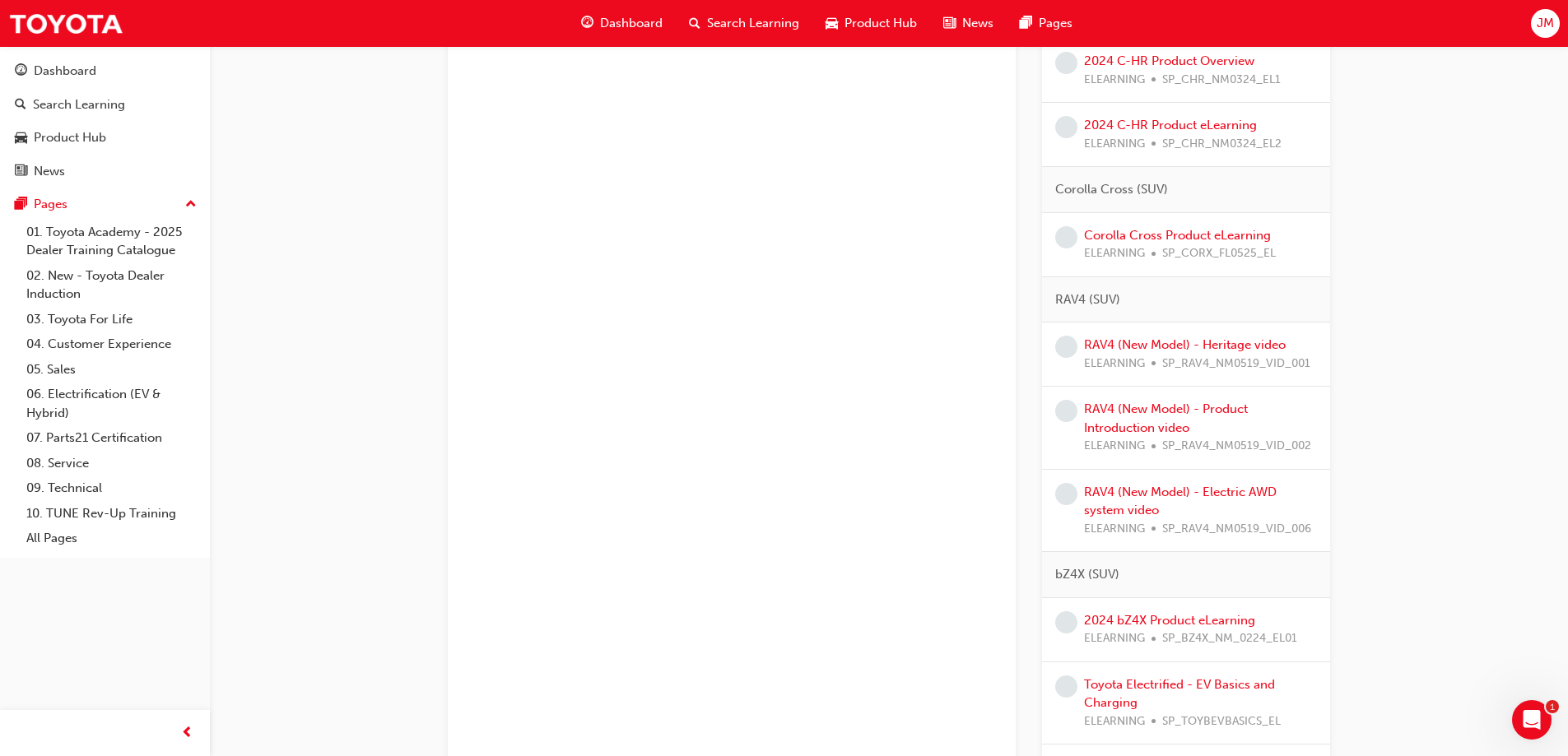 click on "SP_CORX_FL0525_EL" at bounding box center [1219, 253] 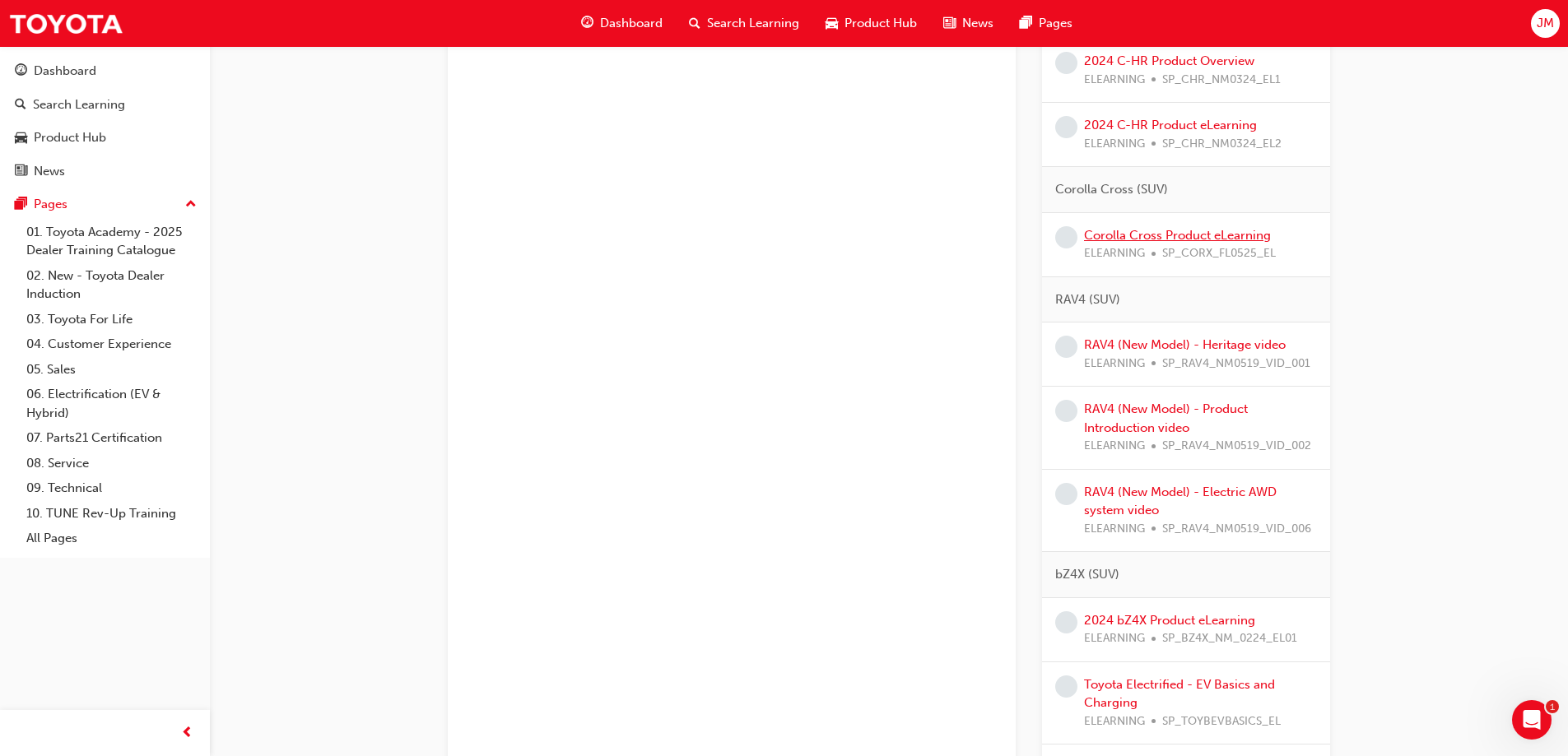click on "Corolla Cross Product eLearning" at bounding box center (1177, 235) 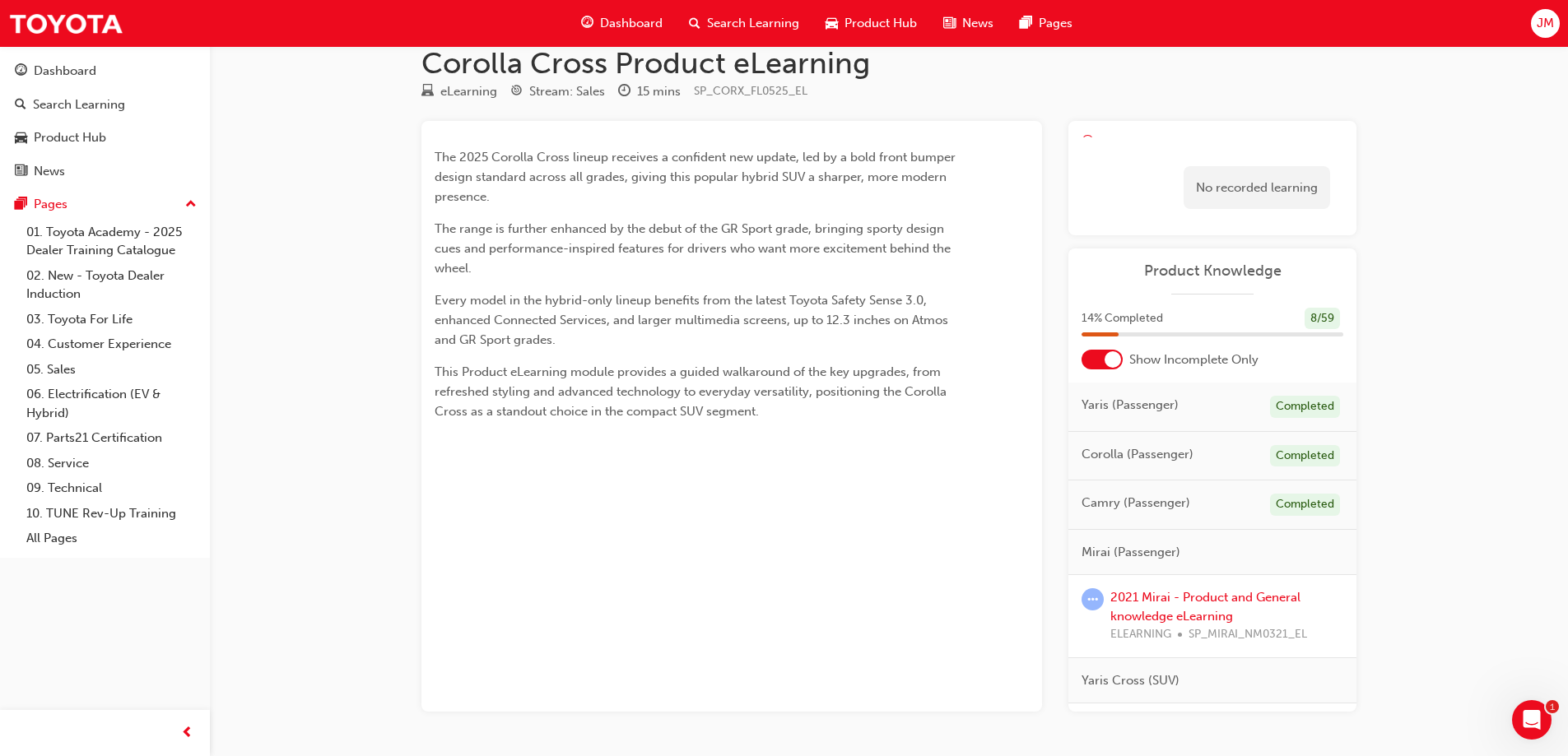 scroll, scrollTop: 0, scrollLeft: 0, axis: both 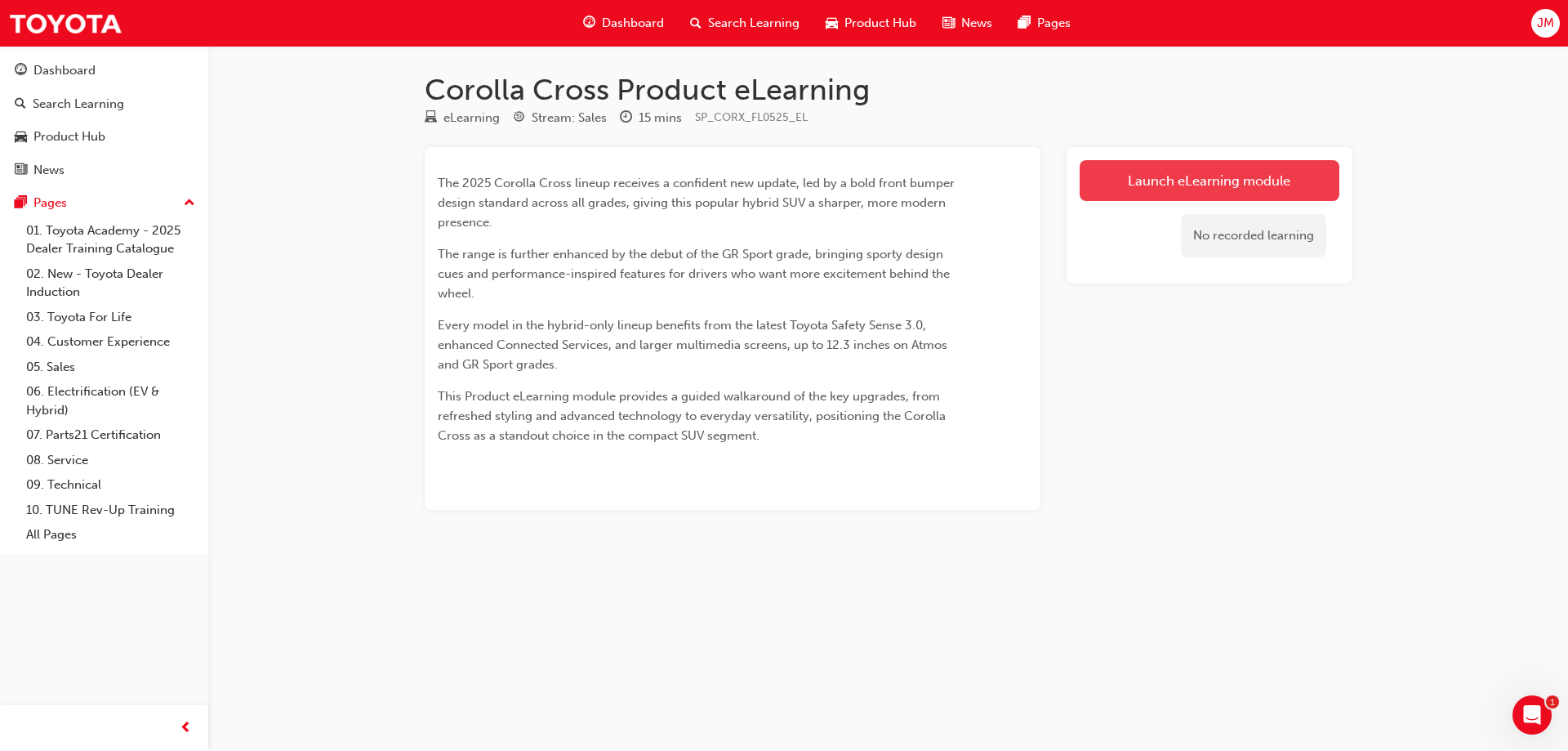 click on "Launch eLearning module" at bounding box center (1209, 181) 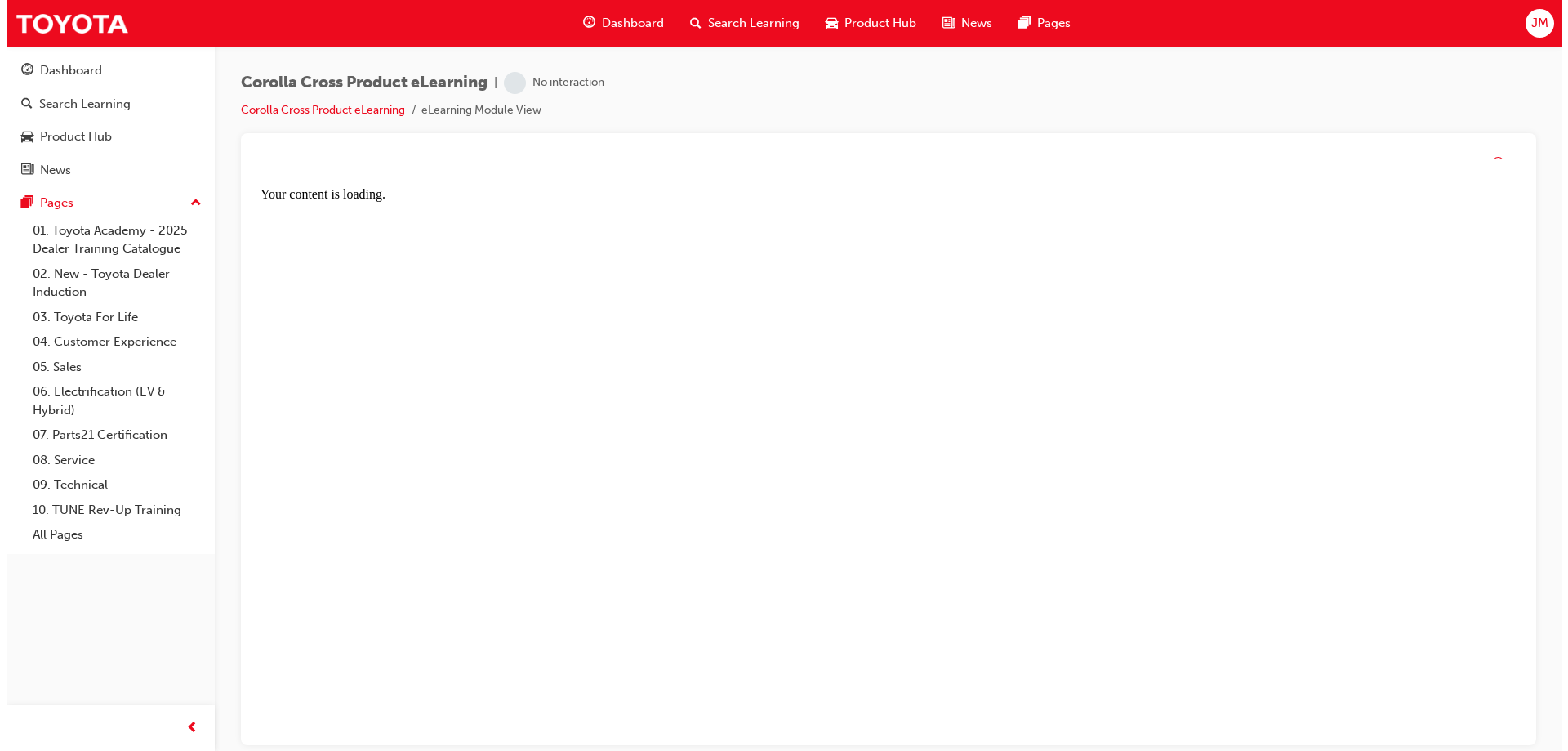 scroll, scrollTop: 0, scrollLeft: 0, axis: both 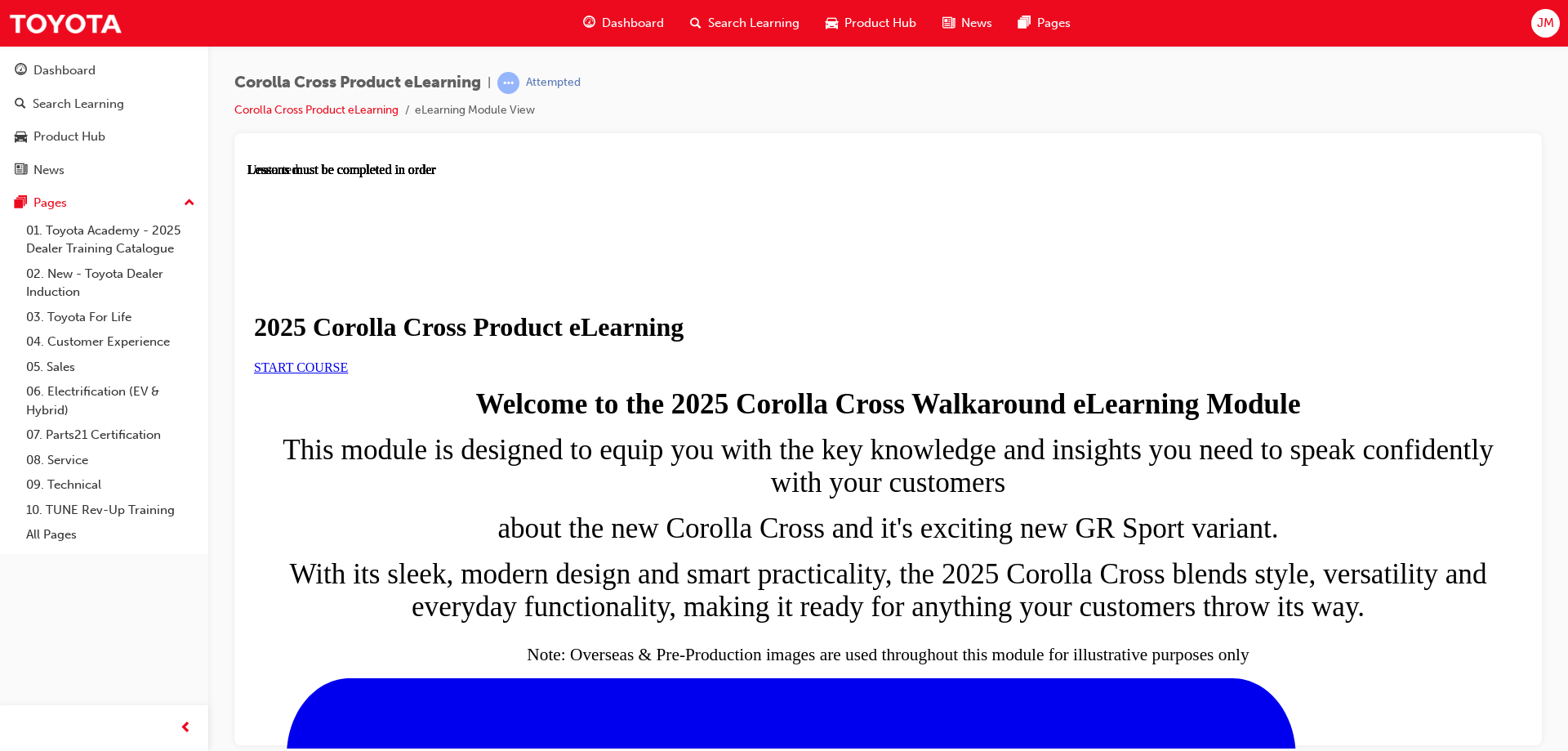 click on "START COURSE" at bounding box center [301, 366] 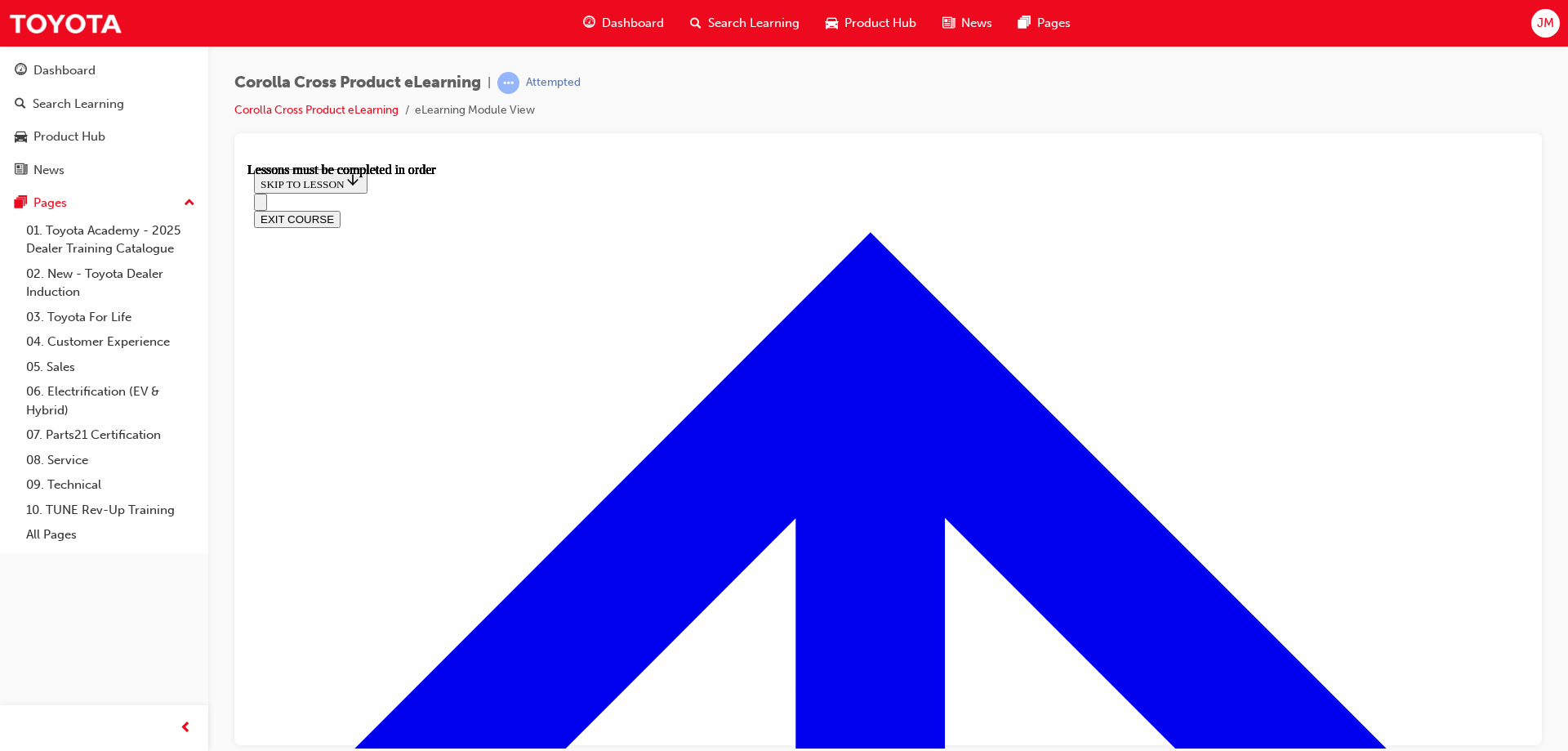 scroll, scrollTop: 931, scrollLeft: 0, axis: vertical 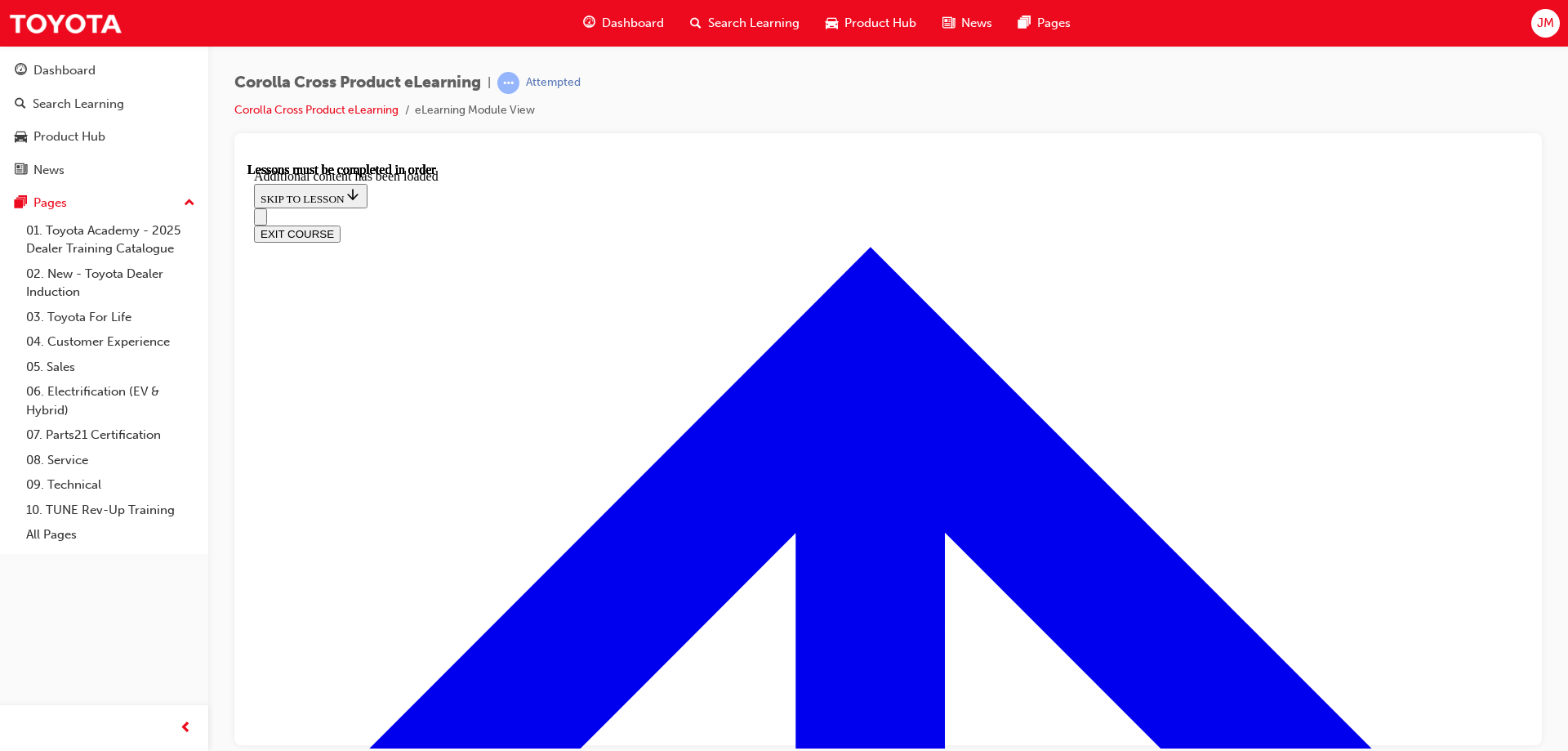 click on "KNOWLEDGE CHECK" at bounding box center (315, 7477) 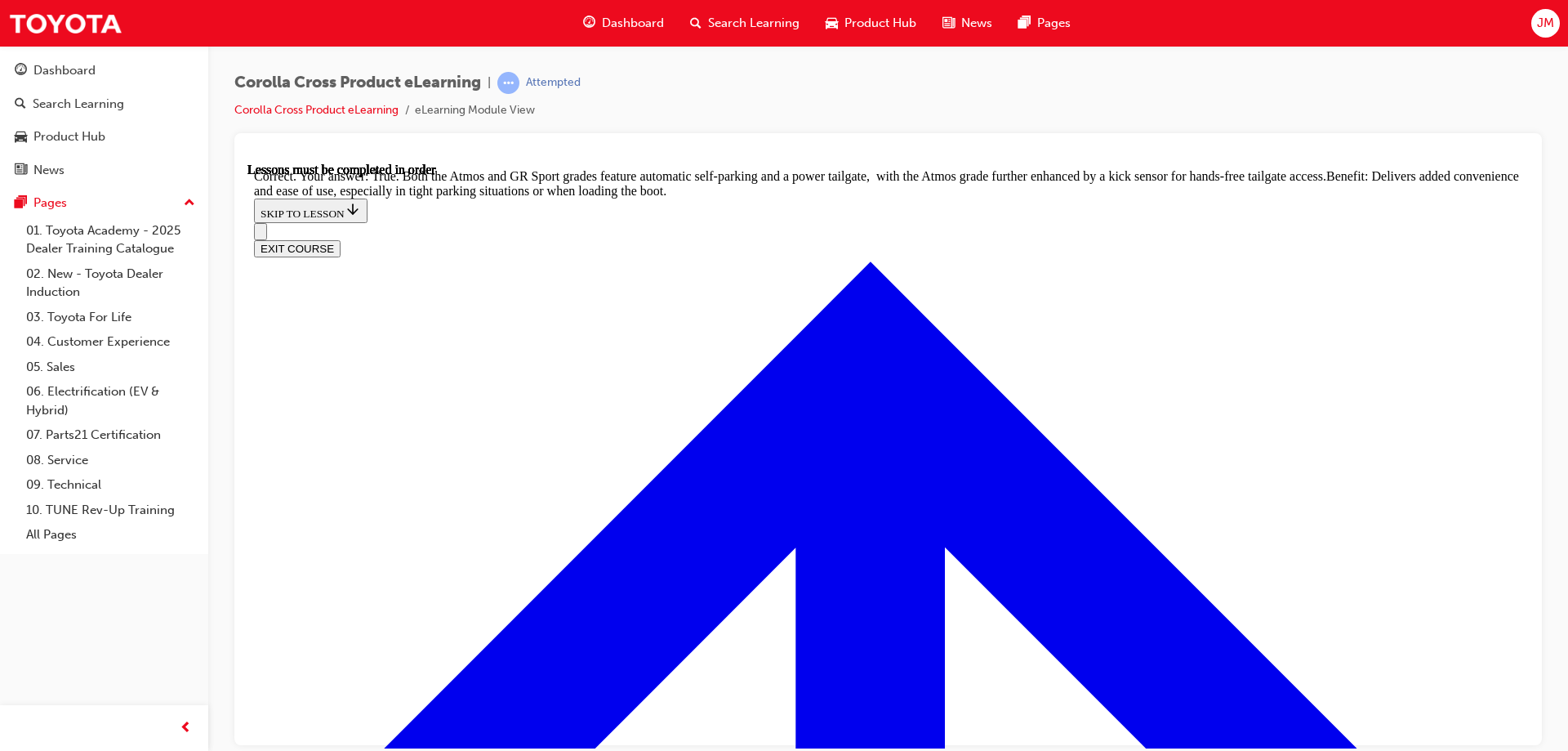 scroll, scrollTop: 3577, scrollLeft: 0, axis: vertical 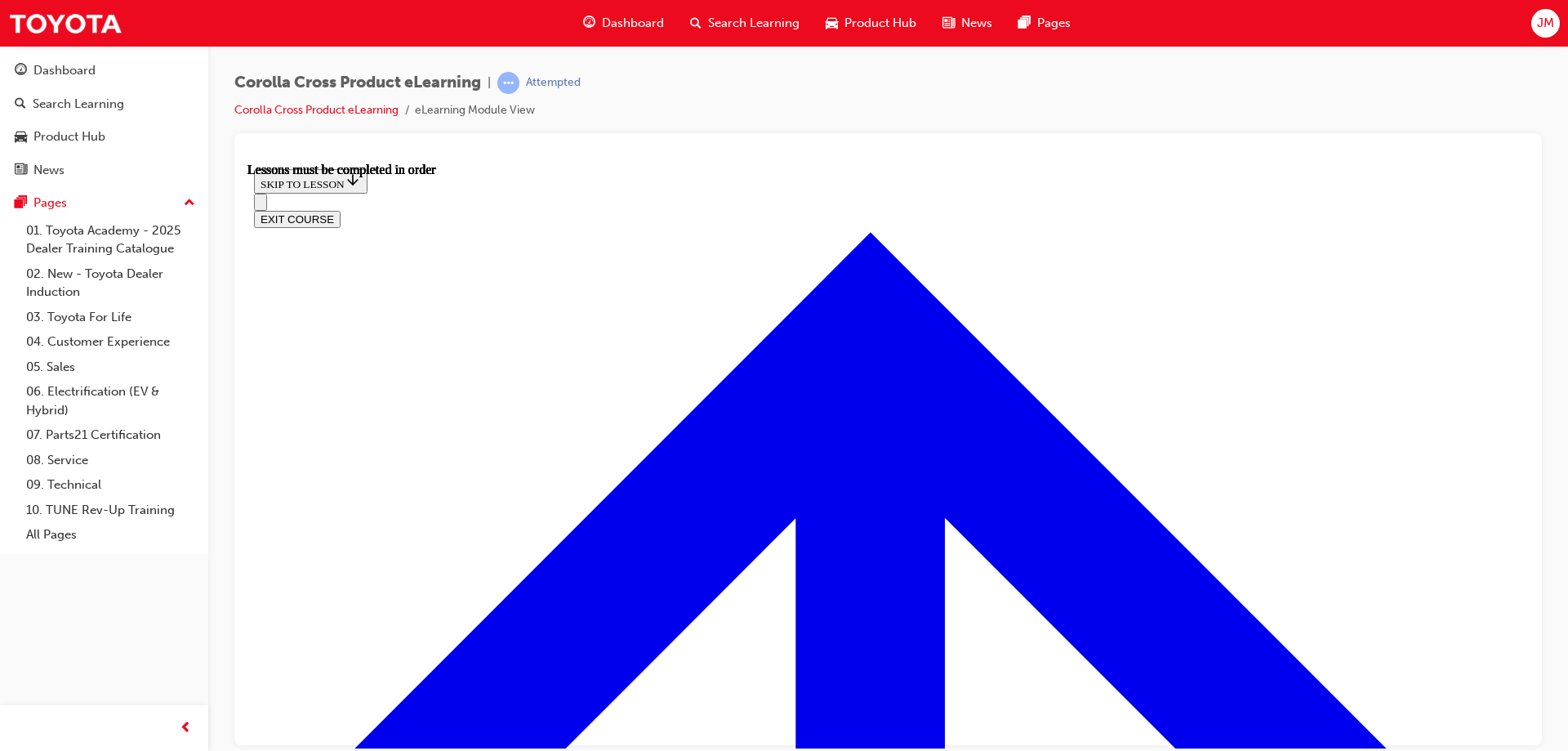 click at bounding box center (326, 3747) 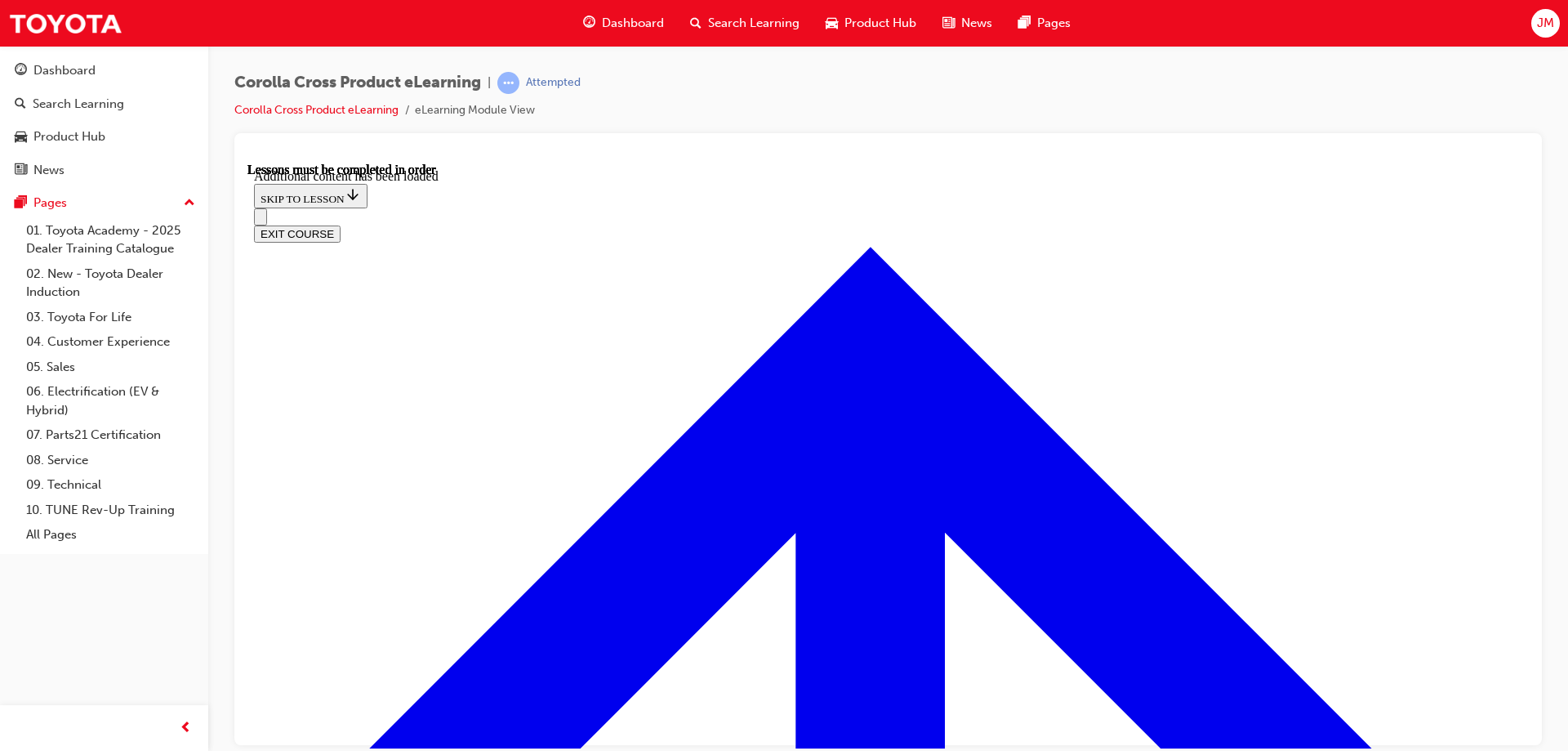scroll, scrollTop: 2265, scrollLeft: 0, axis: vertical 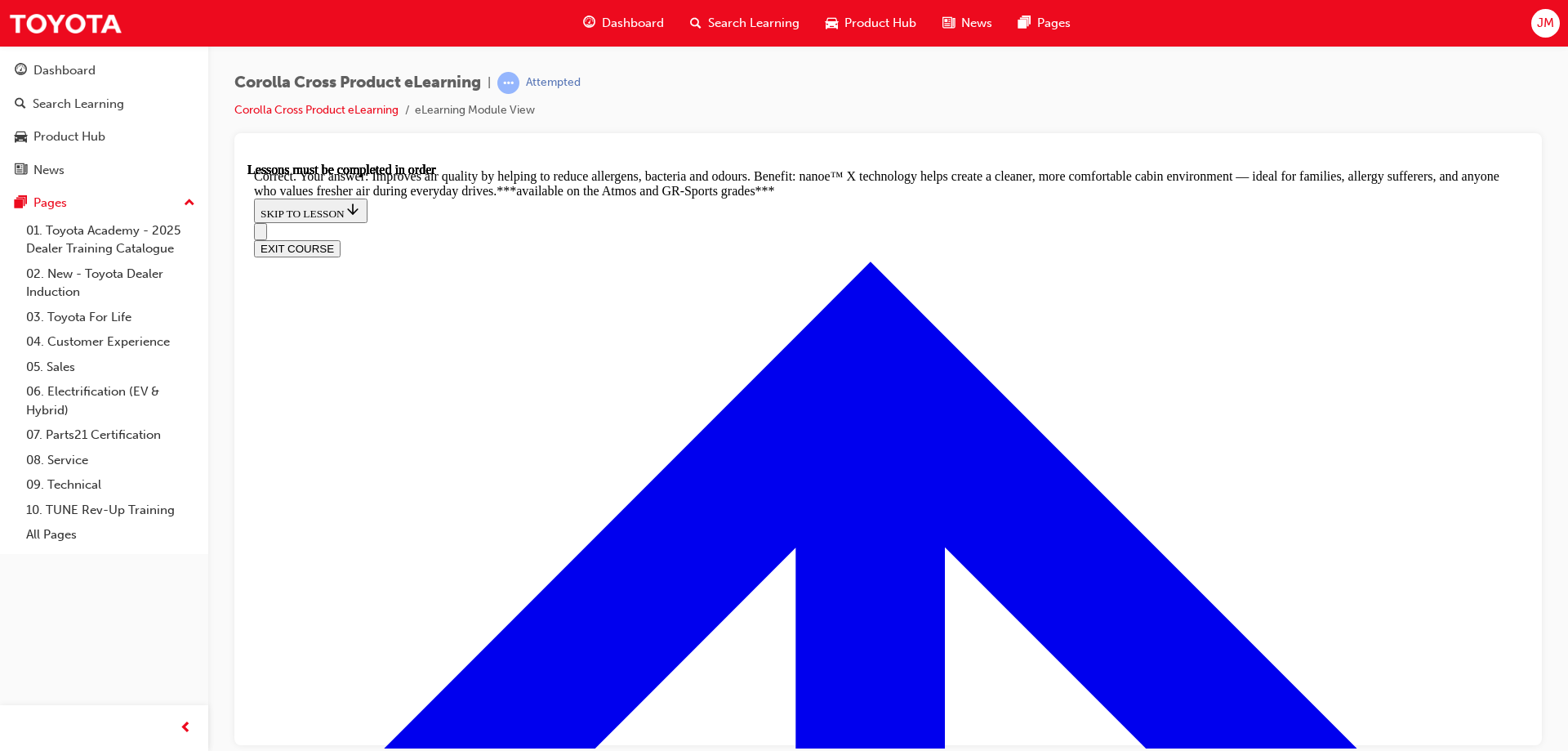click at bounding box center [888, 17066] 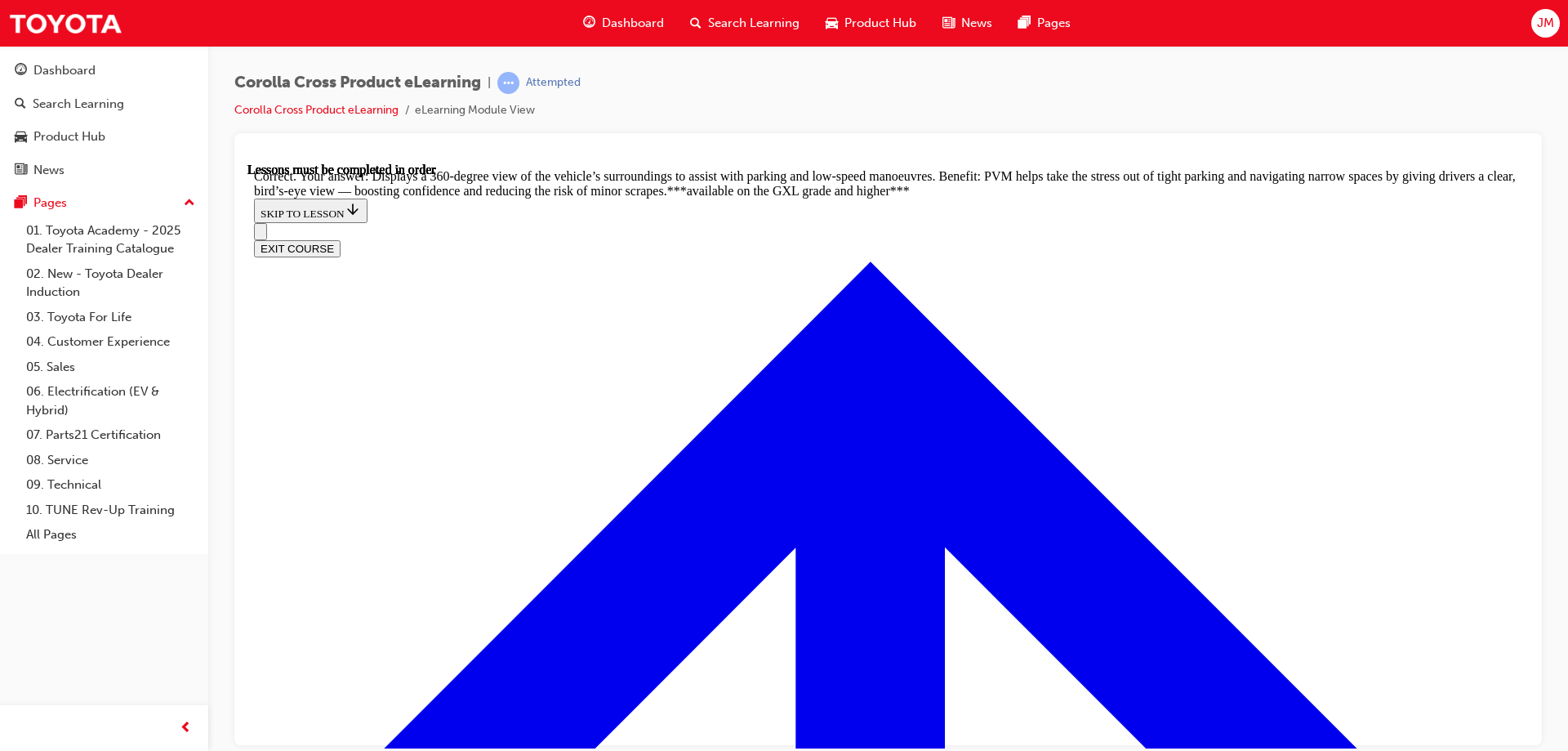 scroll, scrollTop: 3668, scrollLeft: 0, axis: vertical 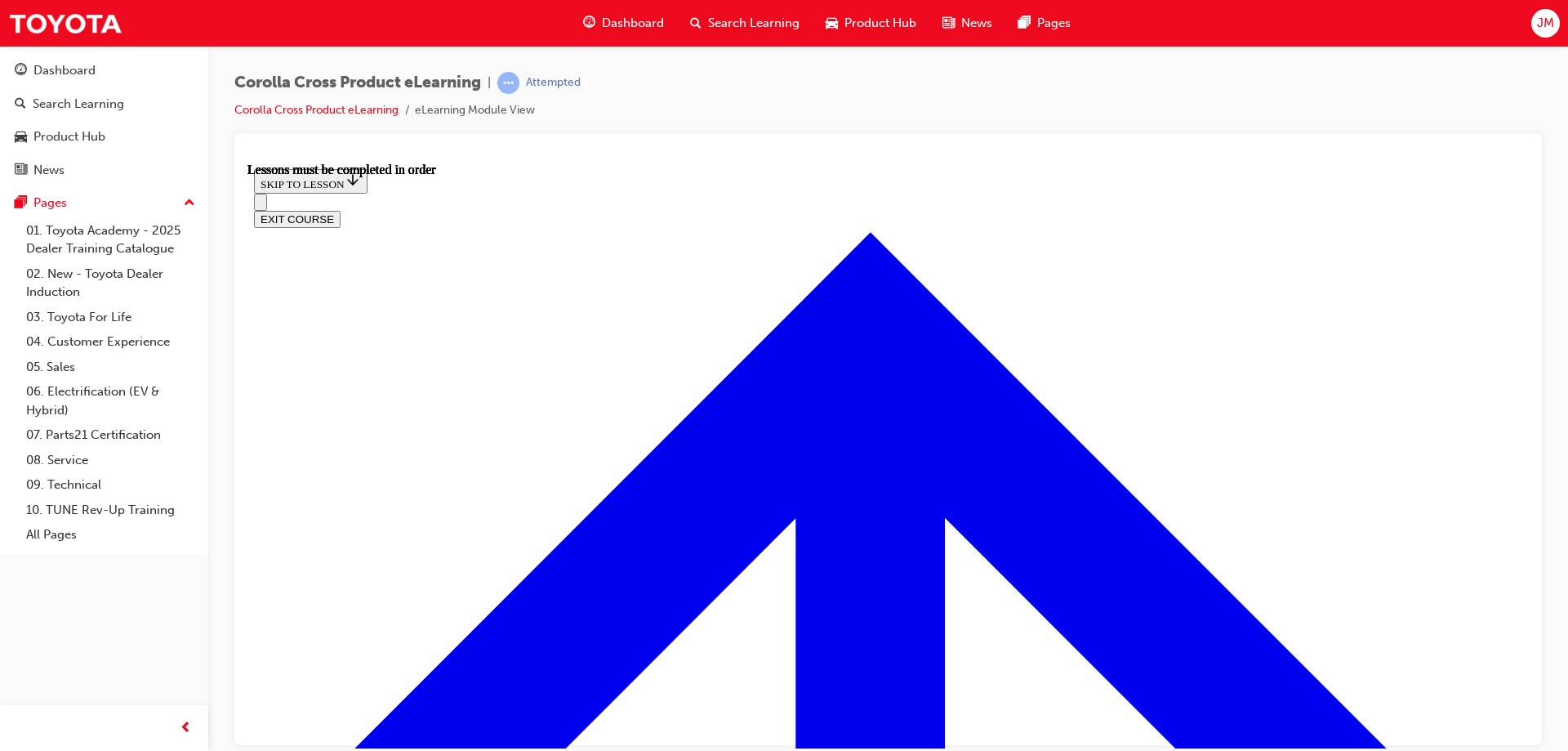 click at bounding box center [326, 4021] 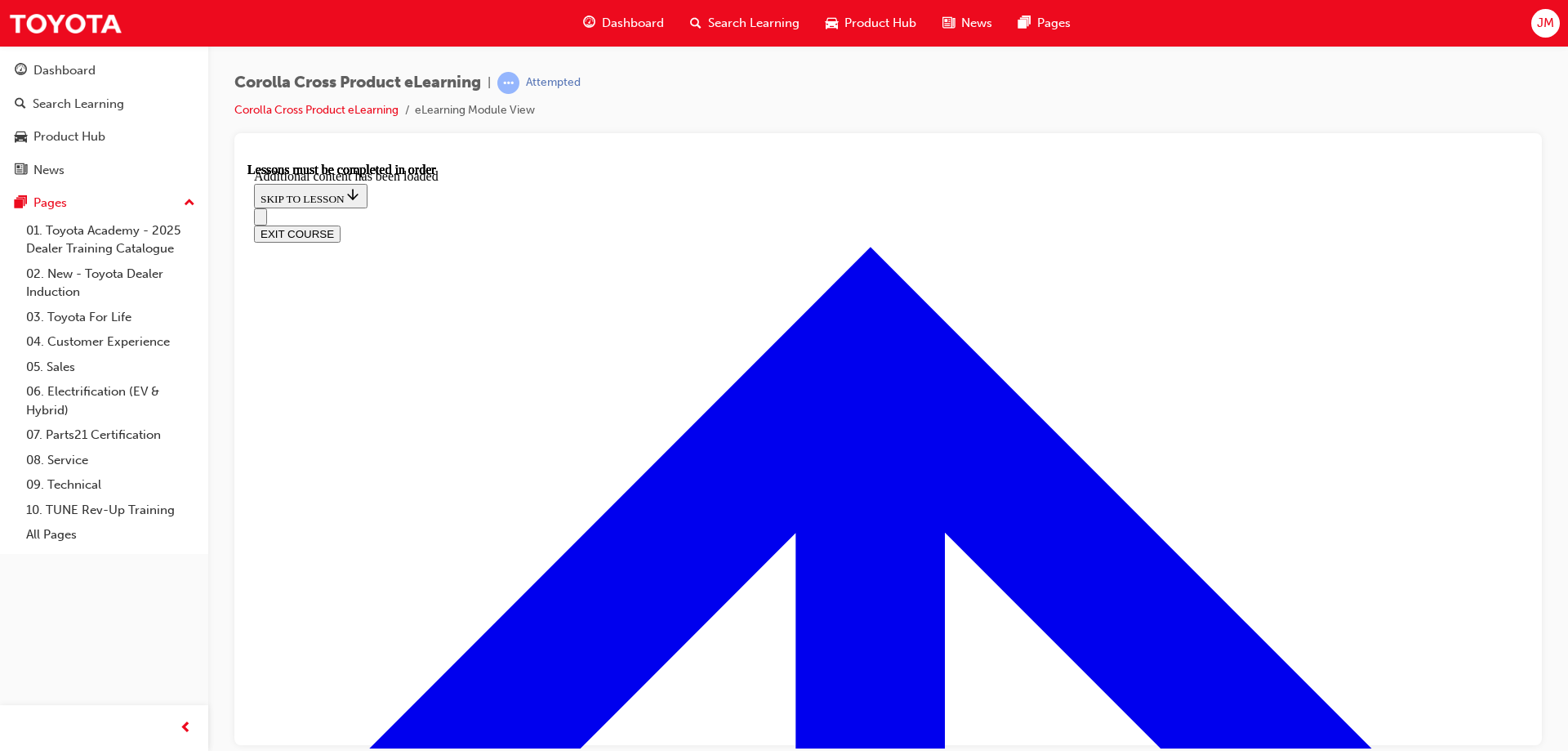 scroll, scrollTop: 2383, scrollLeft: 0, axis: vertical 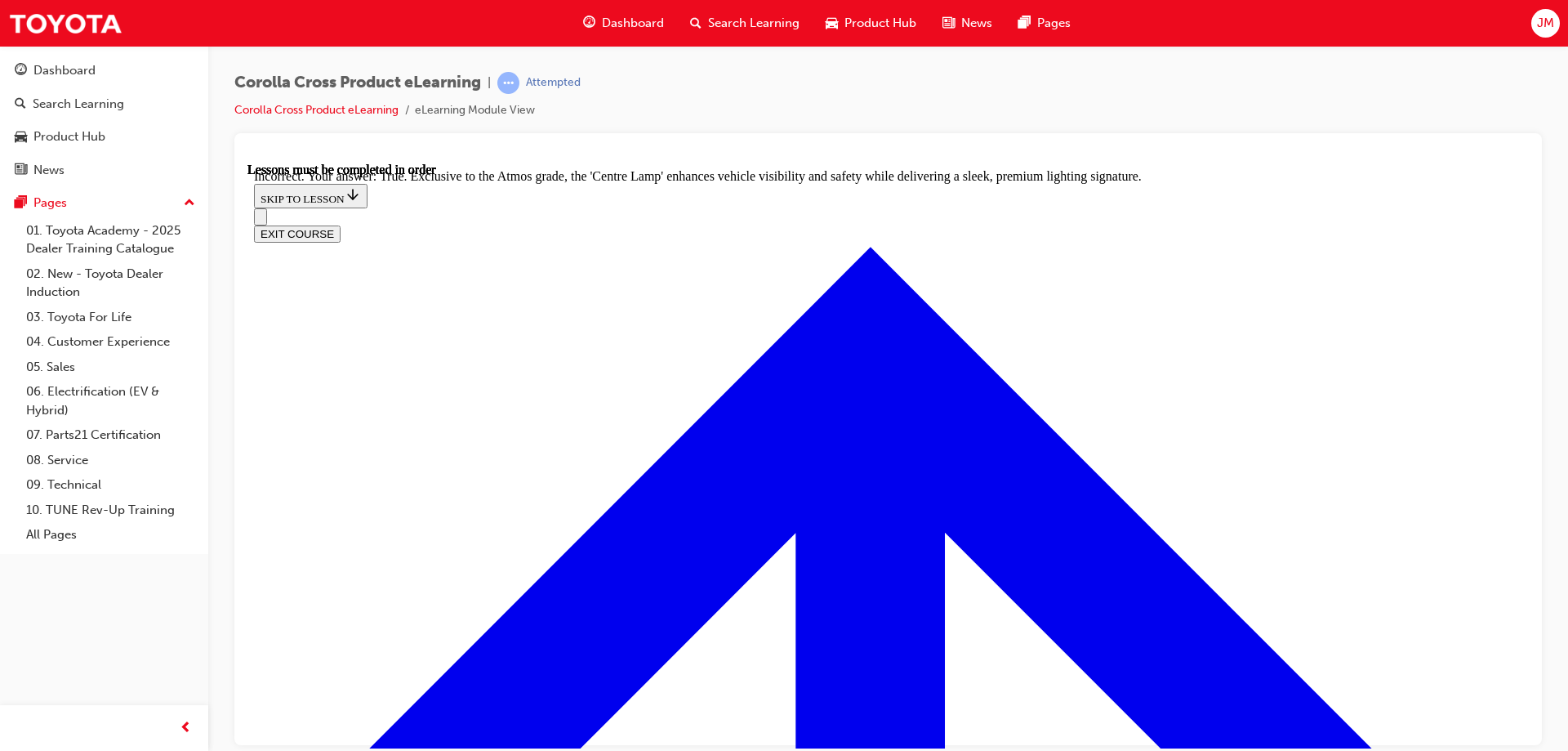 click at bounding box center (888, 8386) 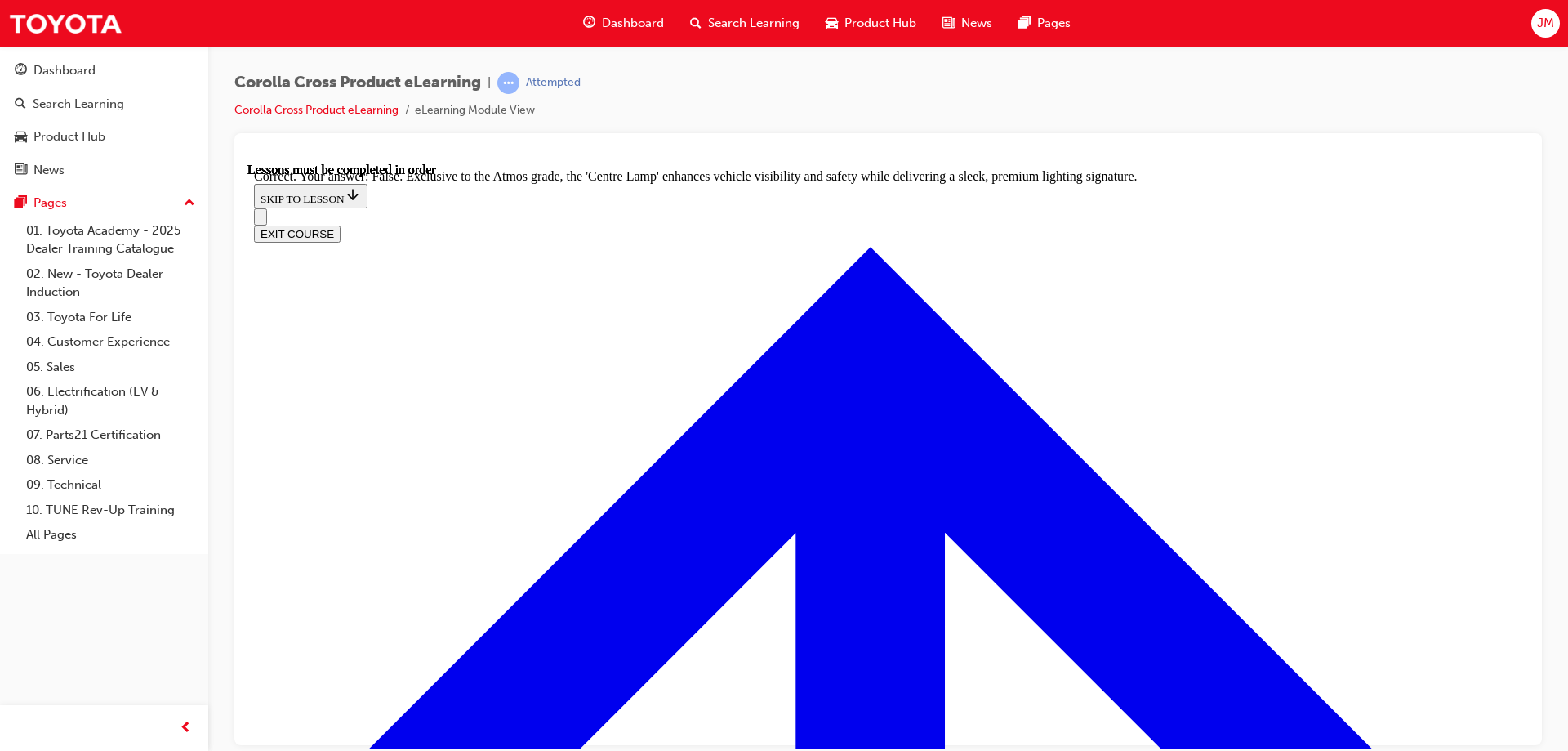 scroll, scrollTop: 2894, scrollLeft: 0, axis: vertical 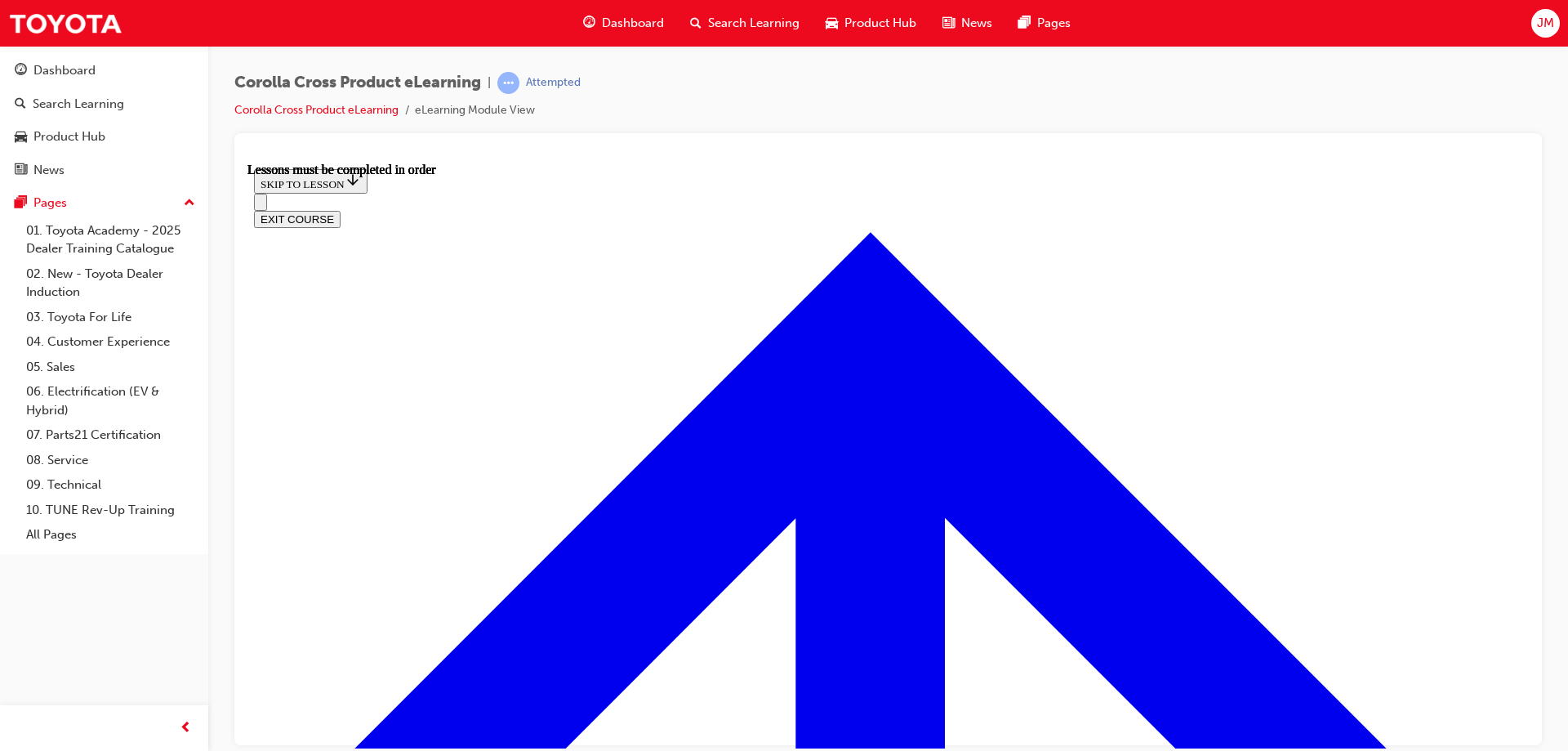 click at bounding box center [326, 3603] 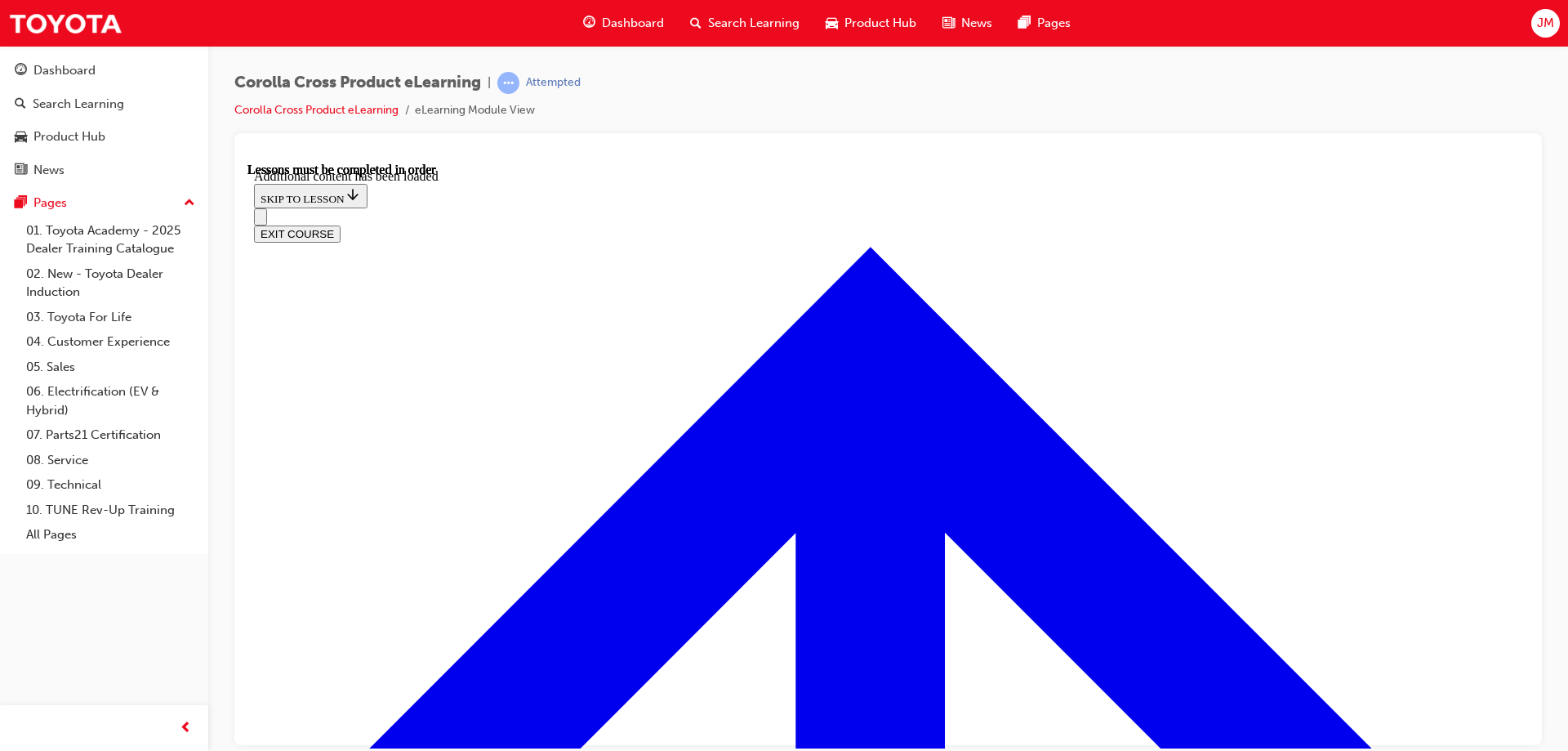 scroll, scrollTop: 1998, scrollLeft: 0, axis: vertical 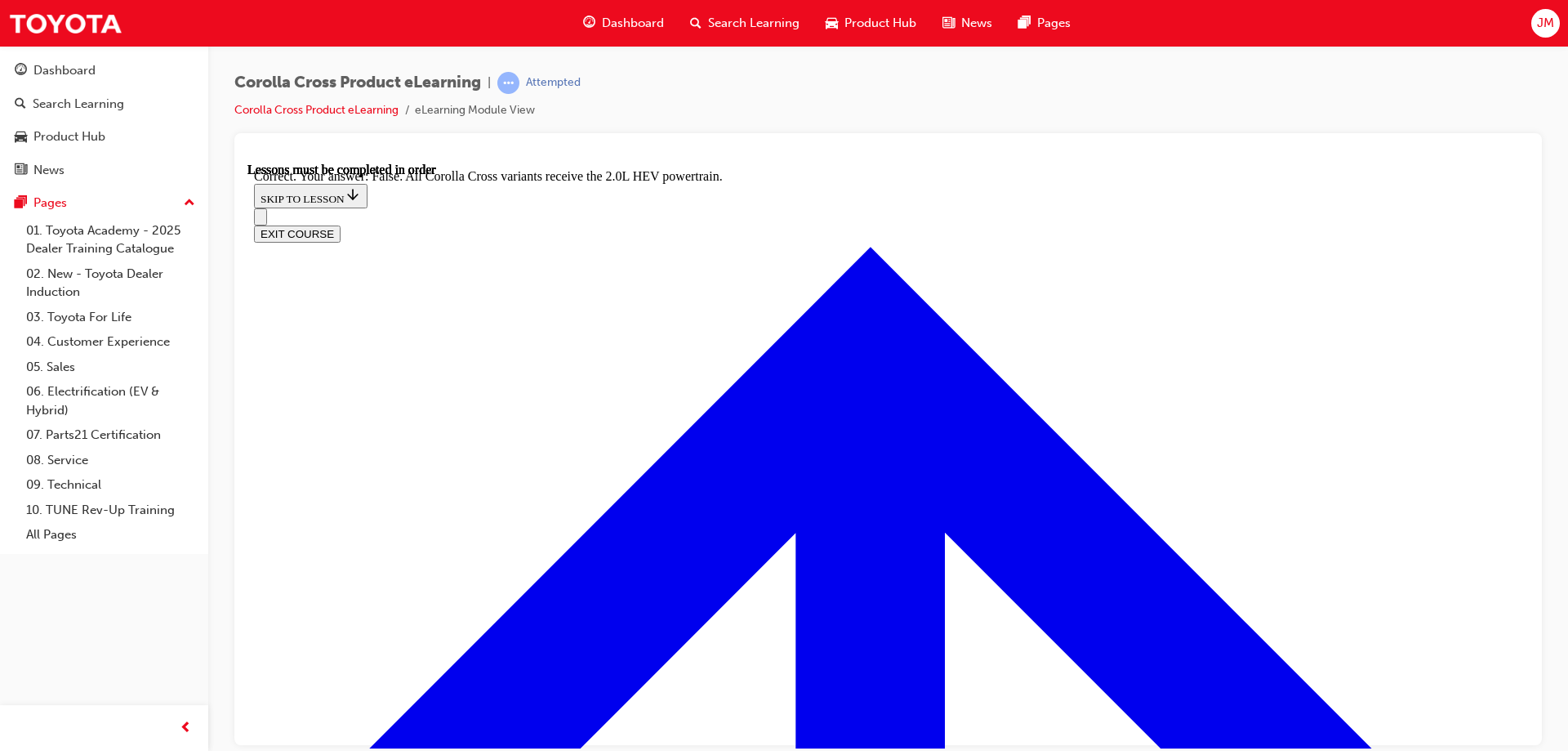 click on "NEXT LESSON" at bounding box center (296, 8750) 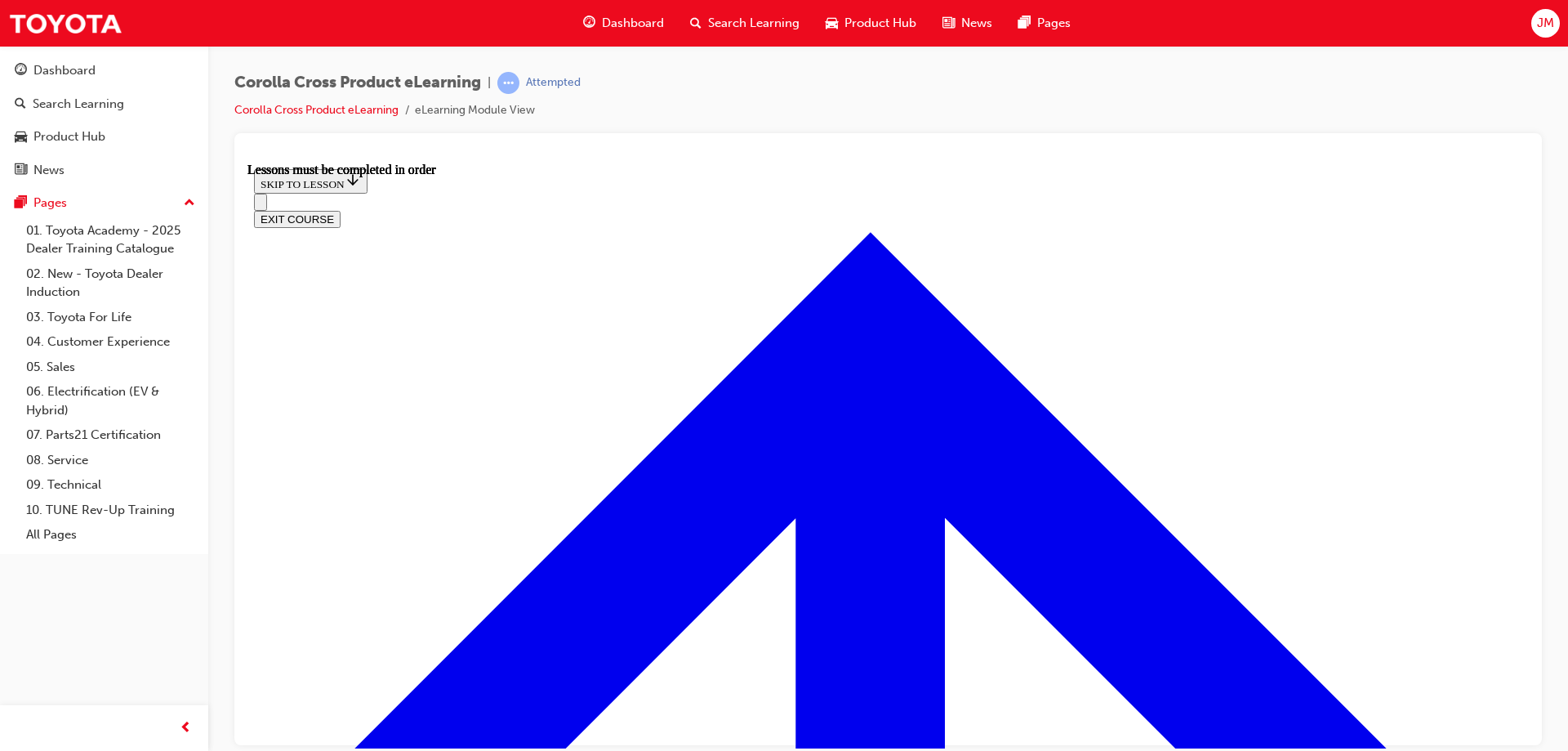 scroll, scrollTop: 1365, scrollLeft: 0, axis: vertical 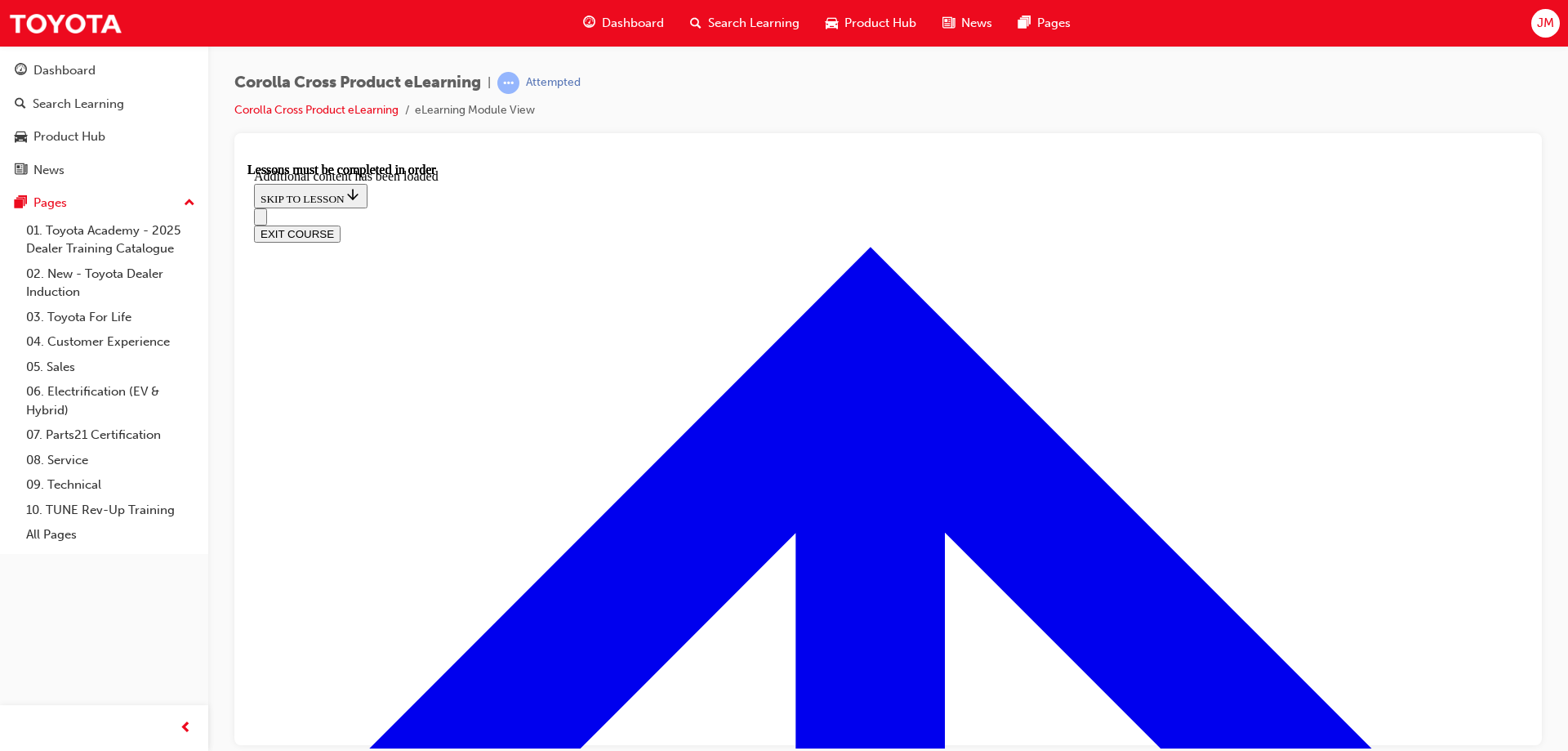 click on "False" at bounding box center [888, 7919] 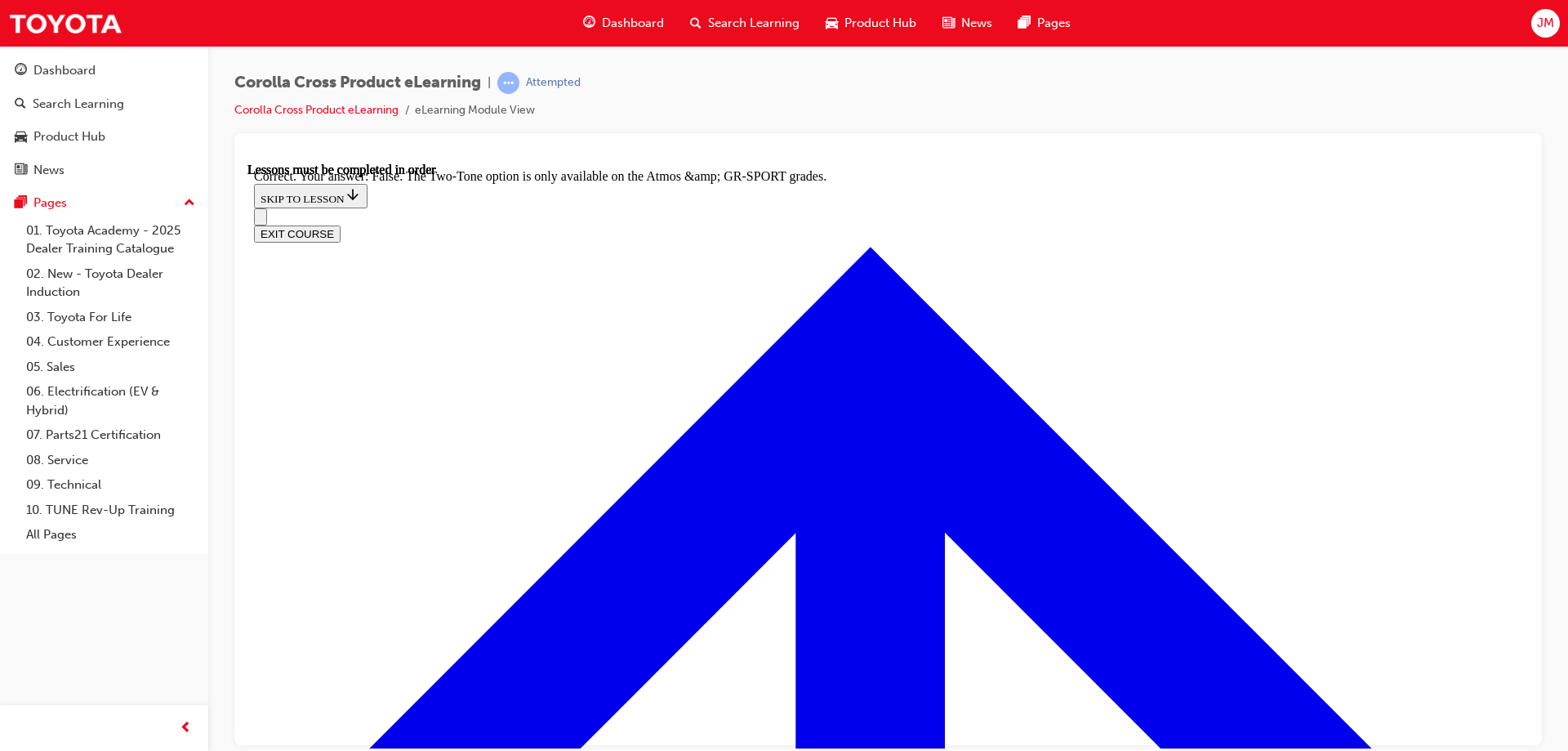 scroll, scrollTop: 2327, scrollLeft: 0, axis: vertical 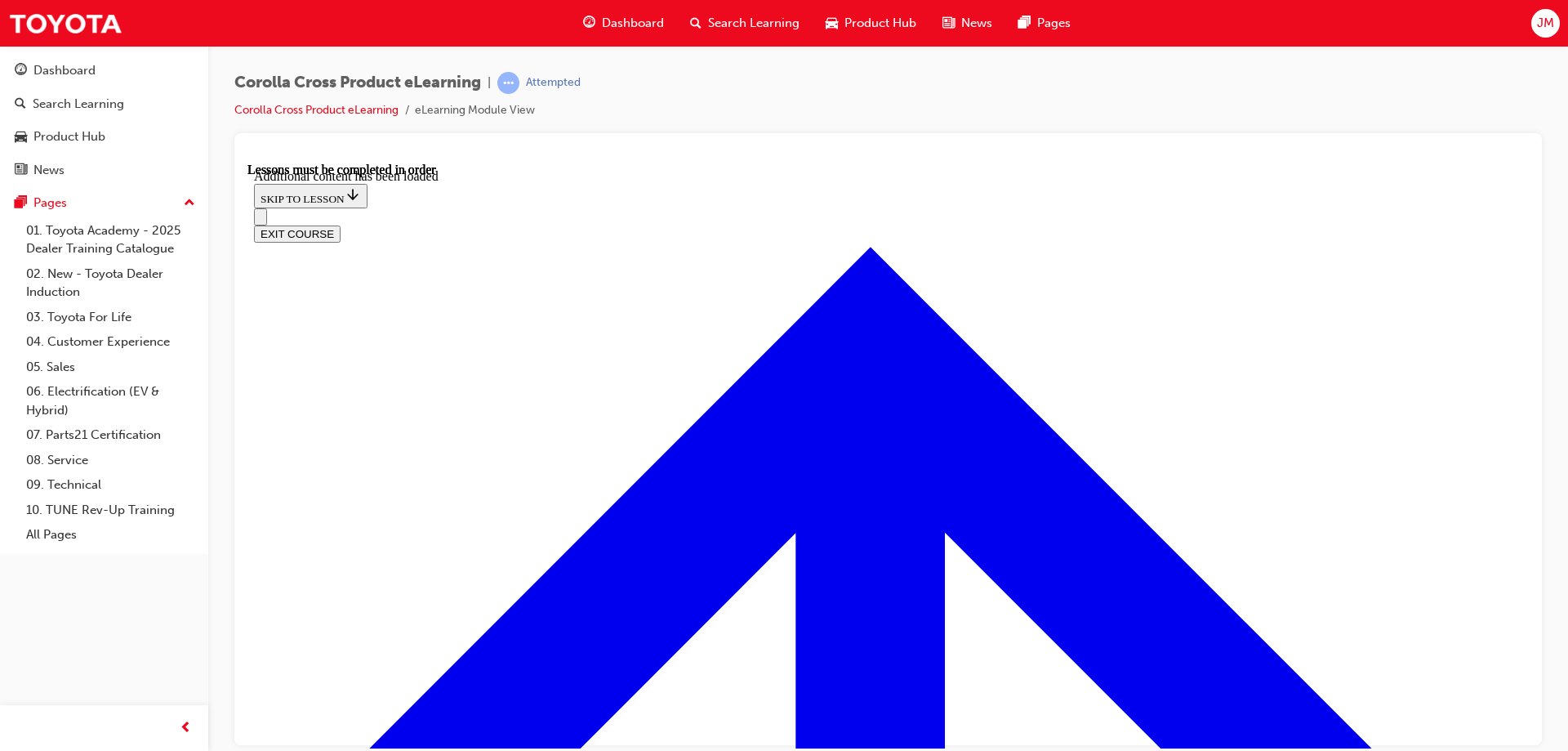 click on "6 of 10 — 5. Passengers" at bounding box center [332, 9305] 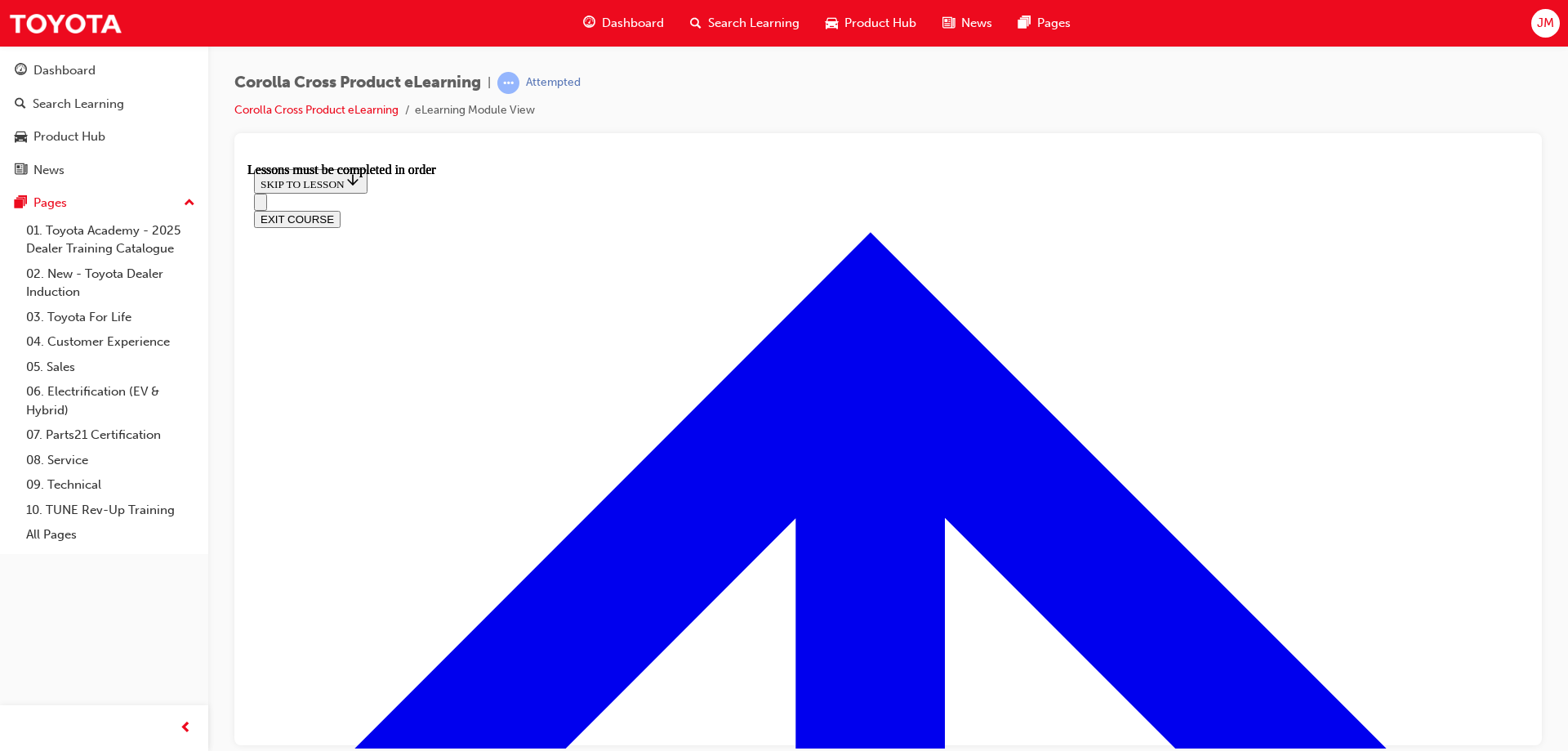 scroll, scrollTop: 1528, scrollLeft: 0, axis: vertical 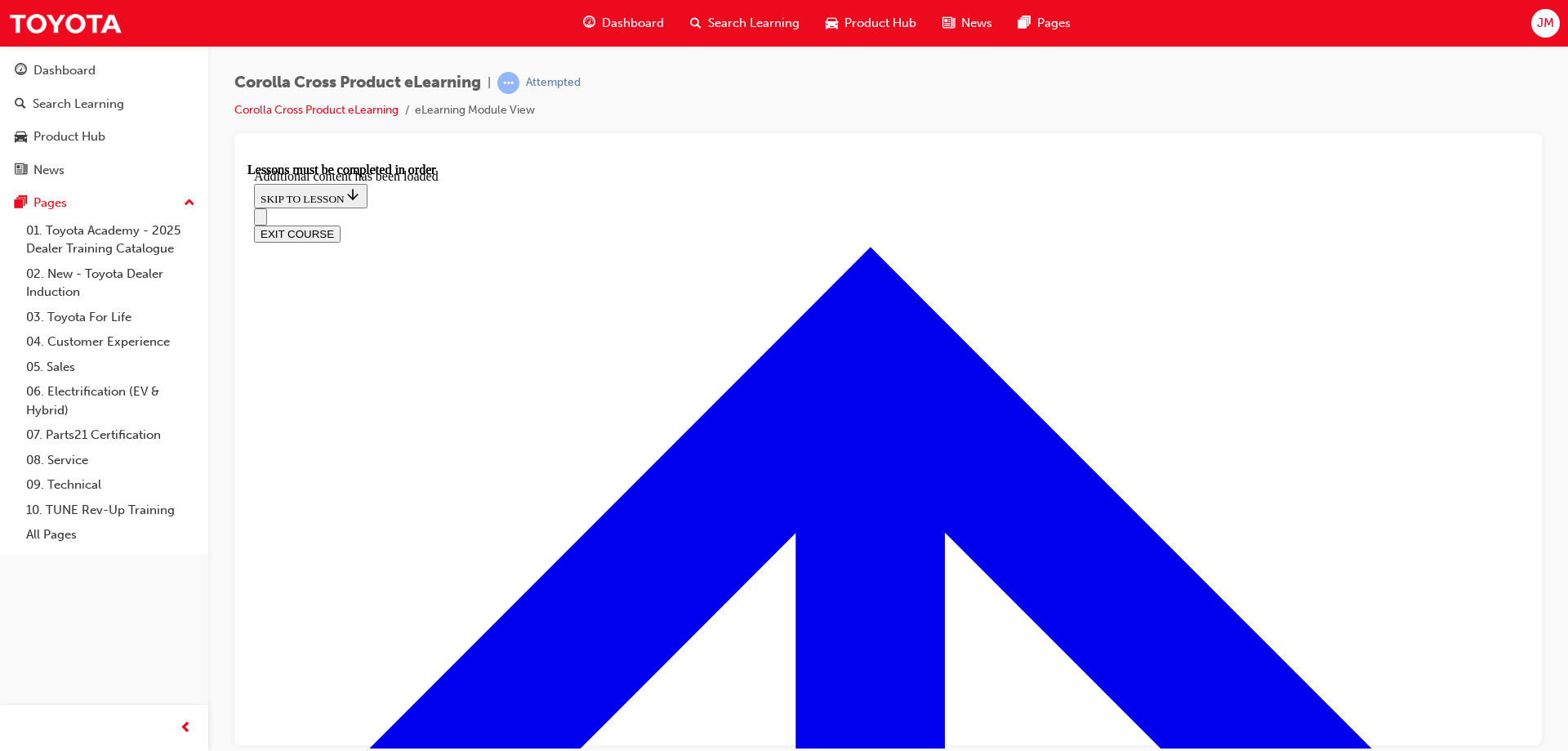 click on "Improves rear passenger knee room" at bounding box center [888, 8840] 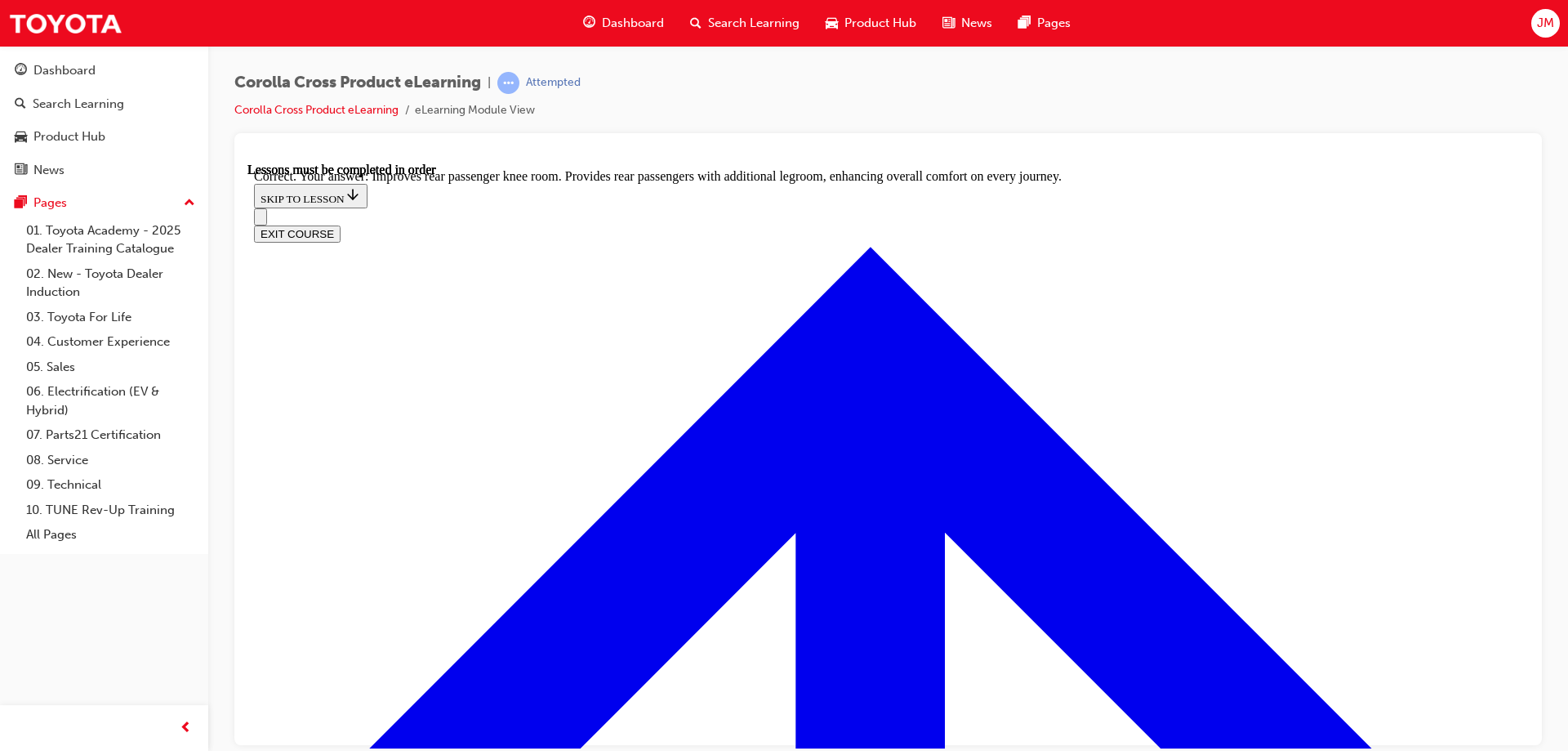 scroll, scrollTop: 3046, scrollLeft: 0, axis: vertical 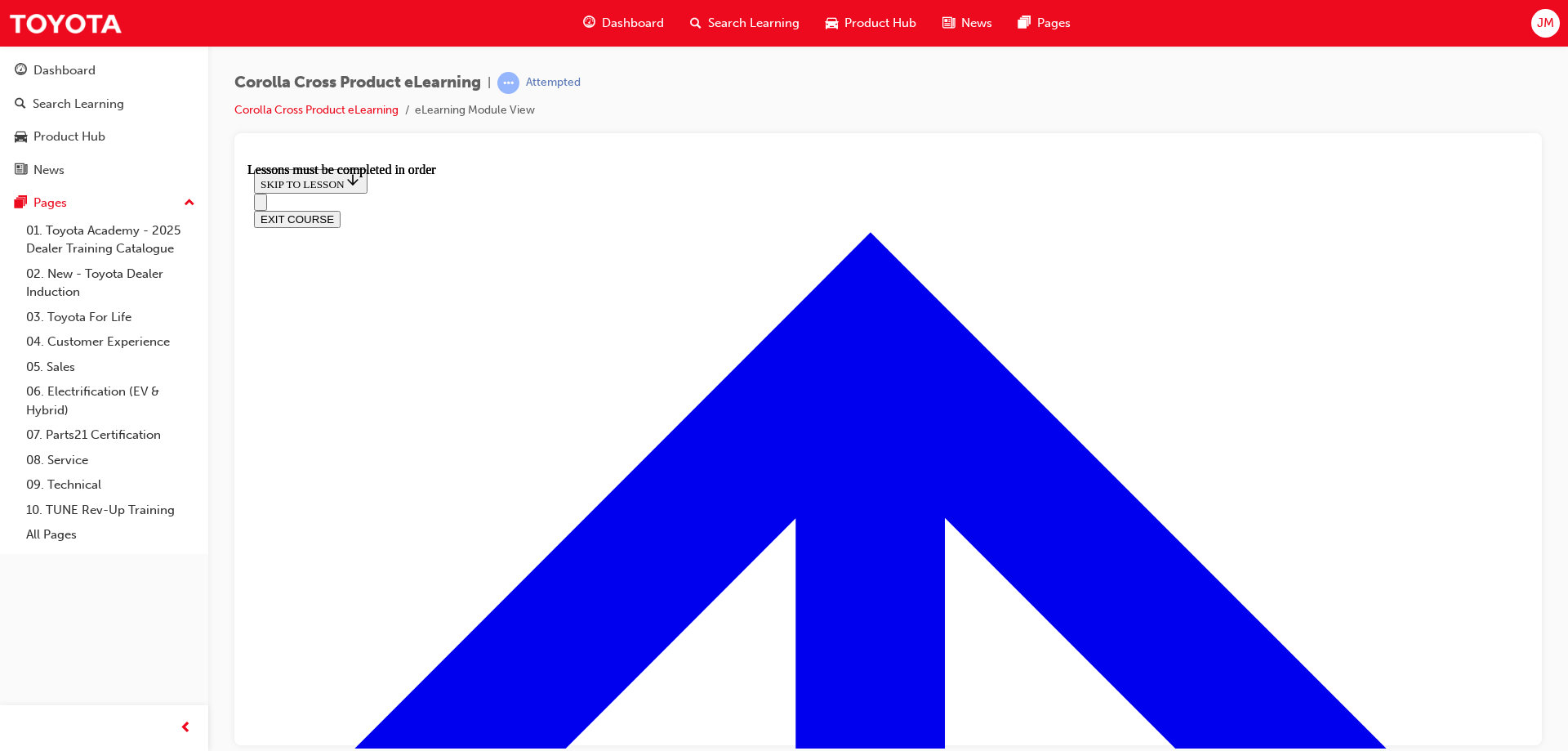 click at bounding box center [326, 3888] 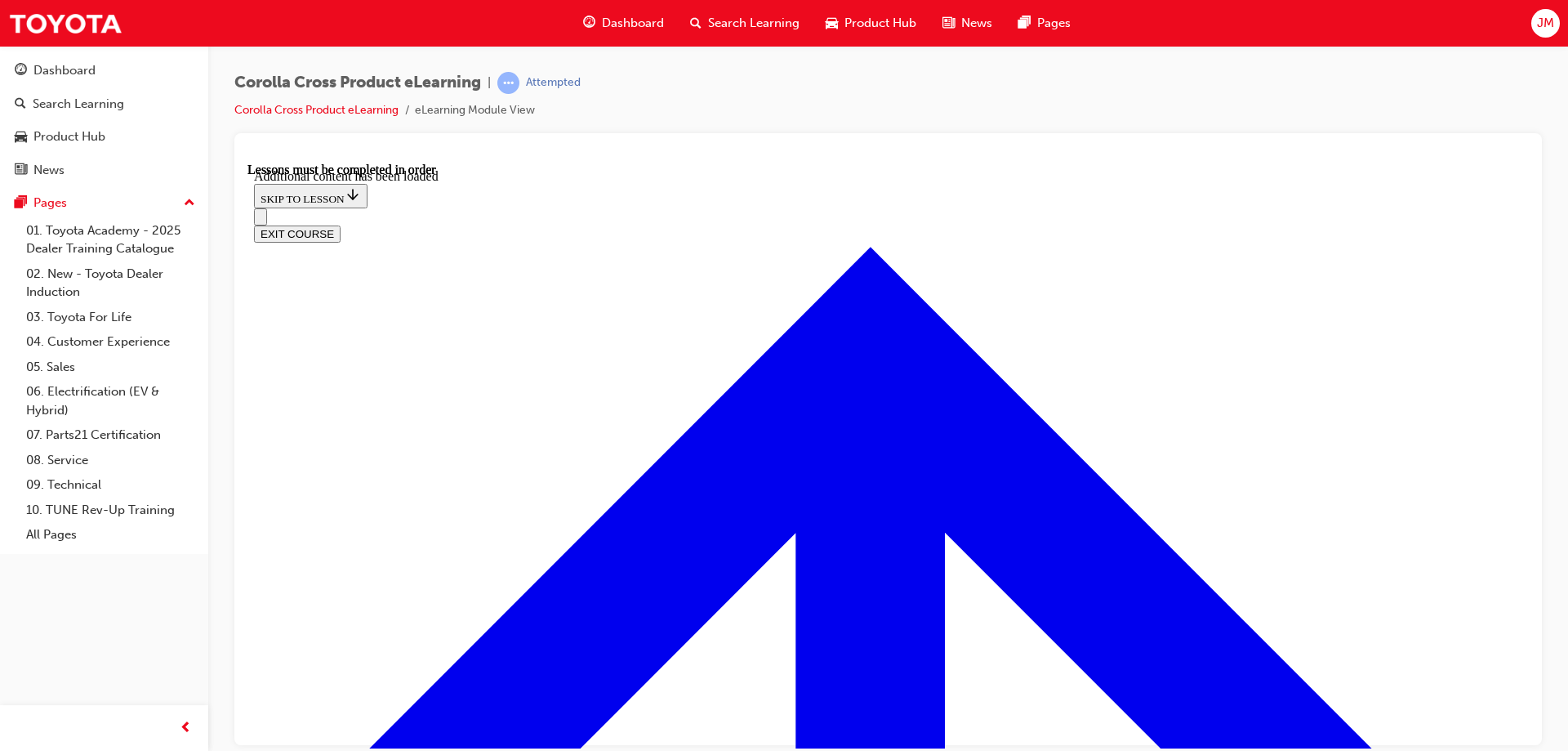 scroll, scrollTop: 2354, scrollLeft: 0, axis: vertical 